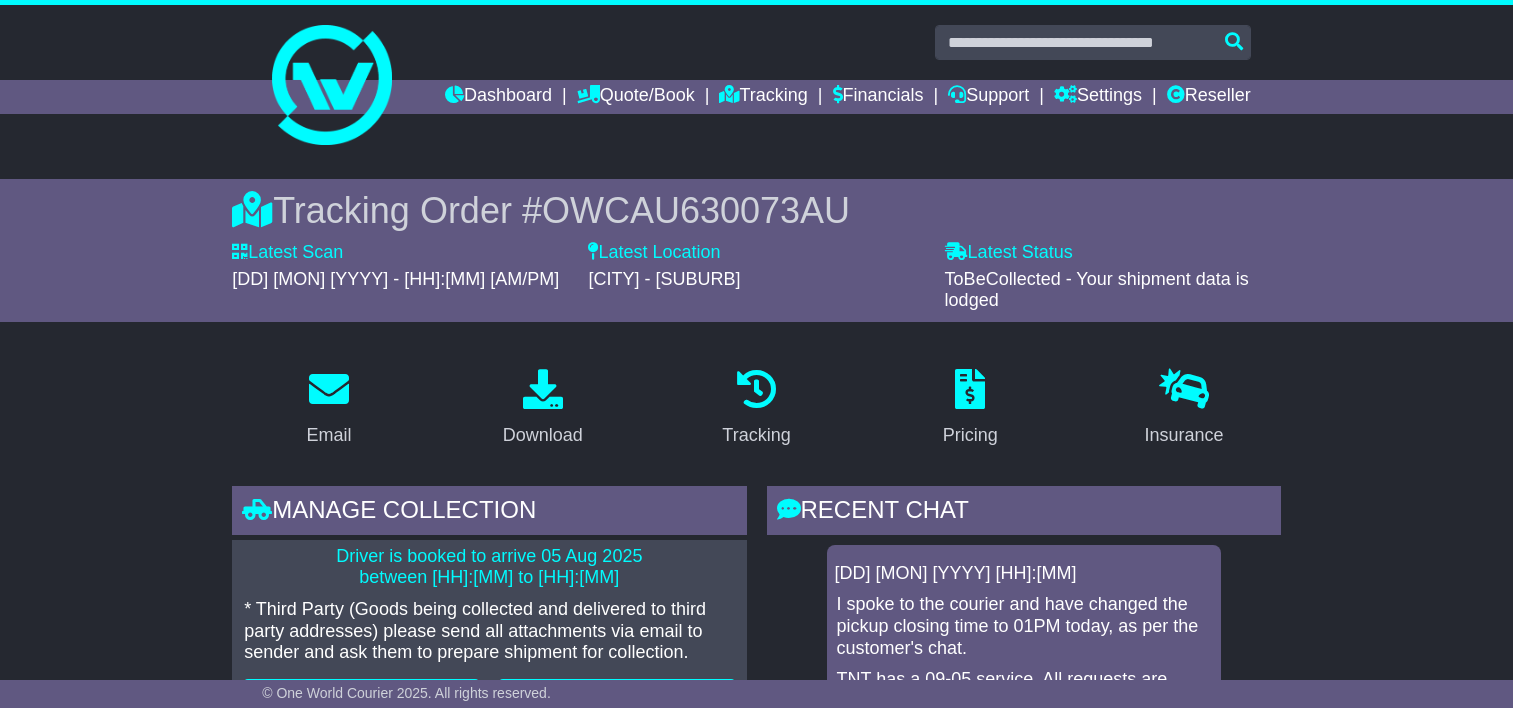 scroll, scrollTop: 200, scrollLeft: 0, axis: vertical 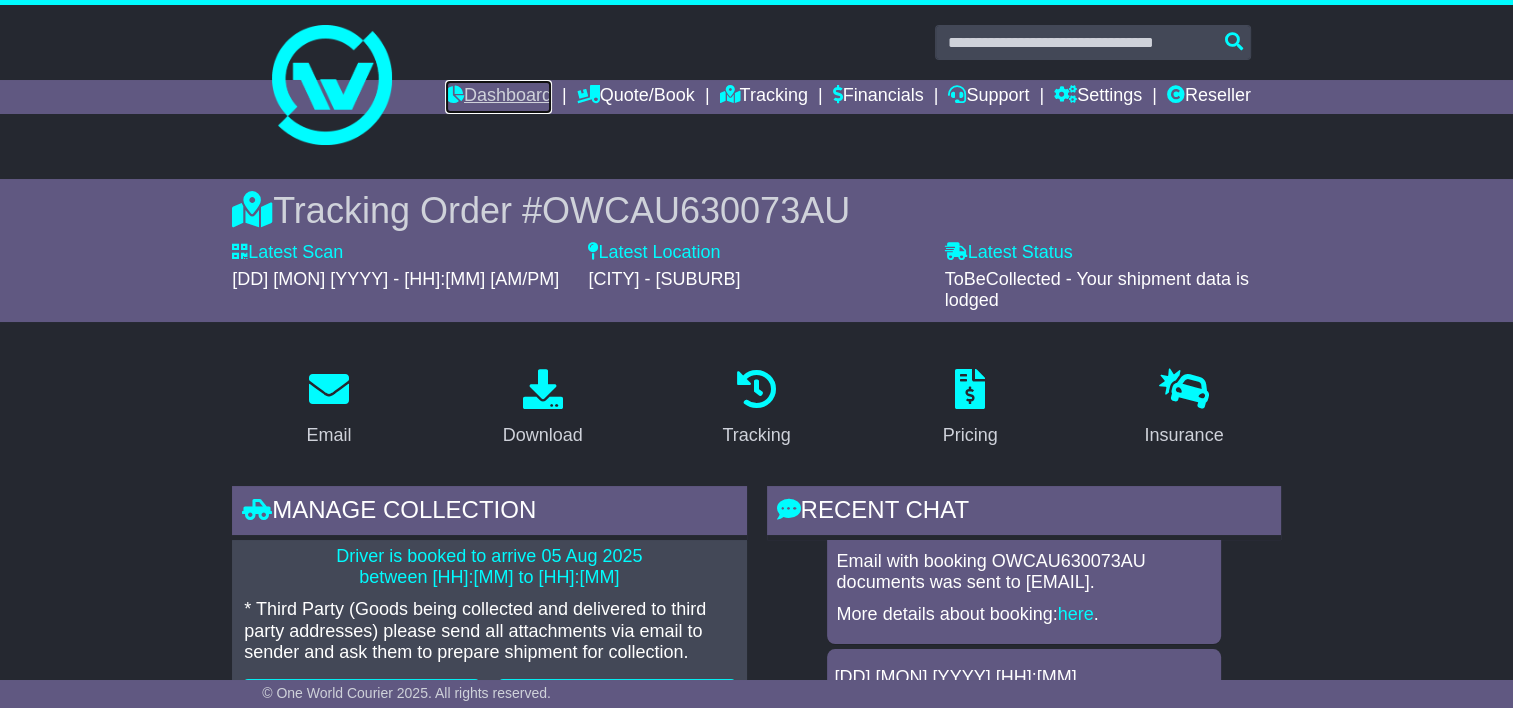 drag, startPoint x: 469, startPoint y: 92, endPoint x: 496, endPoint y: 92, distance: 27 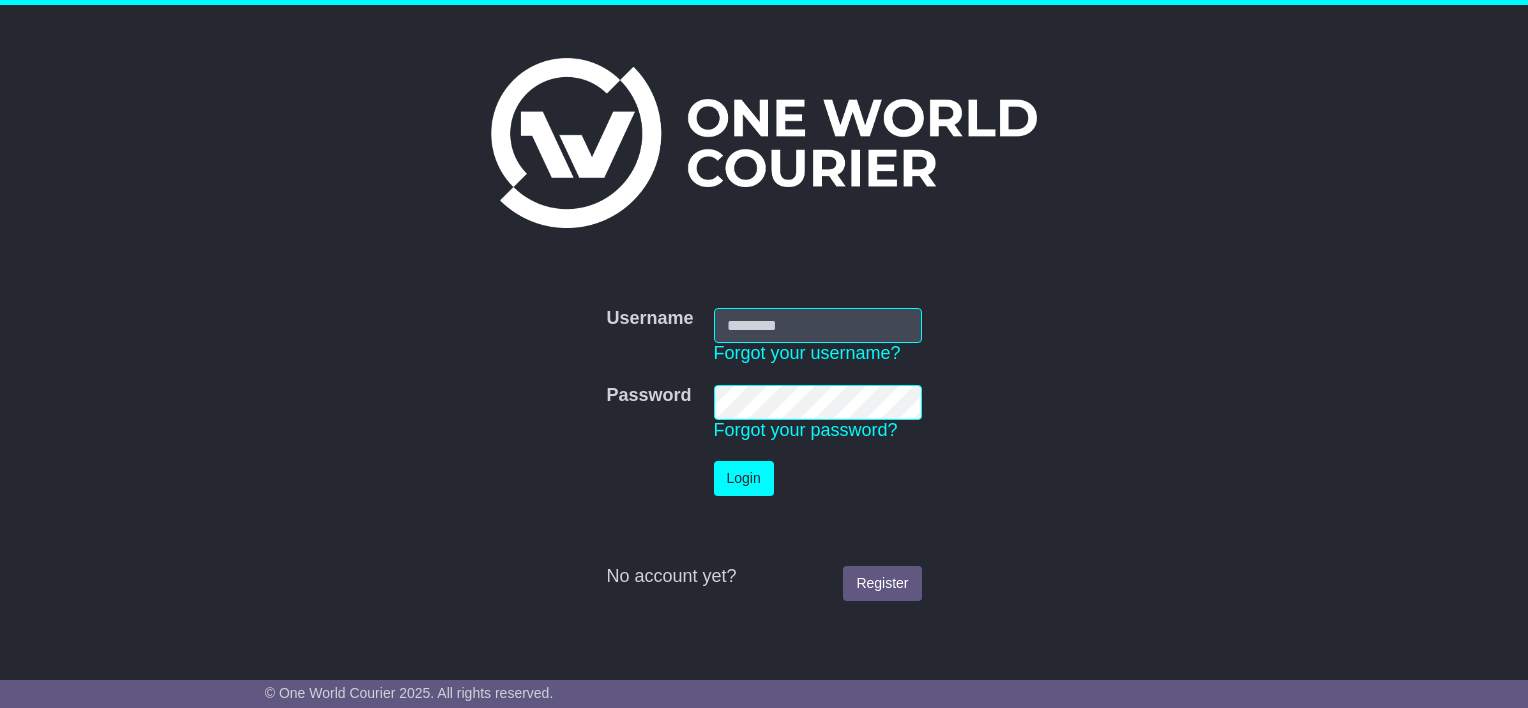 scroll, scrollTop: 0, scrollLeft: 0, axis: both 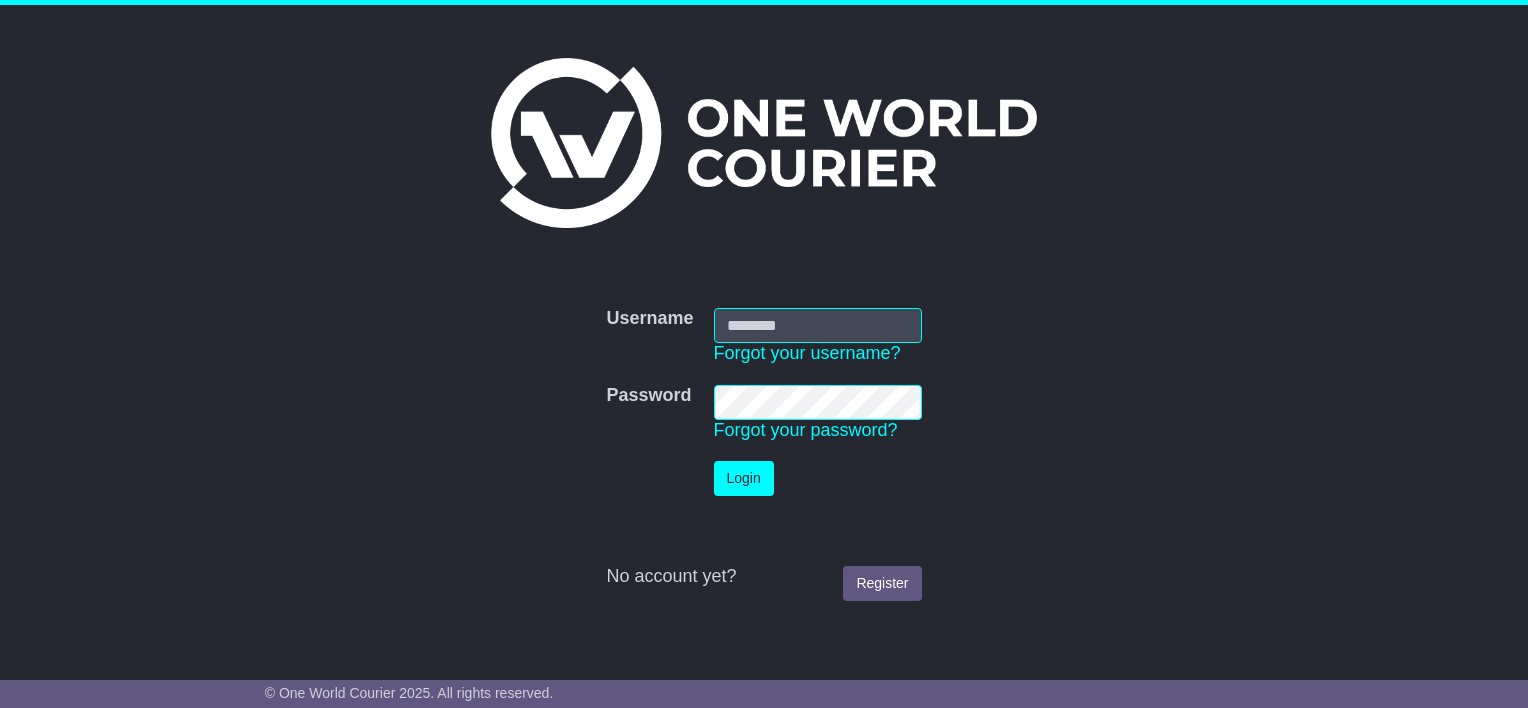 type on "**********" 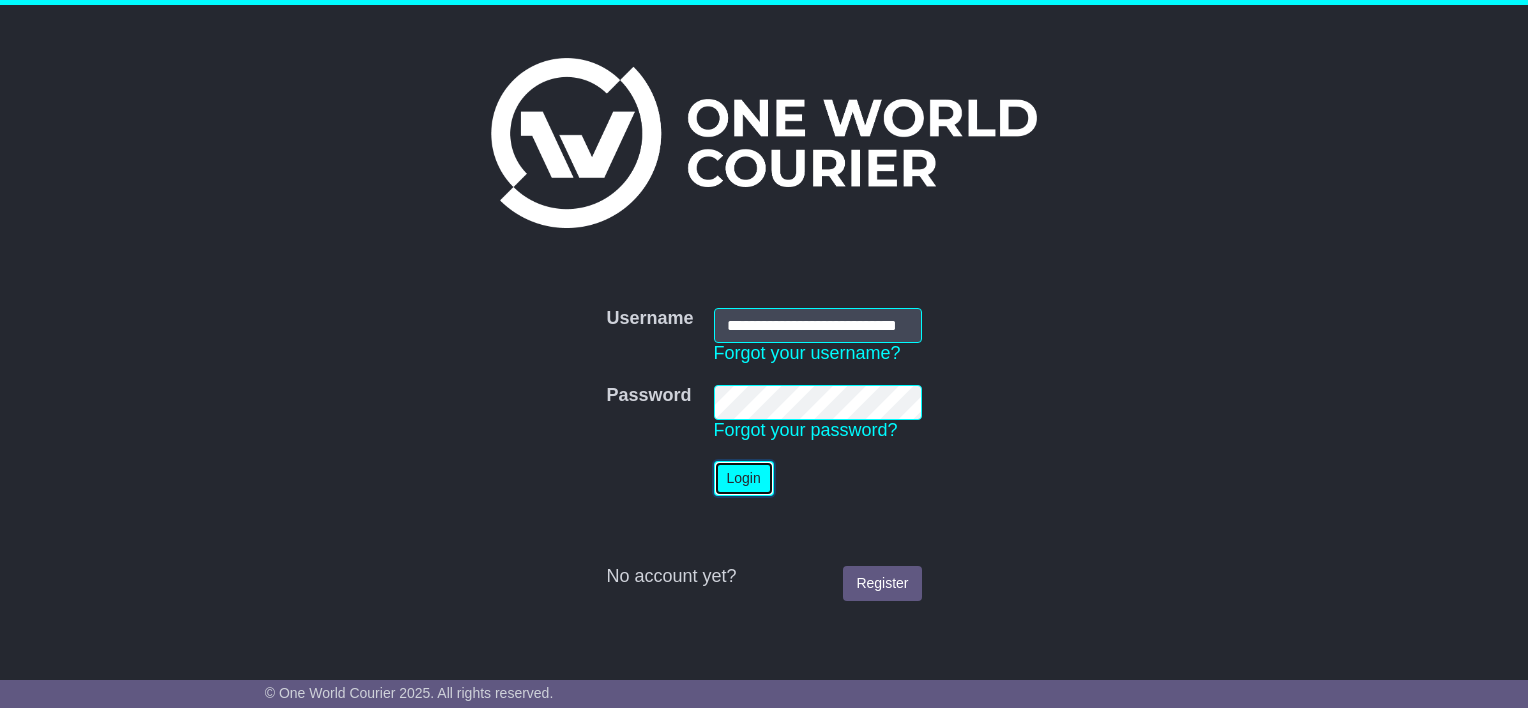 click on "Login" at bounding box center [744, 478] 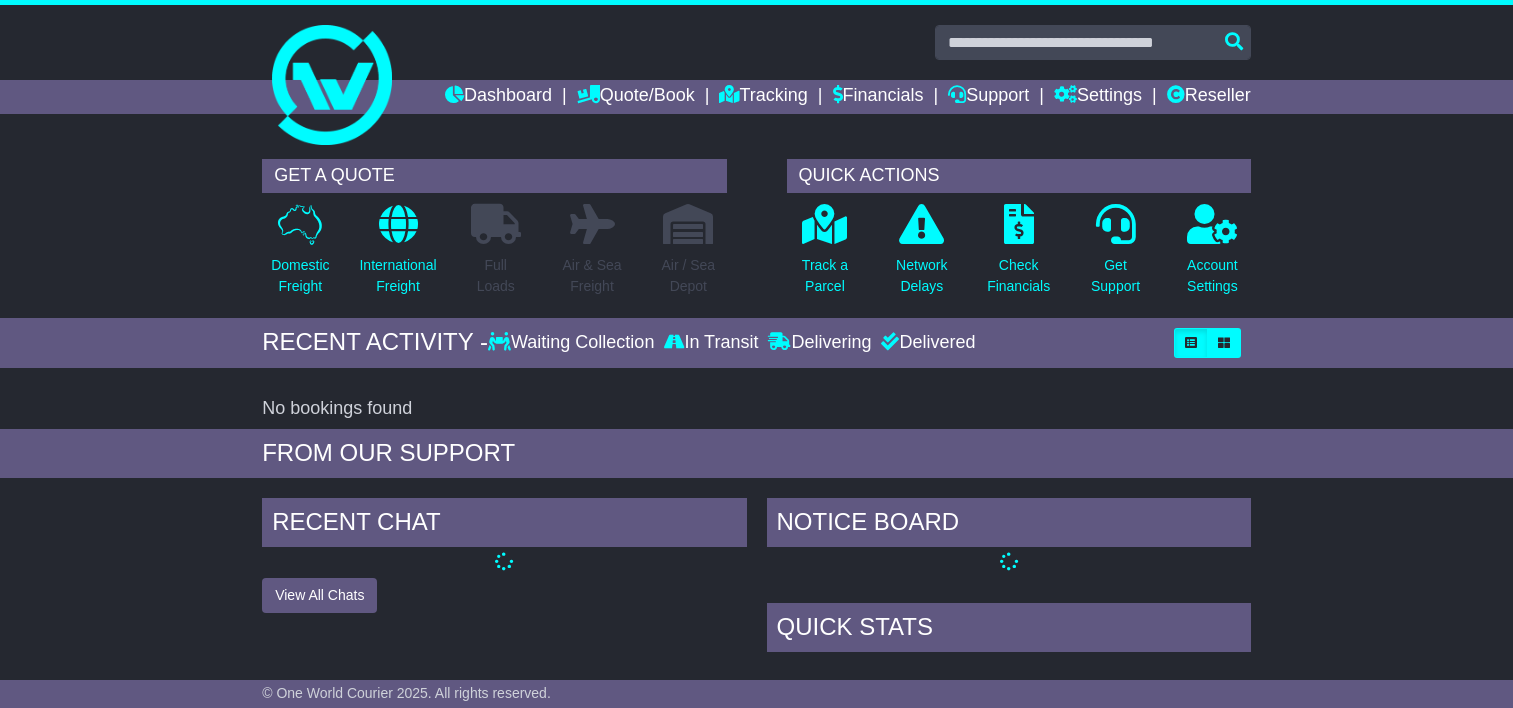 scroll, scrollTop: 0, scrollLeft: 0, axis: both 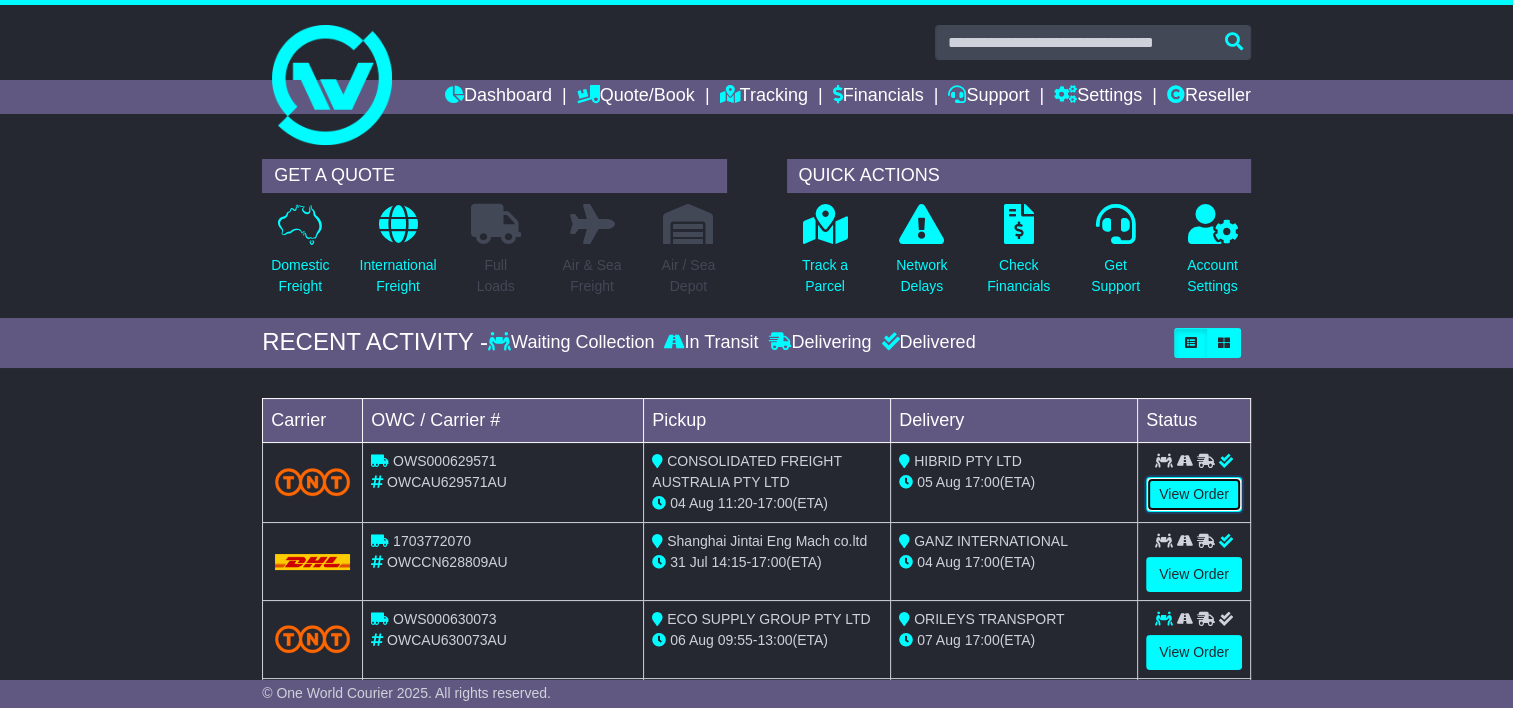drag, startPoint x: 1198, startPoint y: 481, endPoint x: 1135, endPoint y: 480, distance: 63.007935 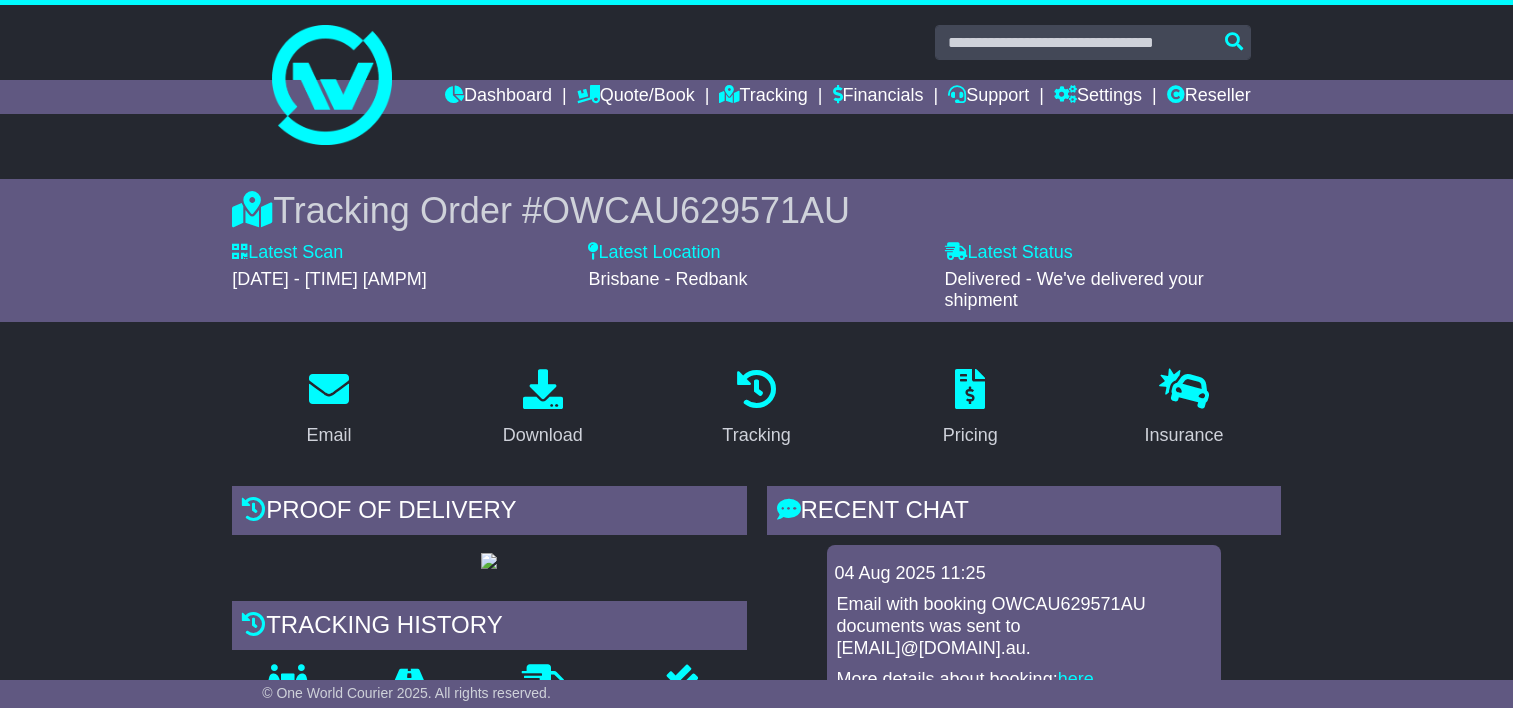 scroll, scrollTop: 0, scrollLeft: 0, axis: both 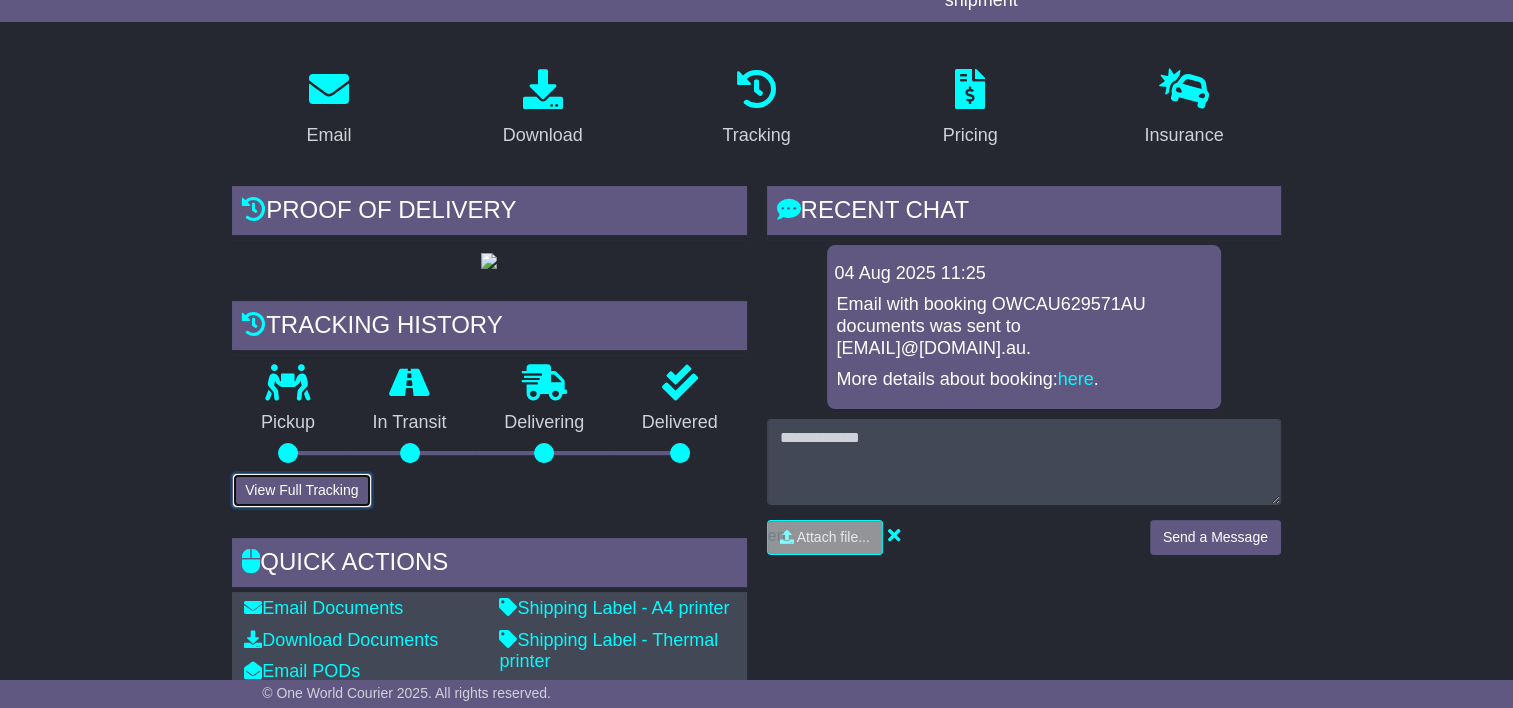 click on "View Full Tracking" at bounding box center [301, 490] 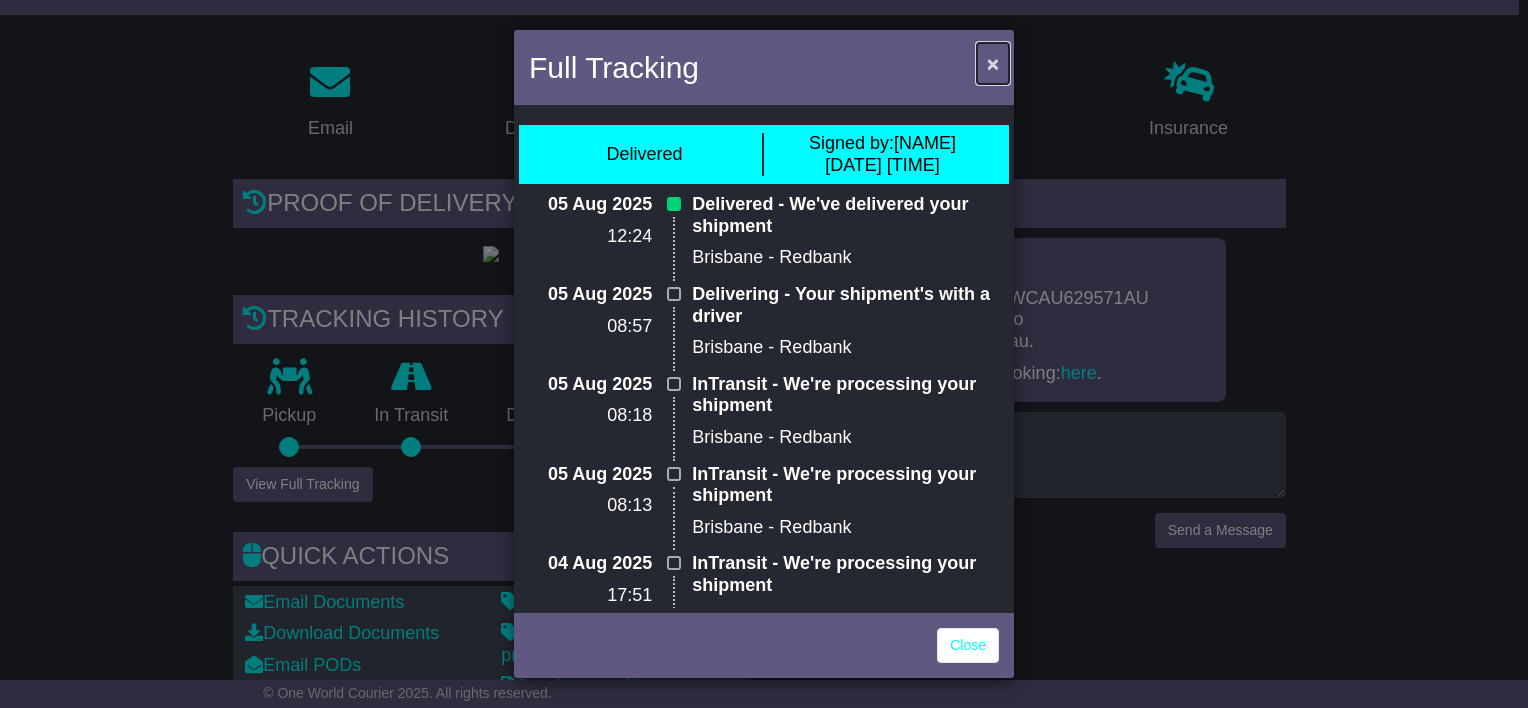 click on "×" at bounding box center [993, 63] 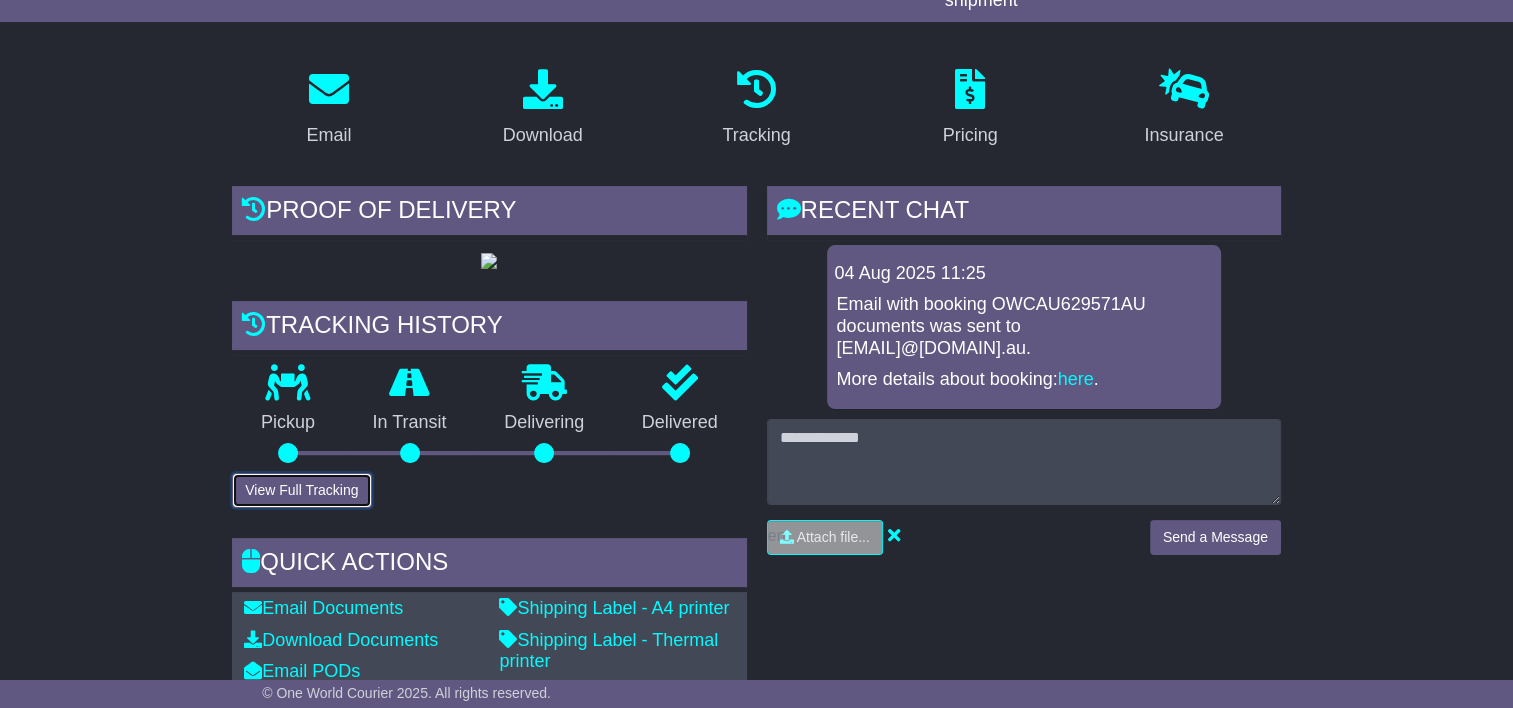 scroll, scrollTop: 0, scrollLeft: 0, axis: both 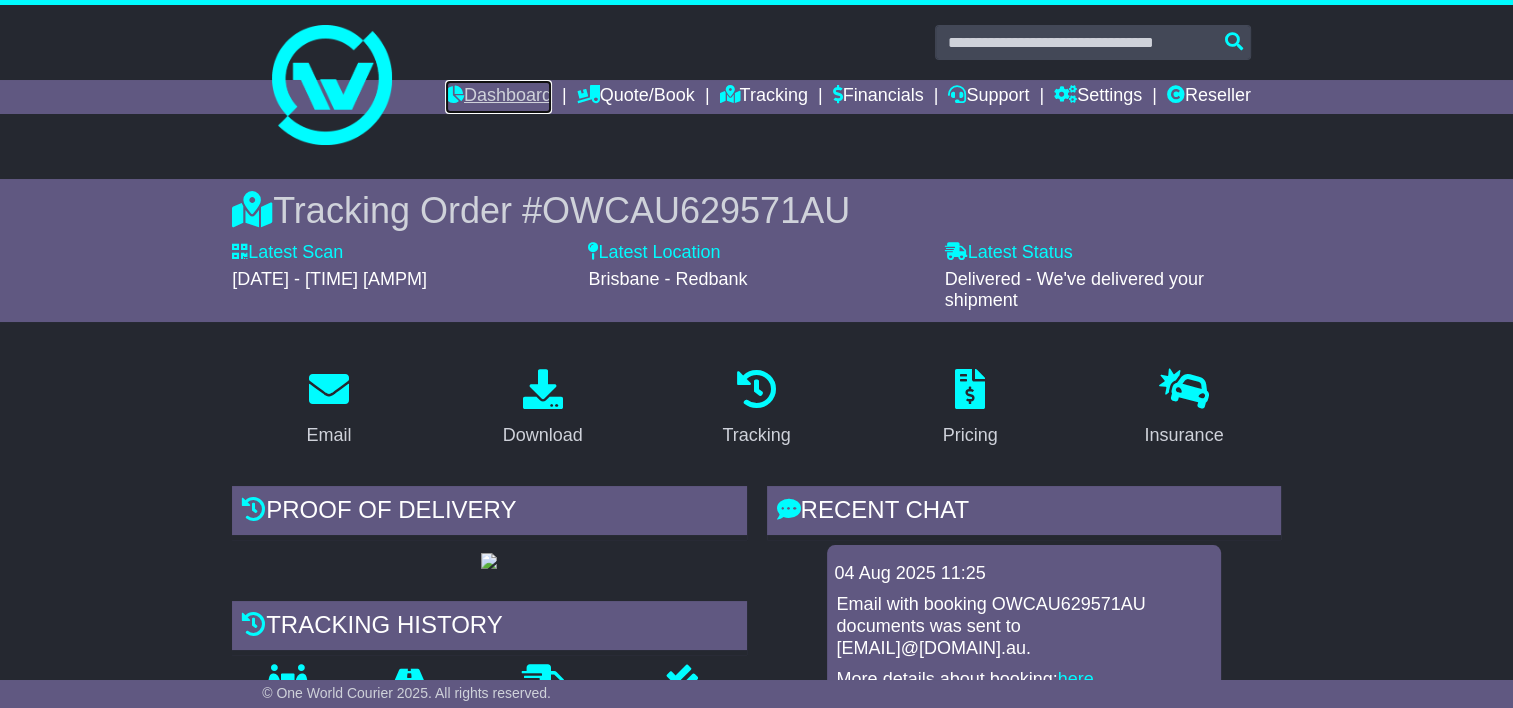 click on "Dashboard" at bounding box center (498, 97) 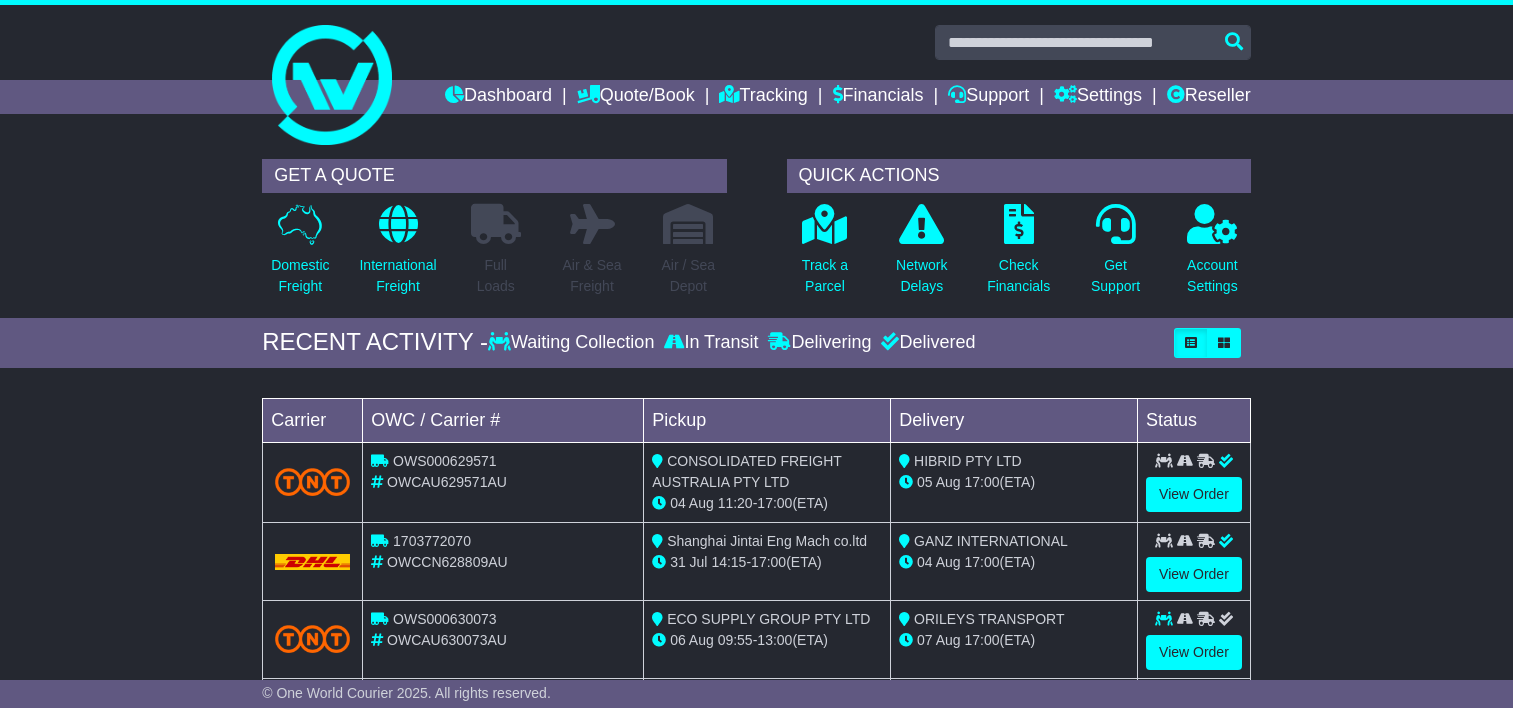 scroll, scrollTop: 0, scrollLeft: 0, axis: both 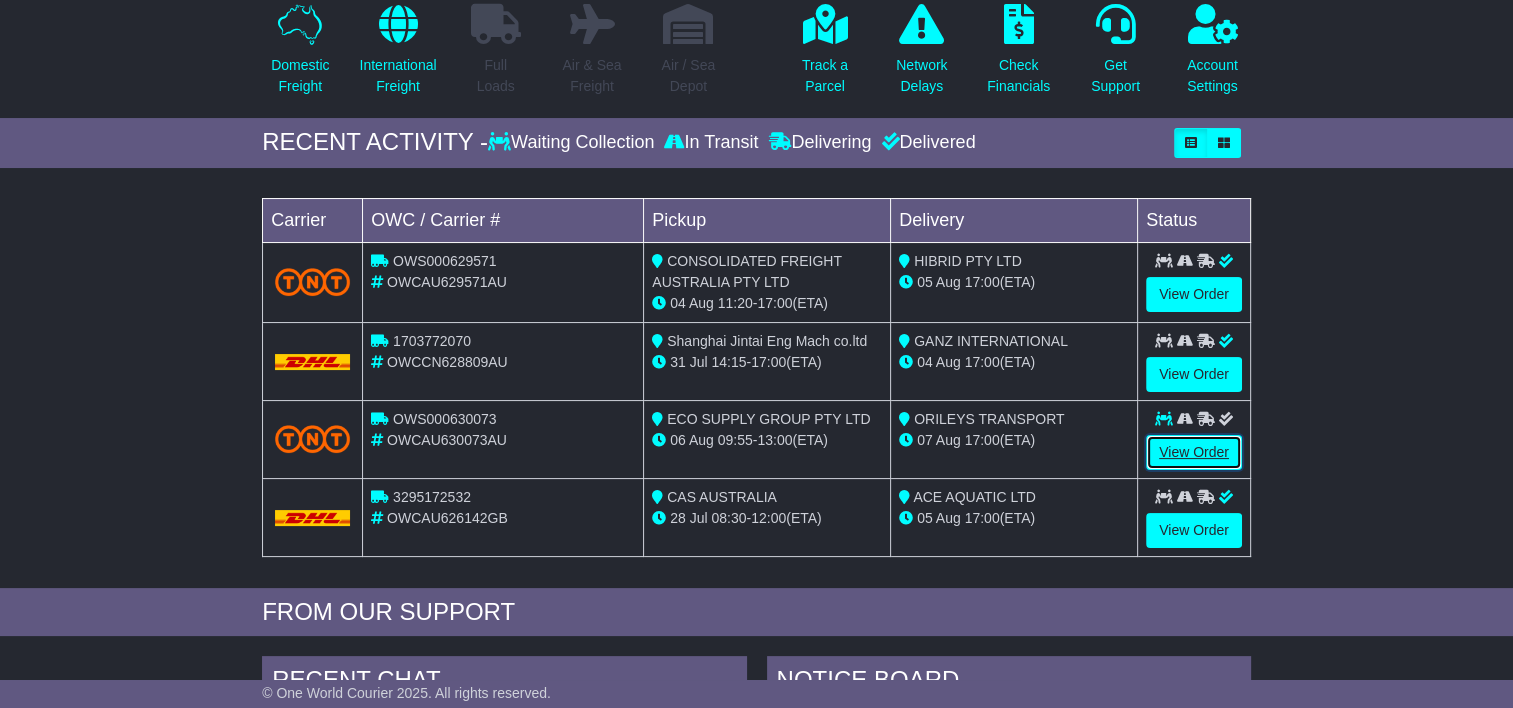 click on "View Order" at bounding box center (1194, 452) 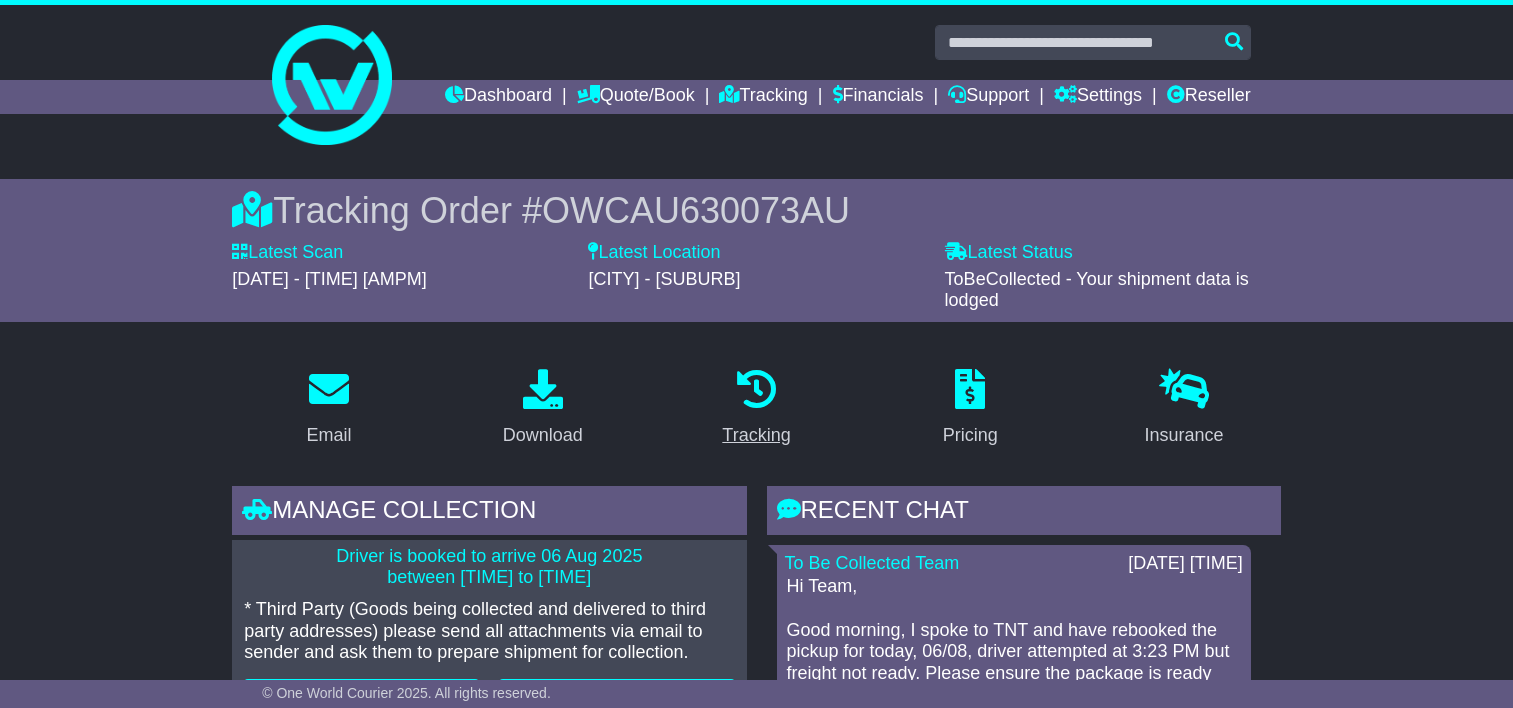 scroll, scrollTop: 0, scrollLeft: 0, axis: both 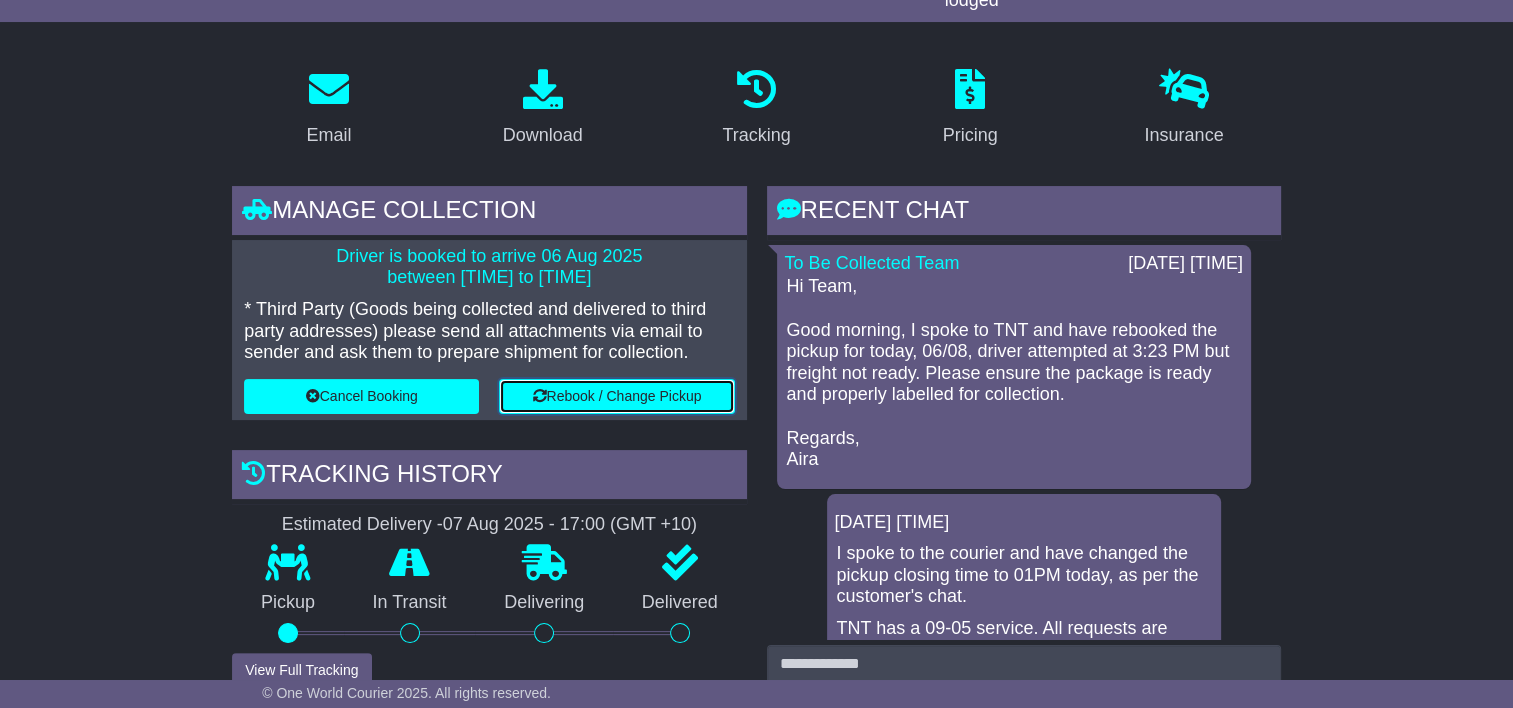 click on "Rebook / Change Pickup" at bounding box center (616, 396) 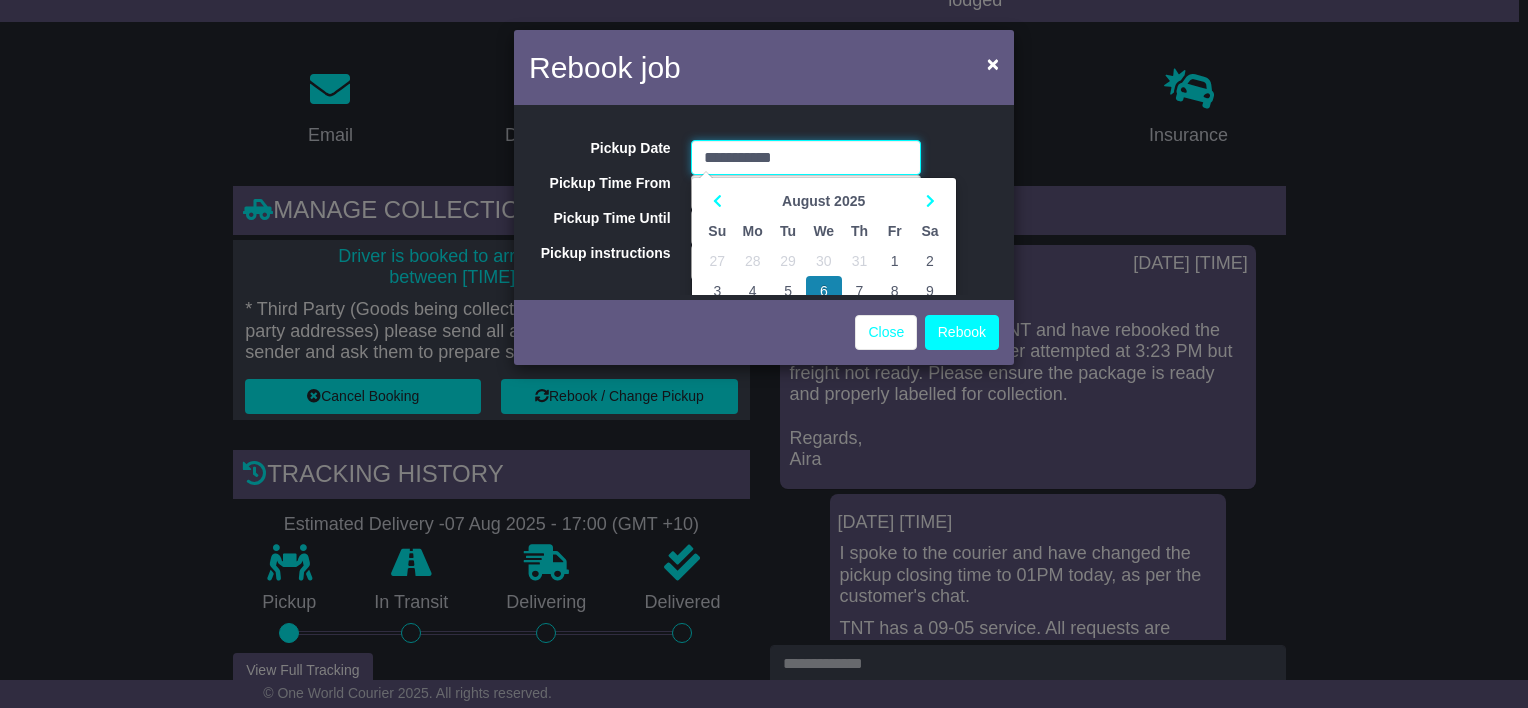 scroll, scrollTop: 139, scrollLeft: 0, axis: vertical 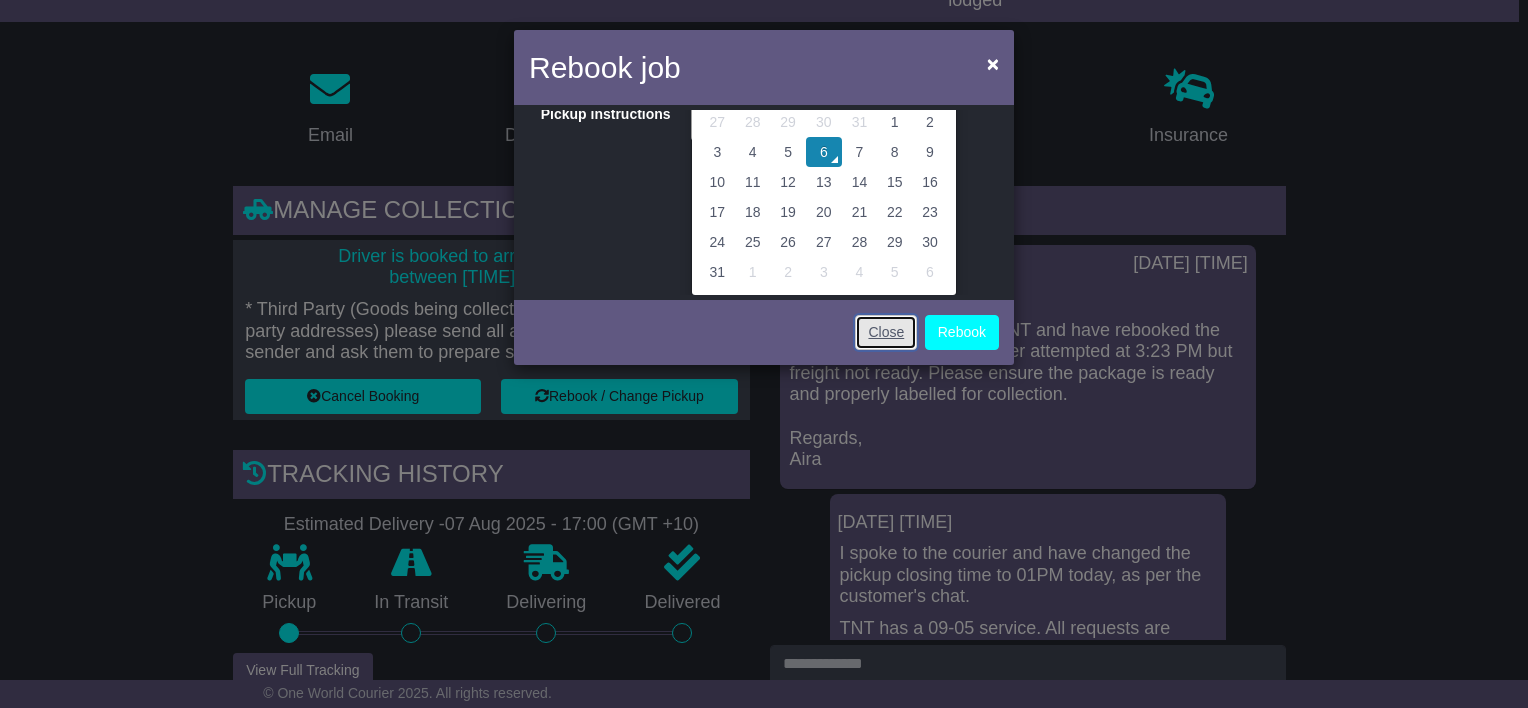 click on "Close" at bounding box center (886, 332) 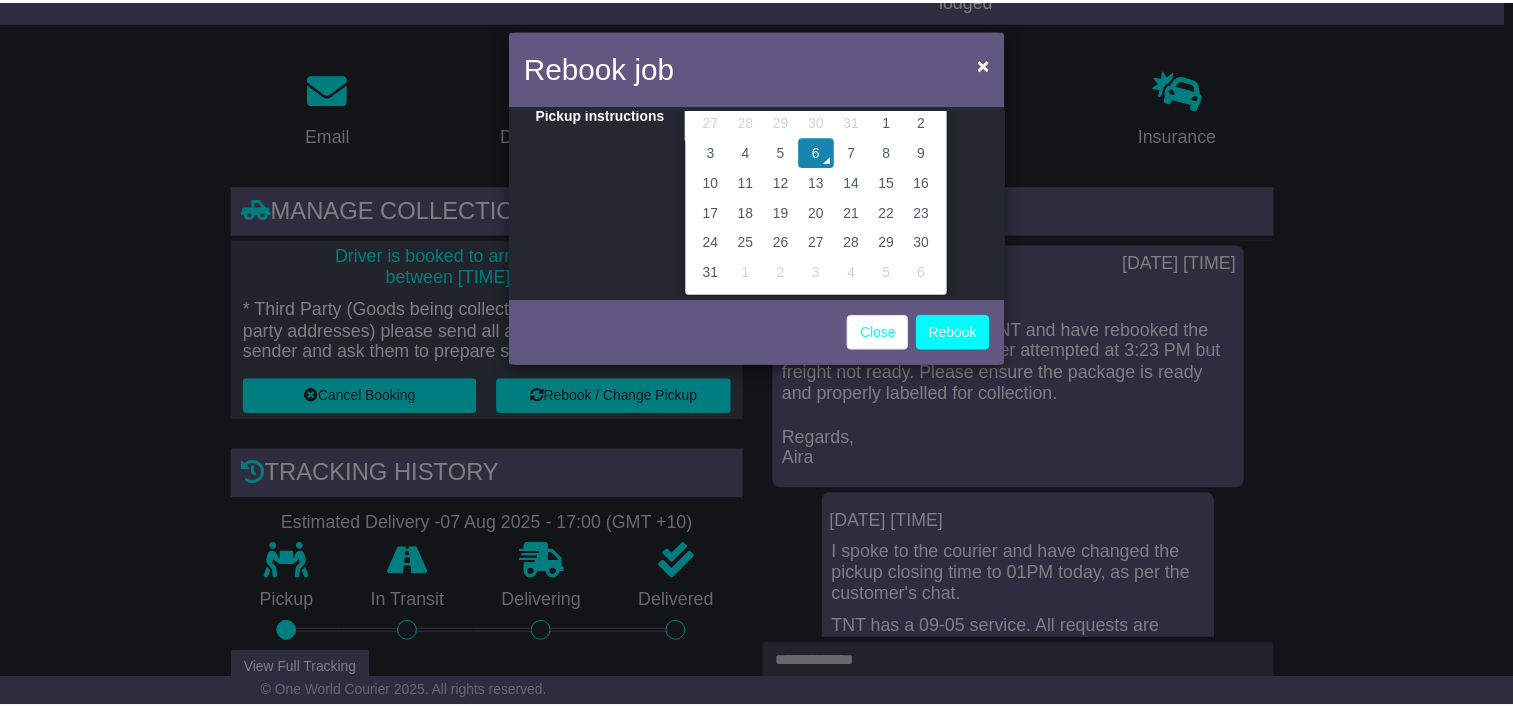 scroll, scrollTop: 0, scrollLeft: 0, axis: both 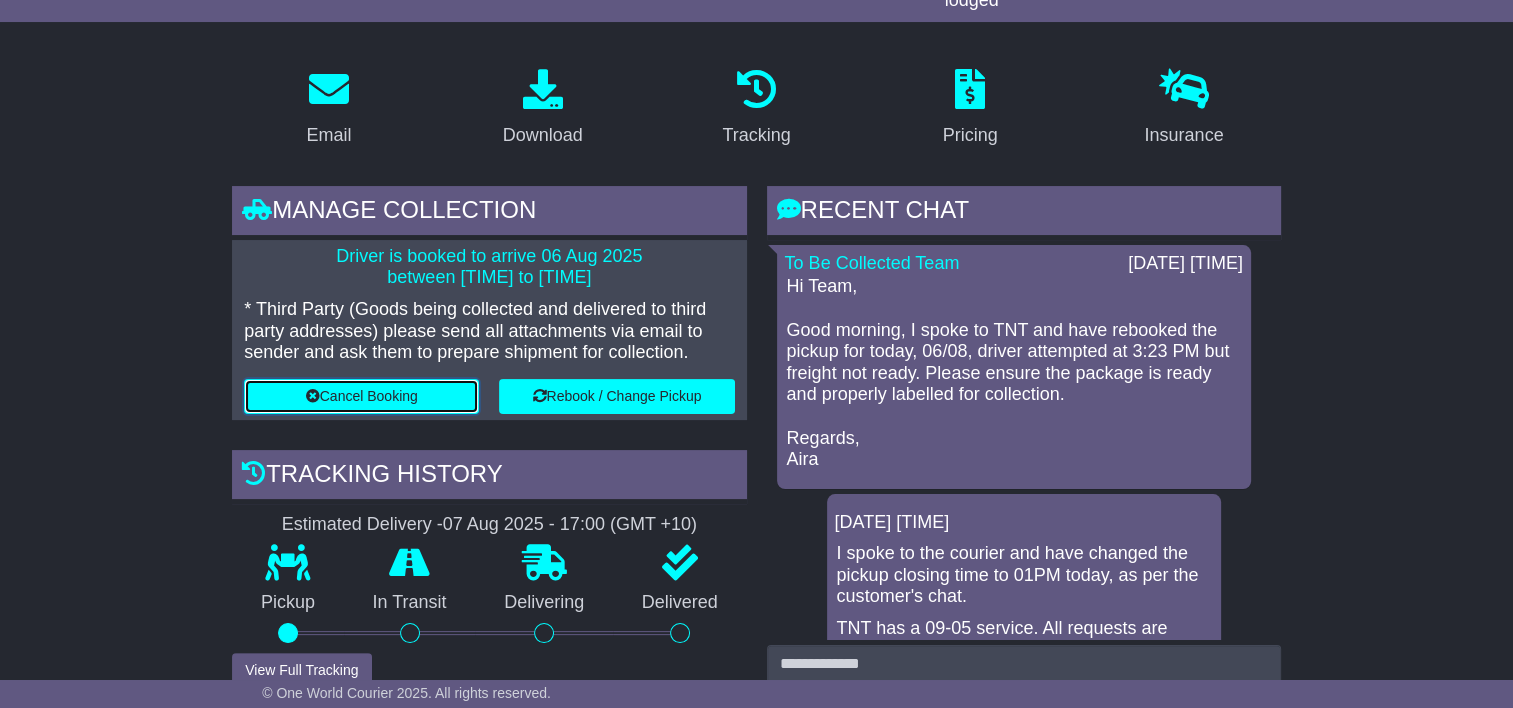 click on "Cancel Booking" at bounding box center (361, 396) 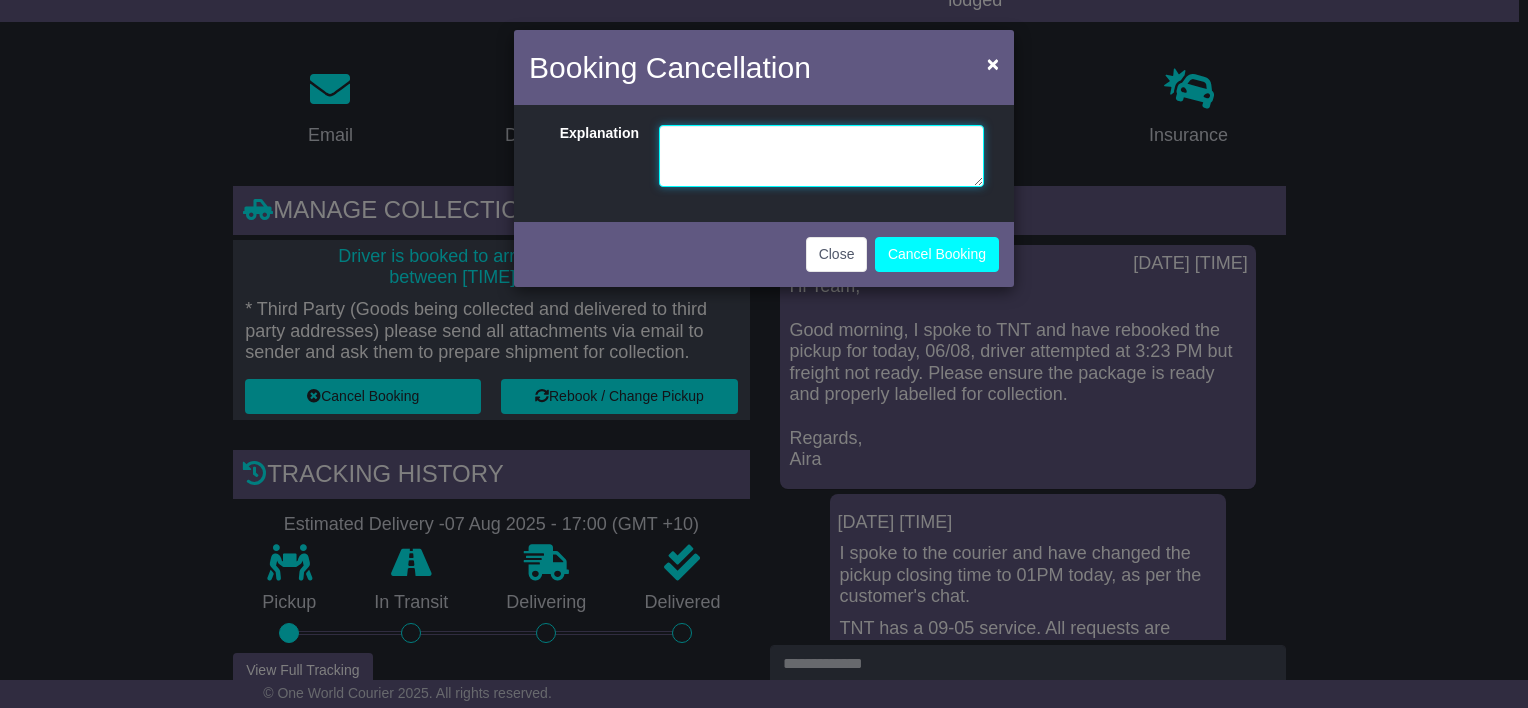 click at bounding box center [821, 156] 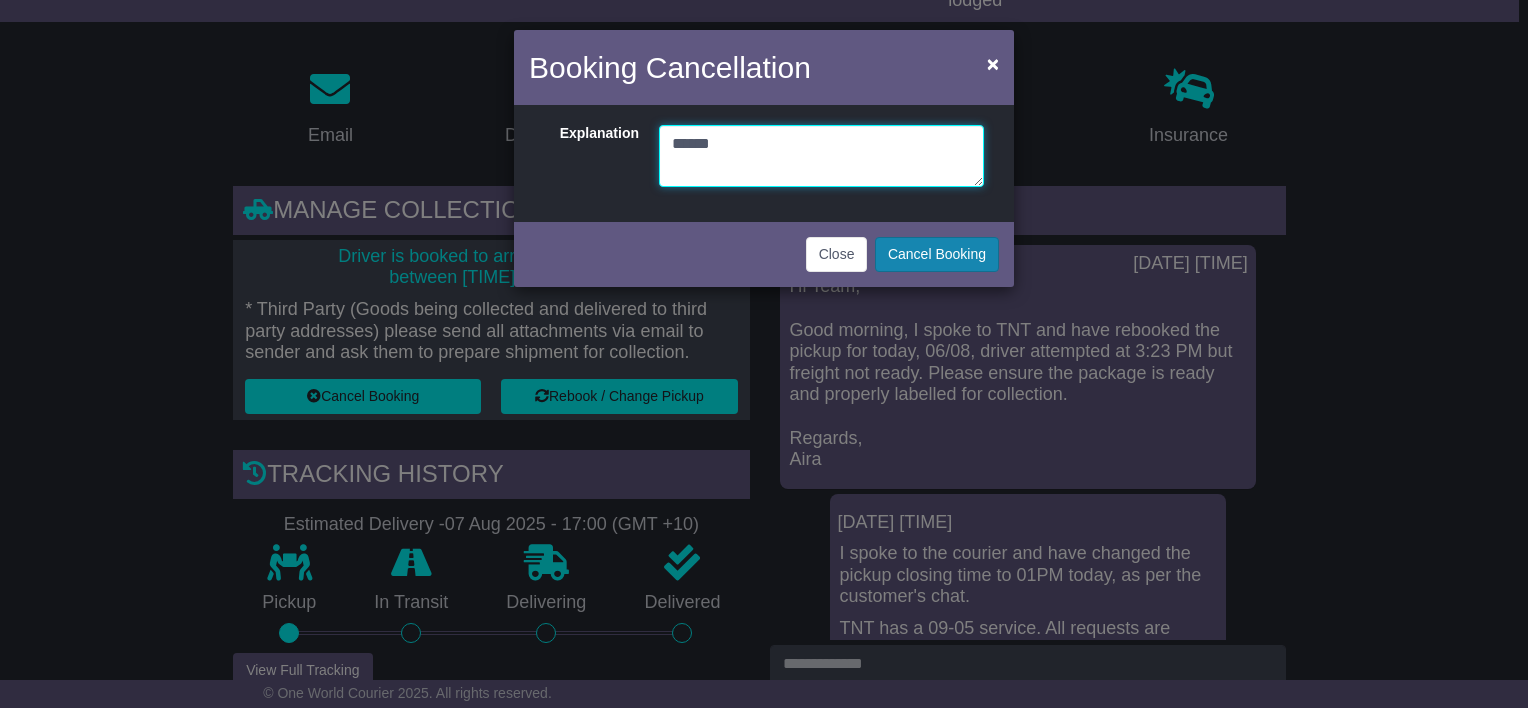 type on "******" 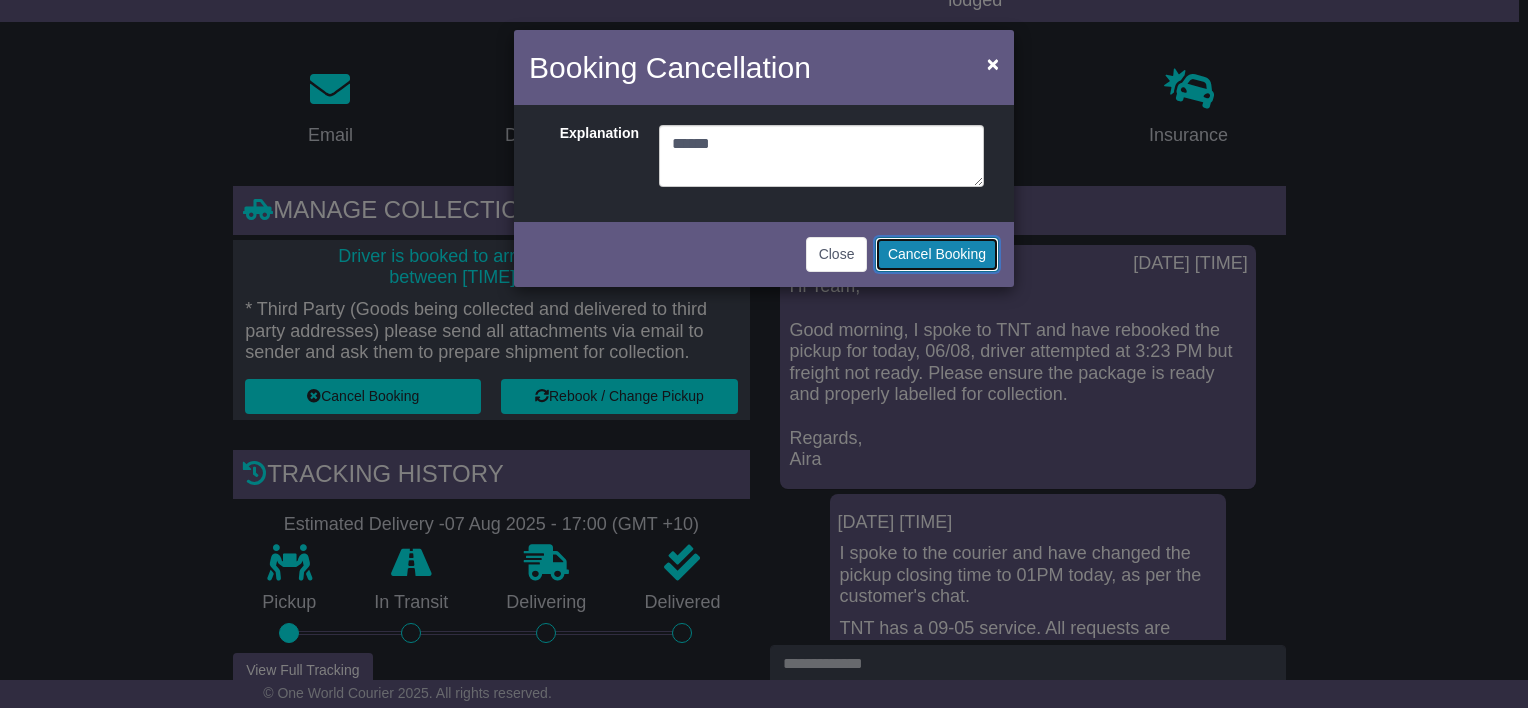 click on "Cancel Booking" at bounding box center (937, 254) 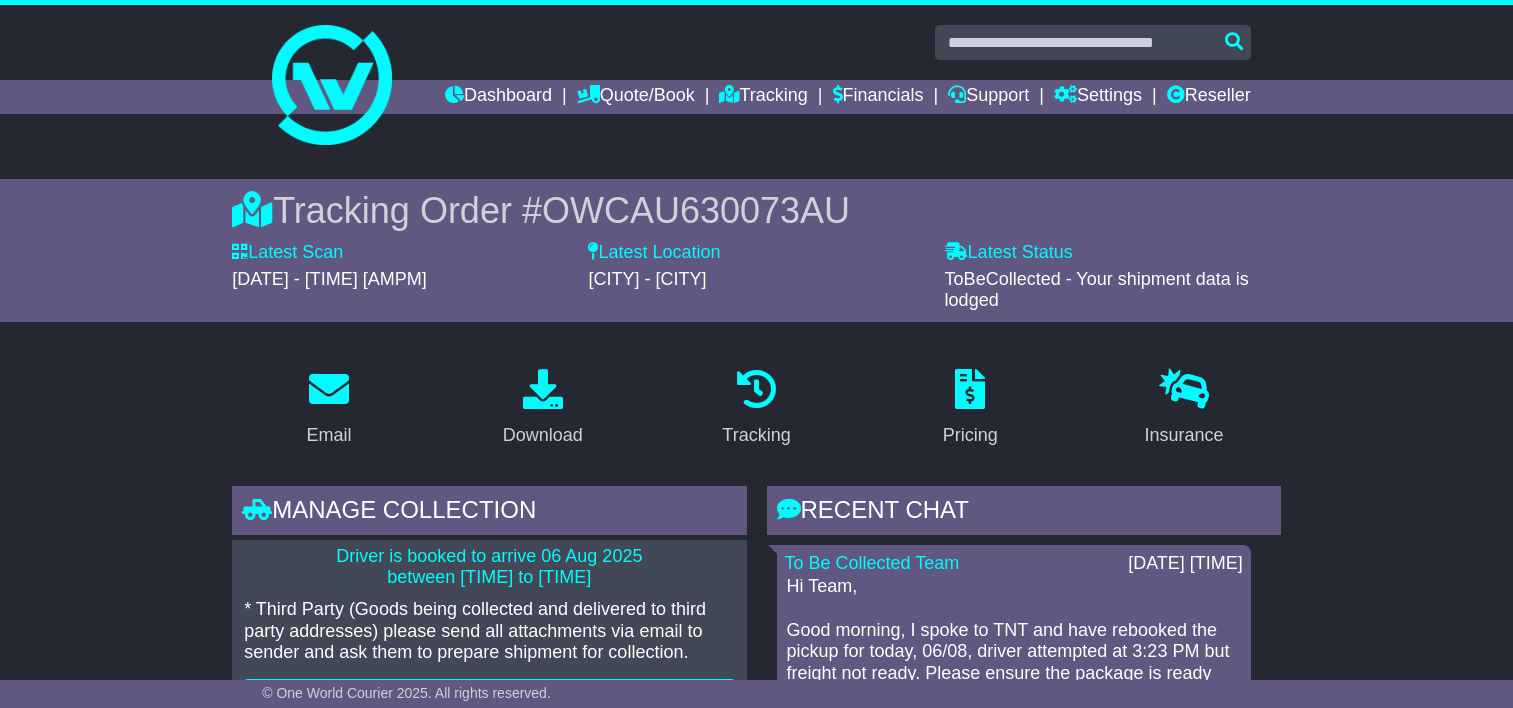 scroll, scrollTop: 300, scrollLeft: 0, axis: vertical 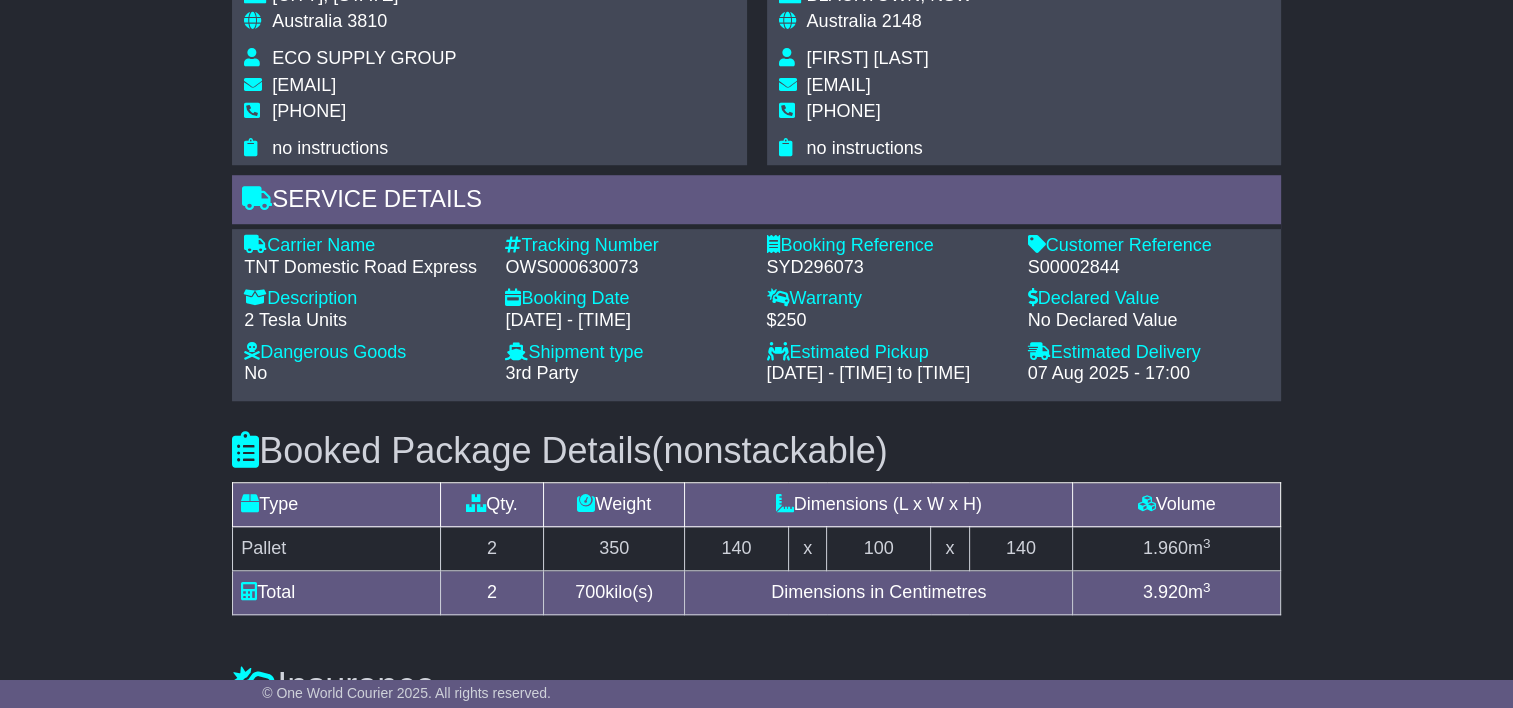drag, startPoint x: 243, startPoint y: 313, endPoint x: 252, endPoint y: 328, distance: 17.492855 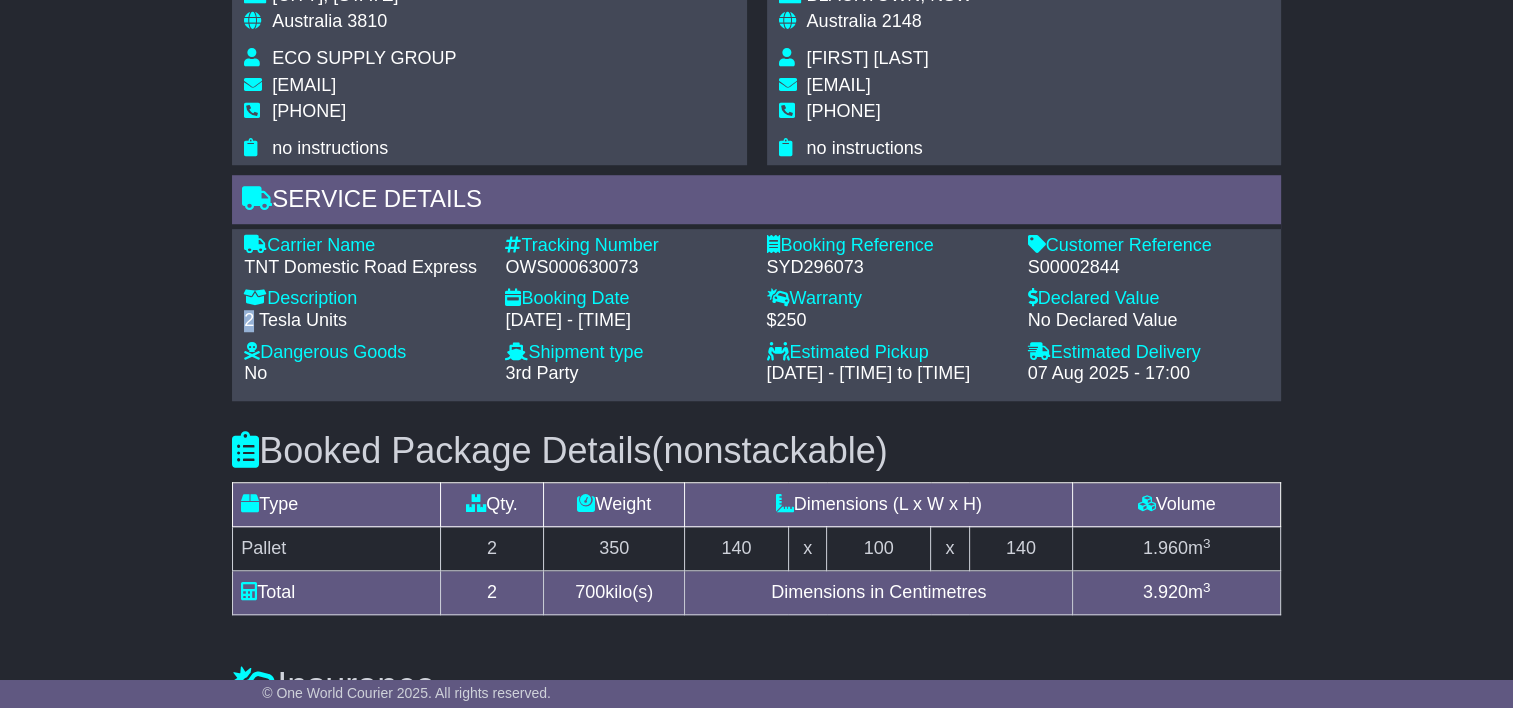 click on "Description
-
2 Tesla Units" at bounding box center (364, 314) 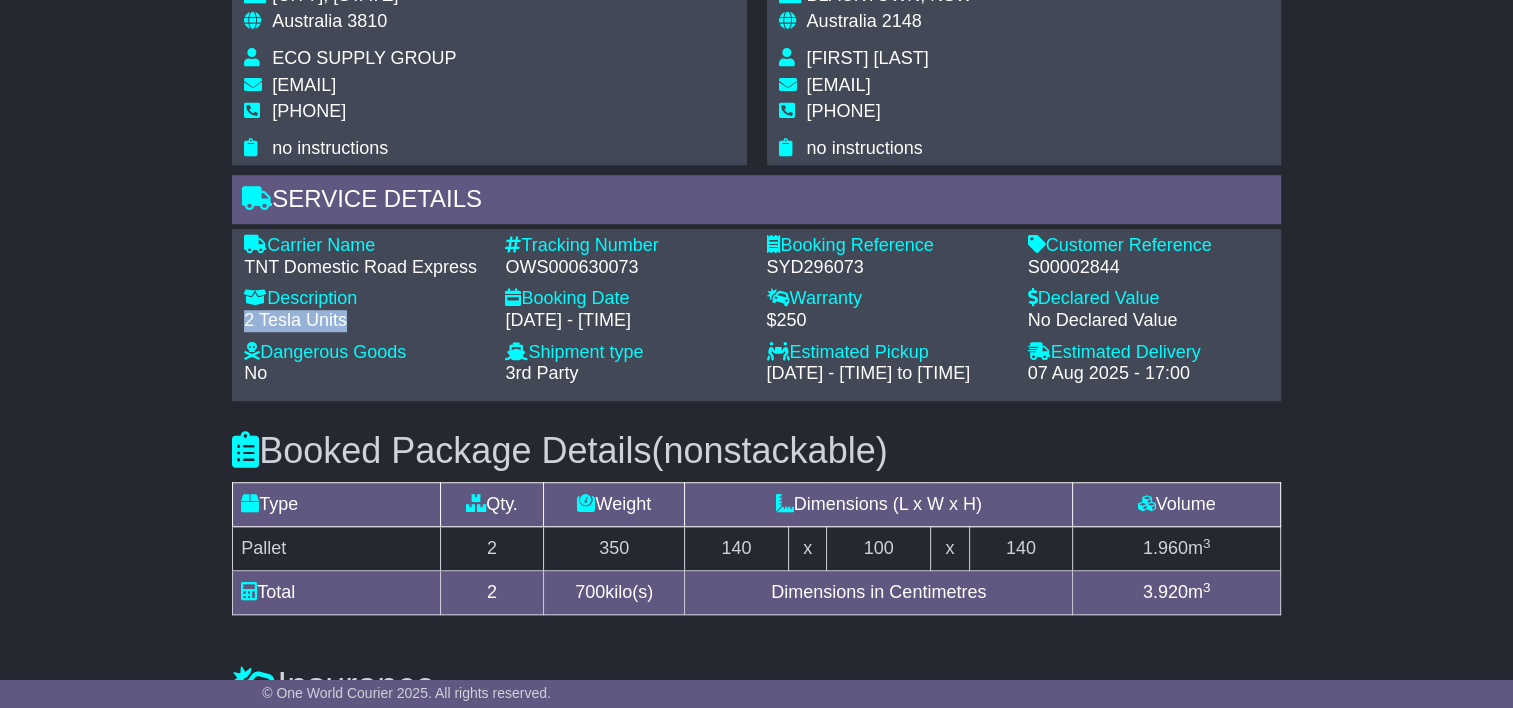 drag, startPoint x: 243, startPoint y: 314, endPoint x: 343, endPoint y: 318, distance: 100.07997 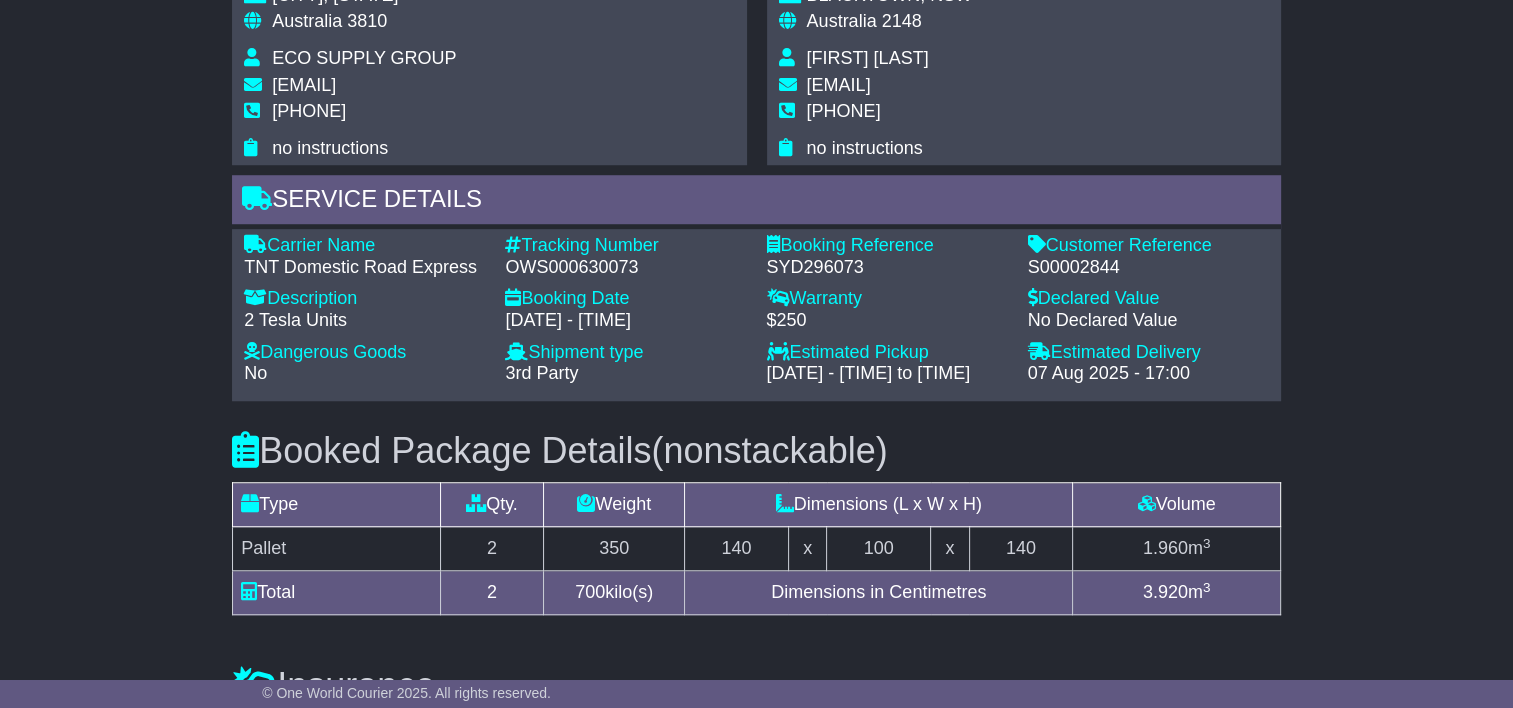 click on "S00002844" at bounding box center (1148, 268) 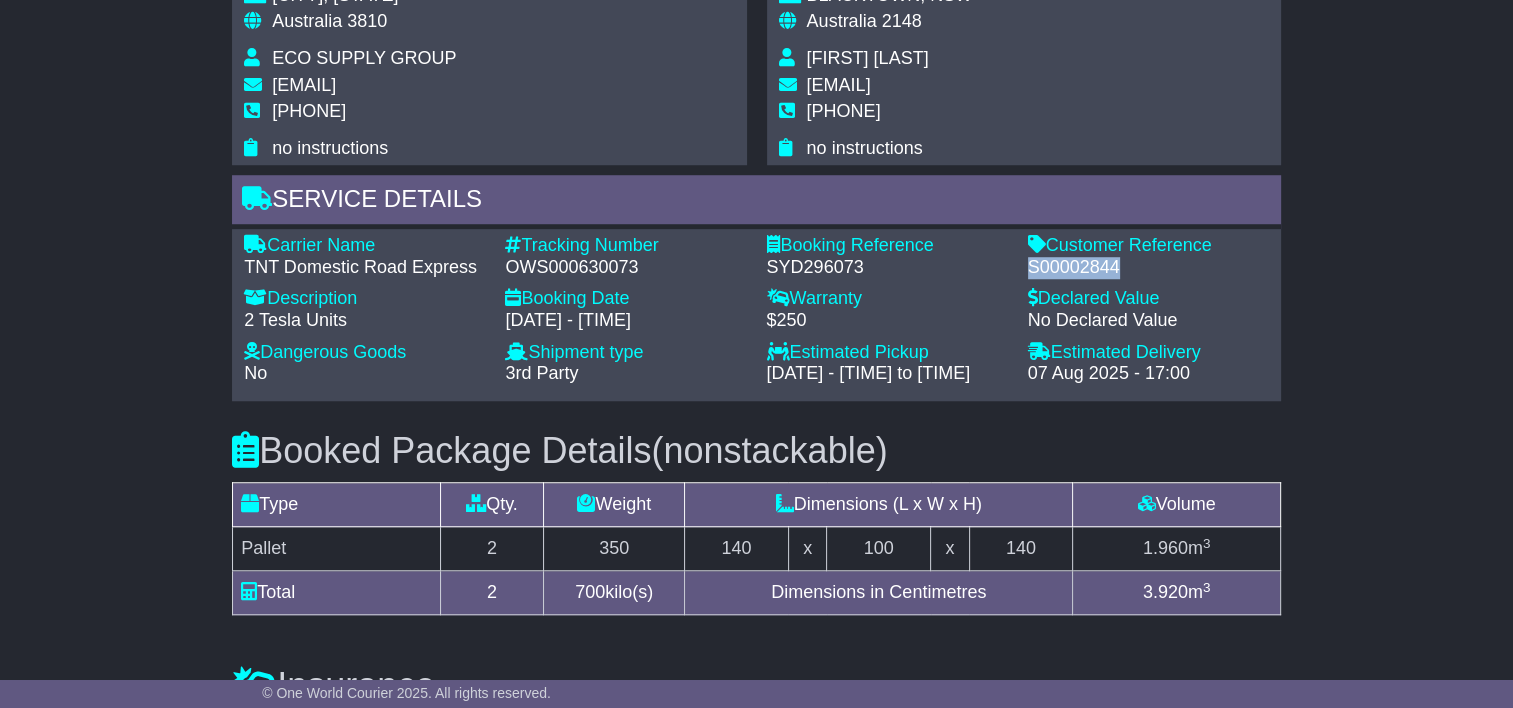 click on "S00002844" at bounding box center [1148, 268] 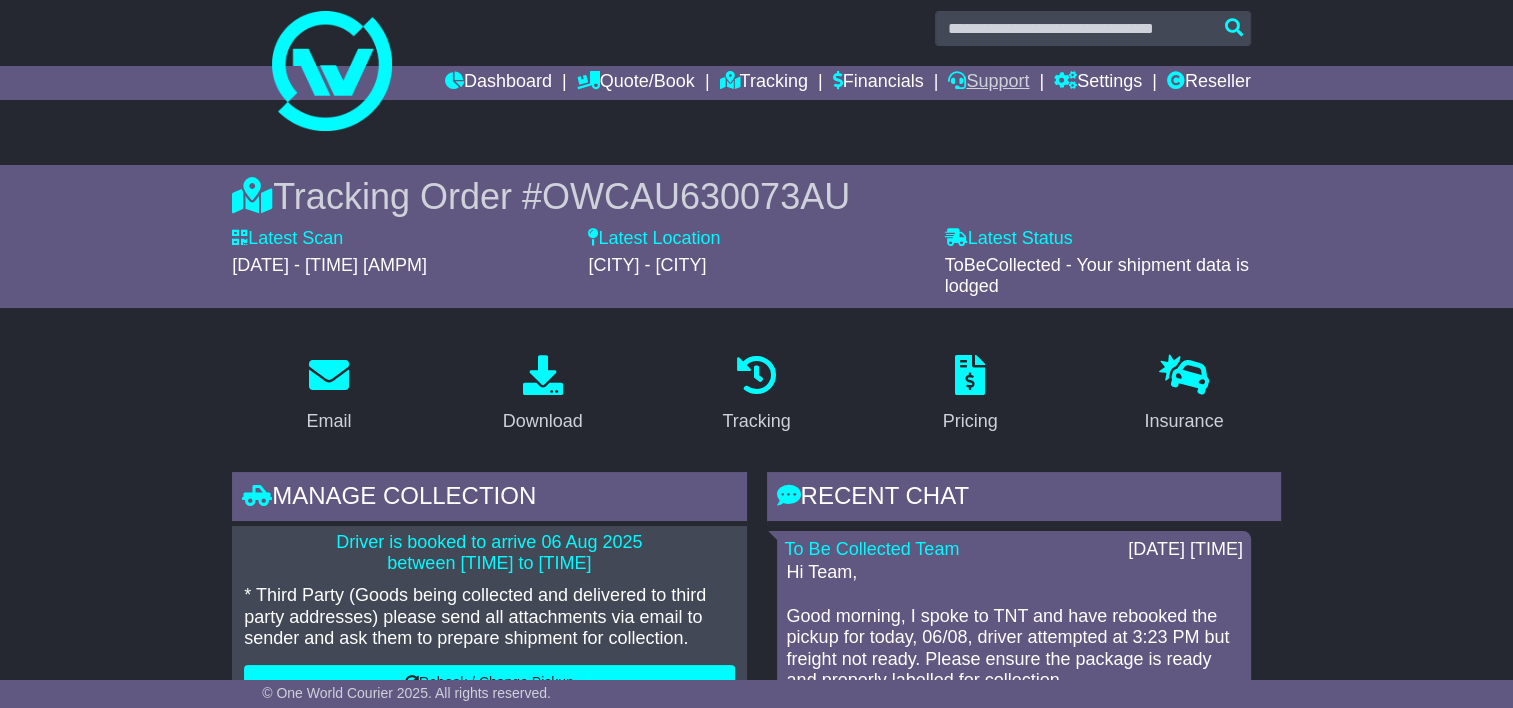 scroll, scrollTop: 0, scrollLeft: 0, axis: both 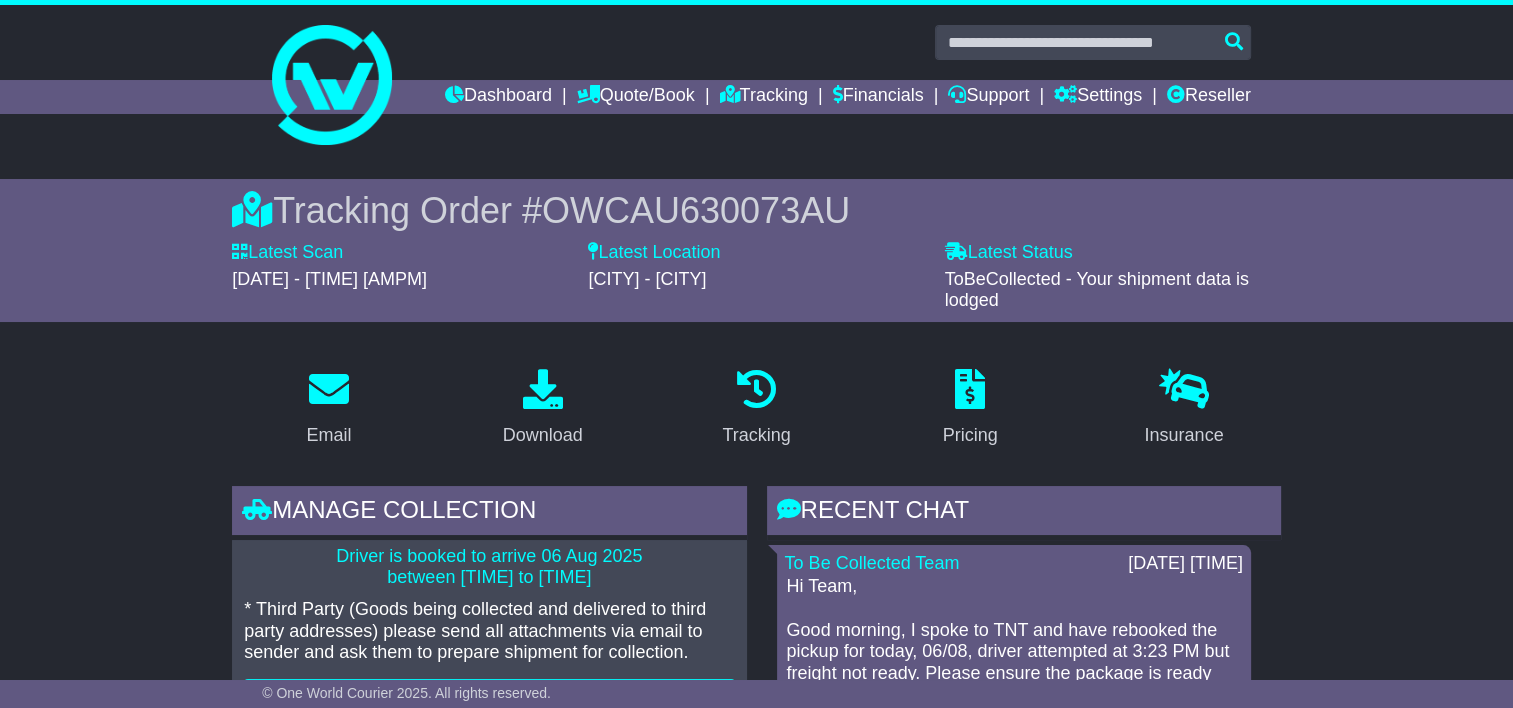 click on "OWCAU630073AU" at bounding box center [696, 210] 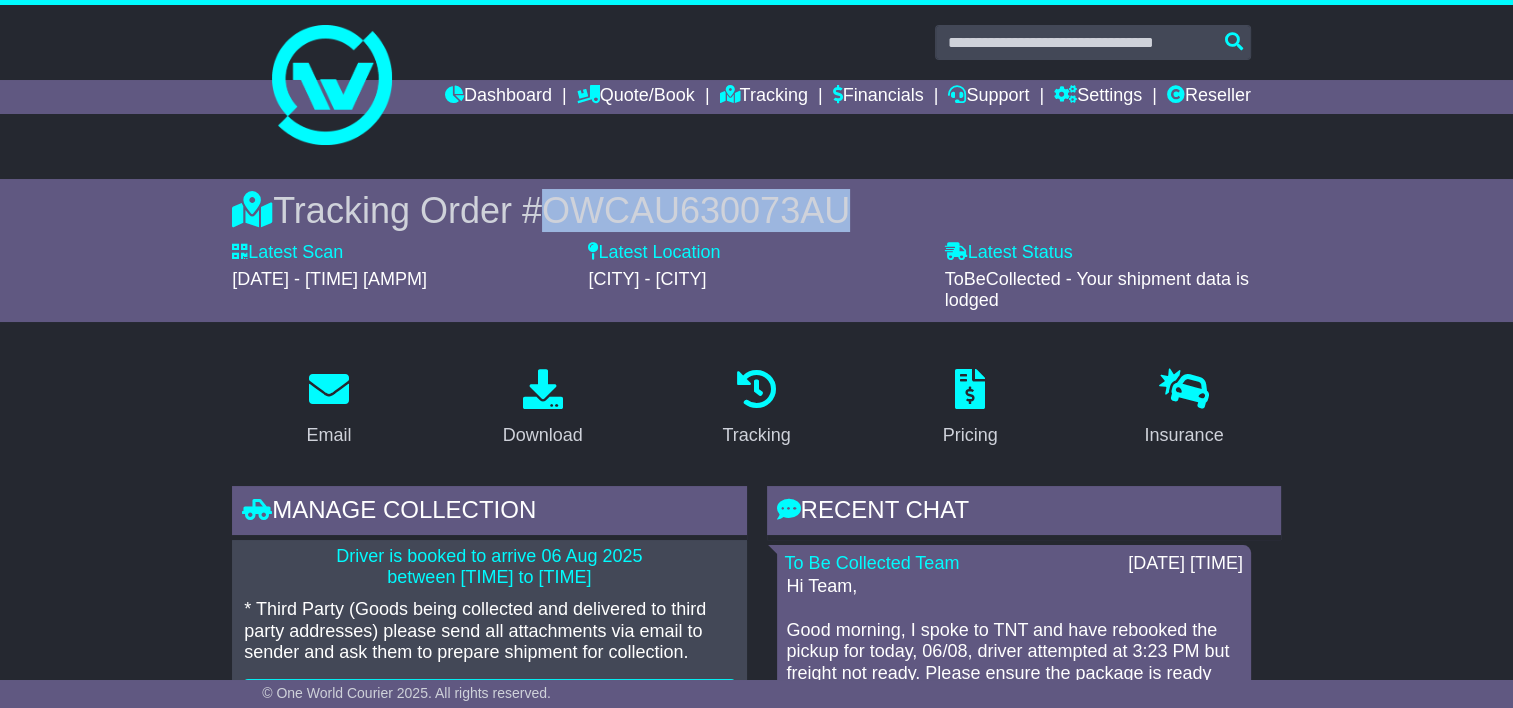 click on "OWCAU630073AU" at bounding box center [696, 210] 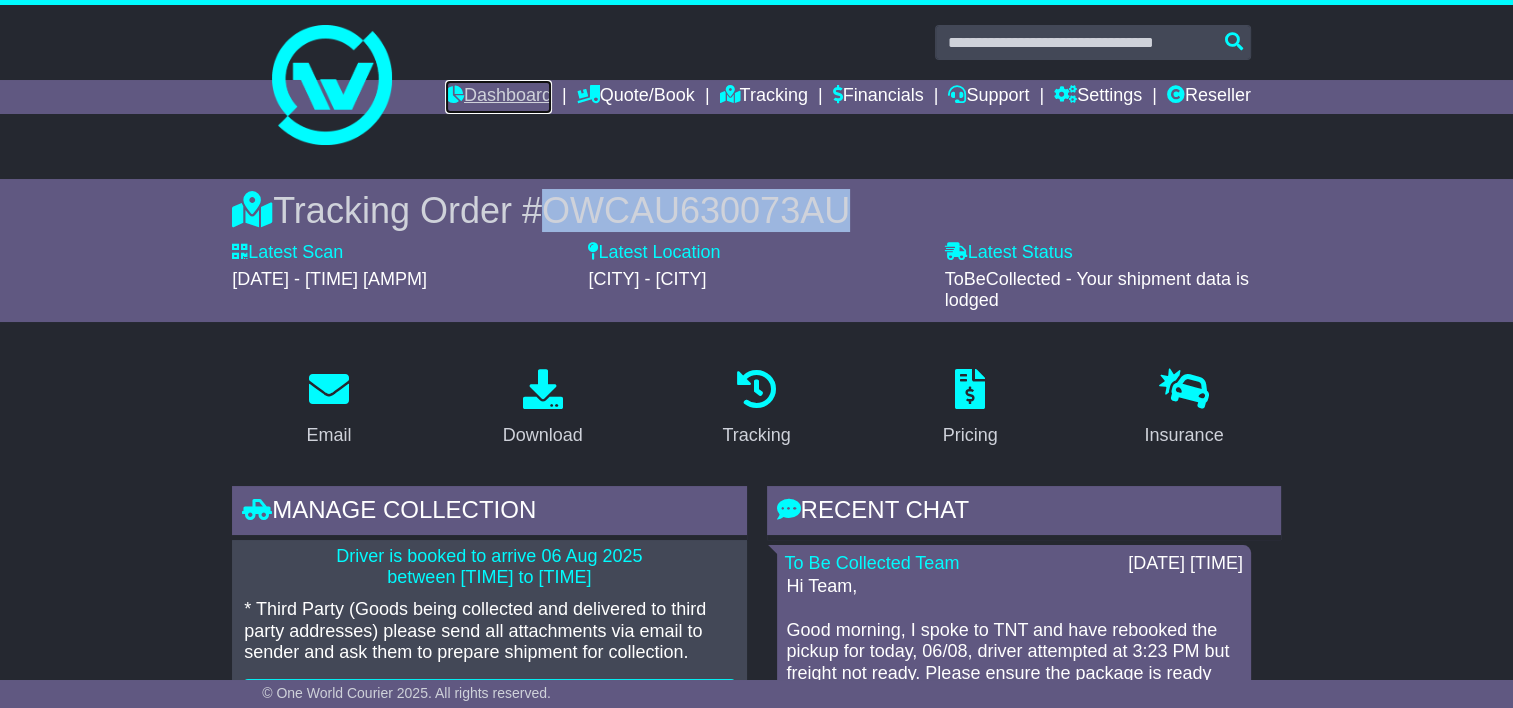 drag, startPoint x: 472, startPoint y: 89, endPoint x: 488, endPoint y: 92, distance: 16.27882 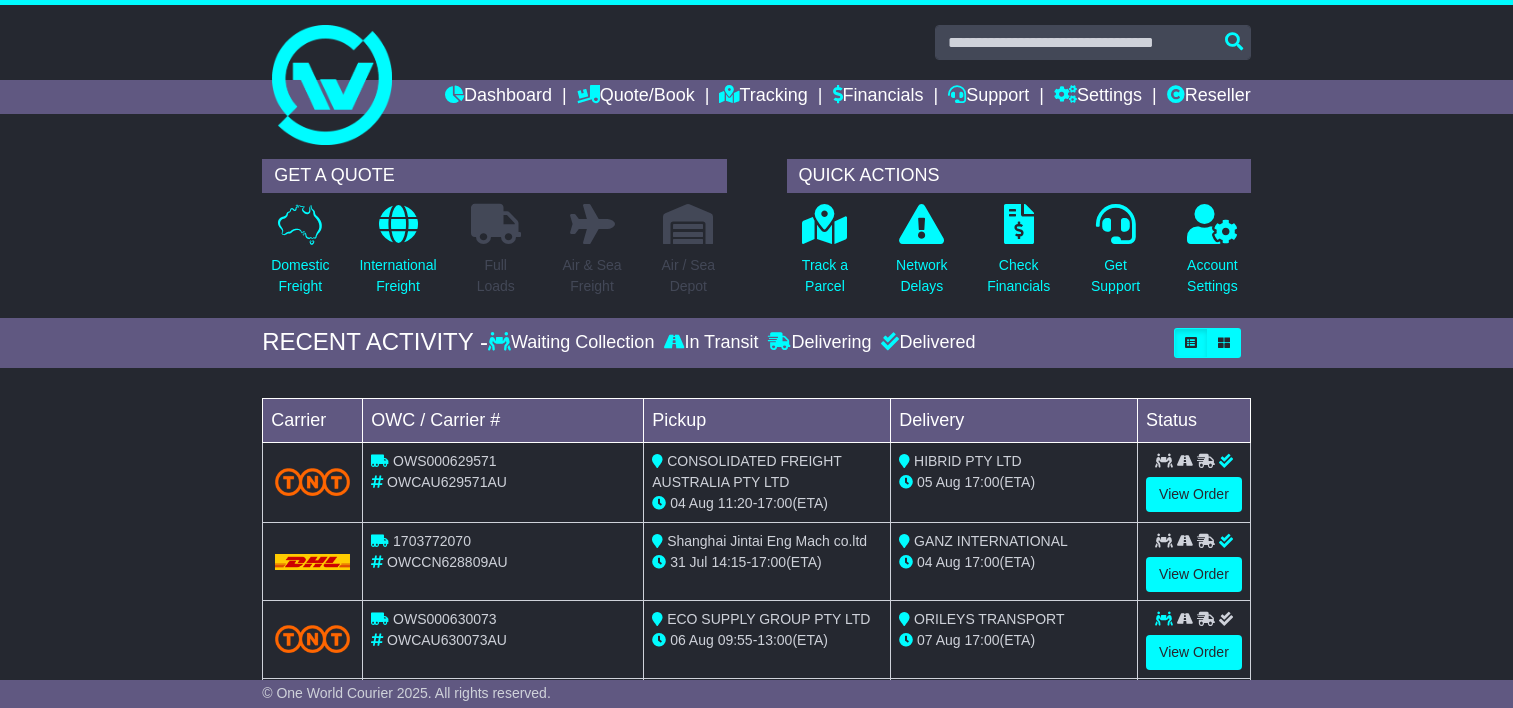 scroll, scrollTop: 0, scrollLeft: 0, axis: both 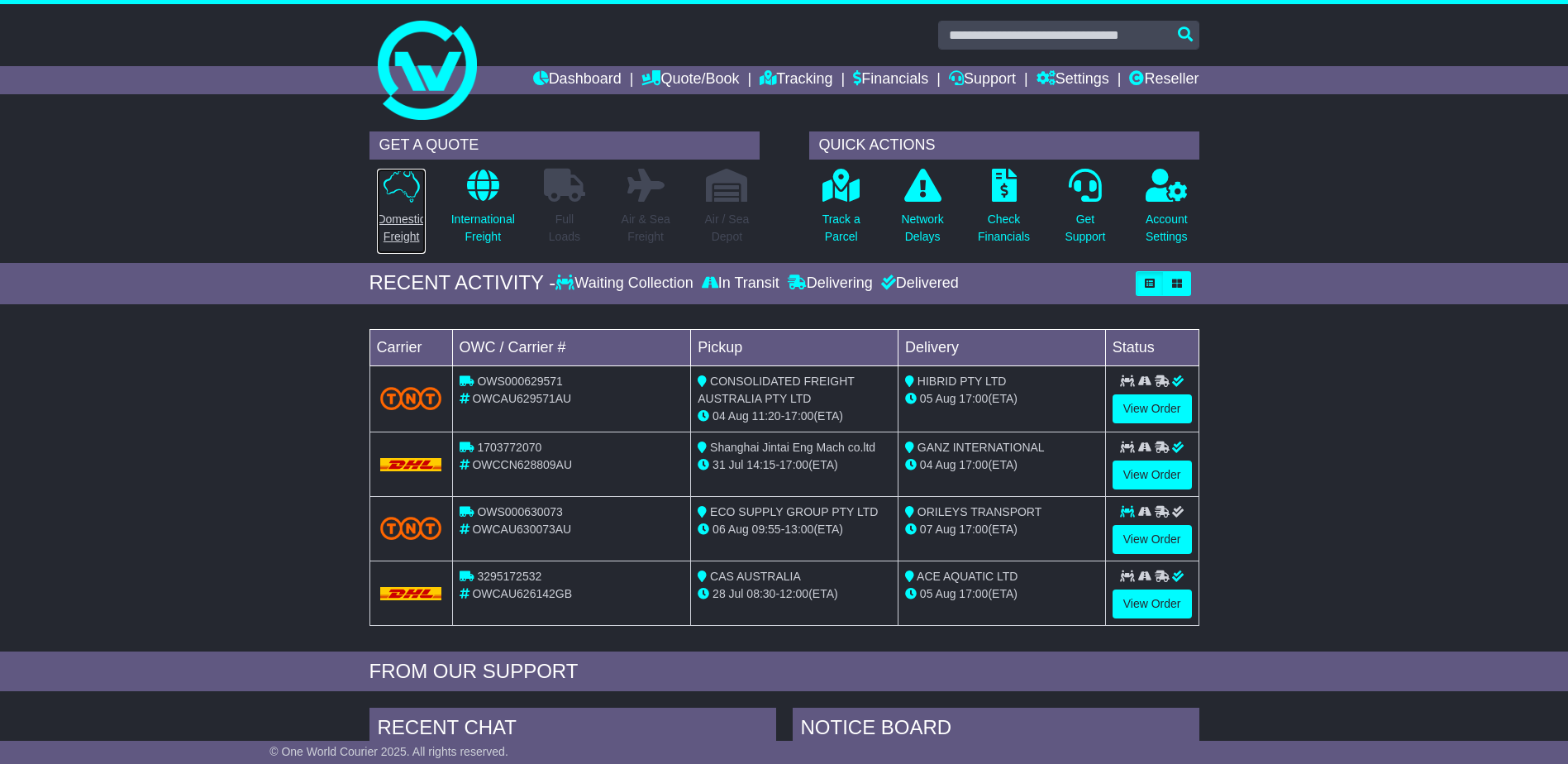 click on "Domestic Freight" at bounding box center [401, 211] 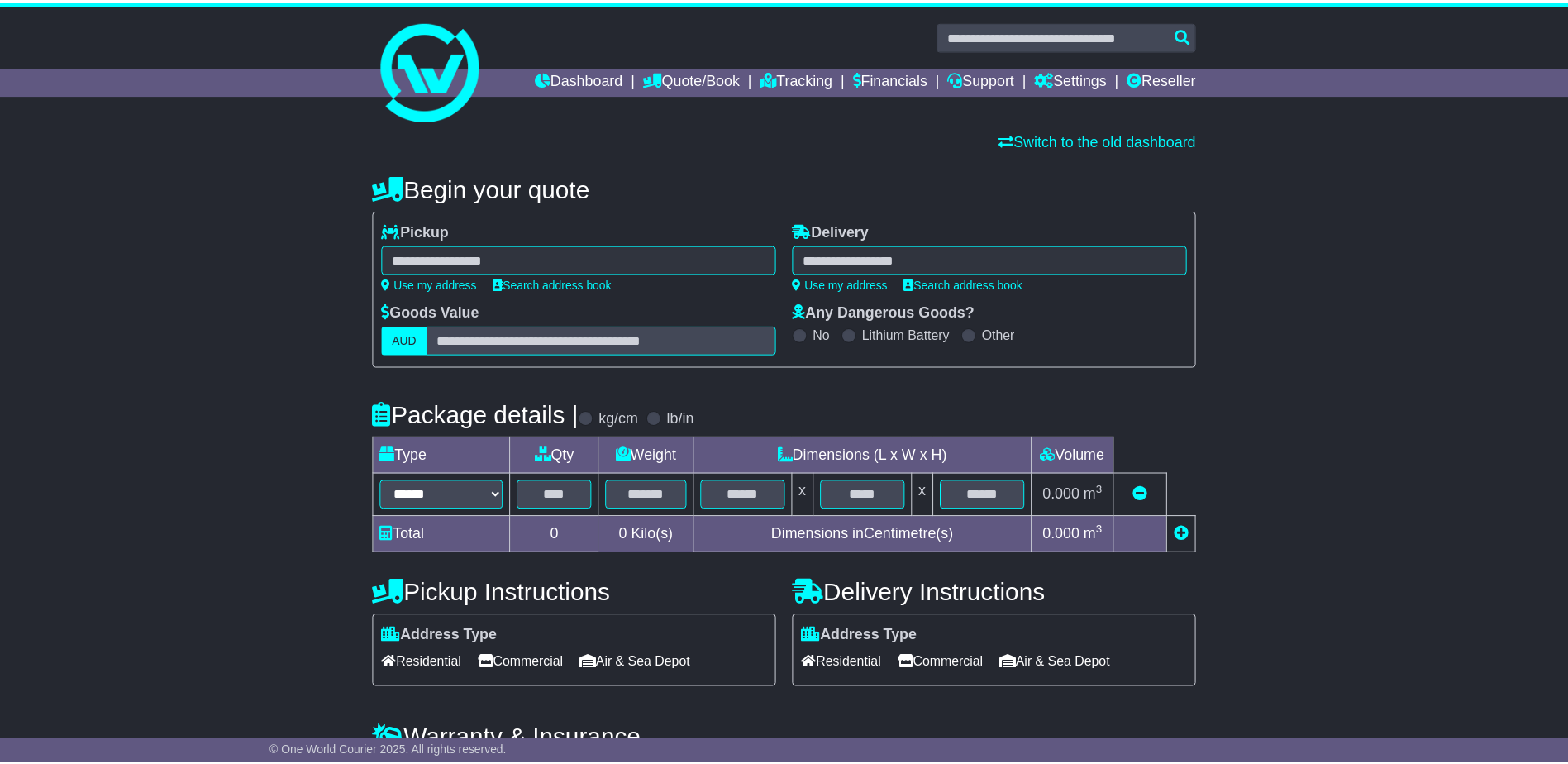 scroll, scrollTop: 0, scrollLeft: 0, axis: both 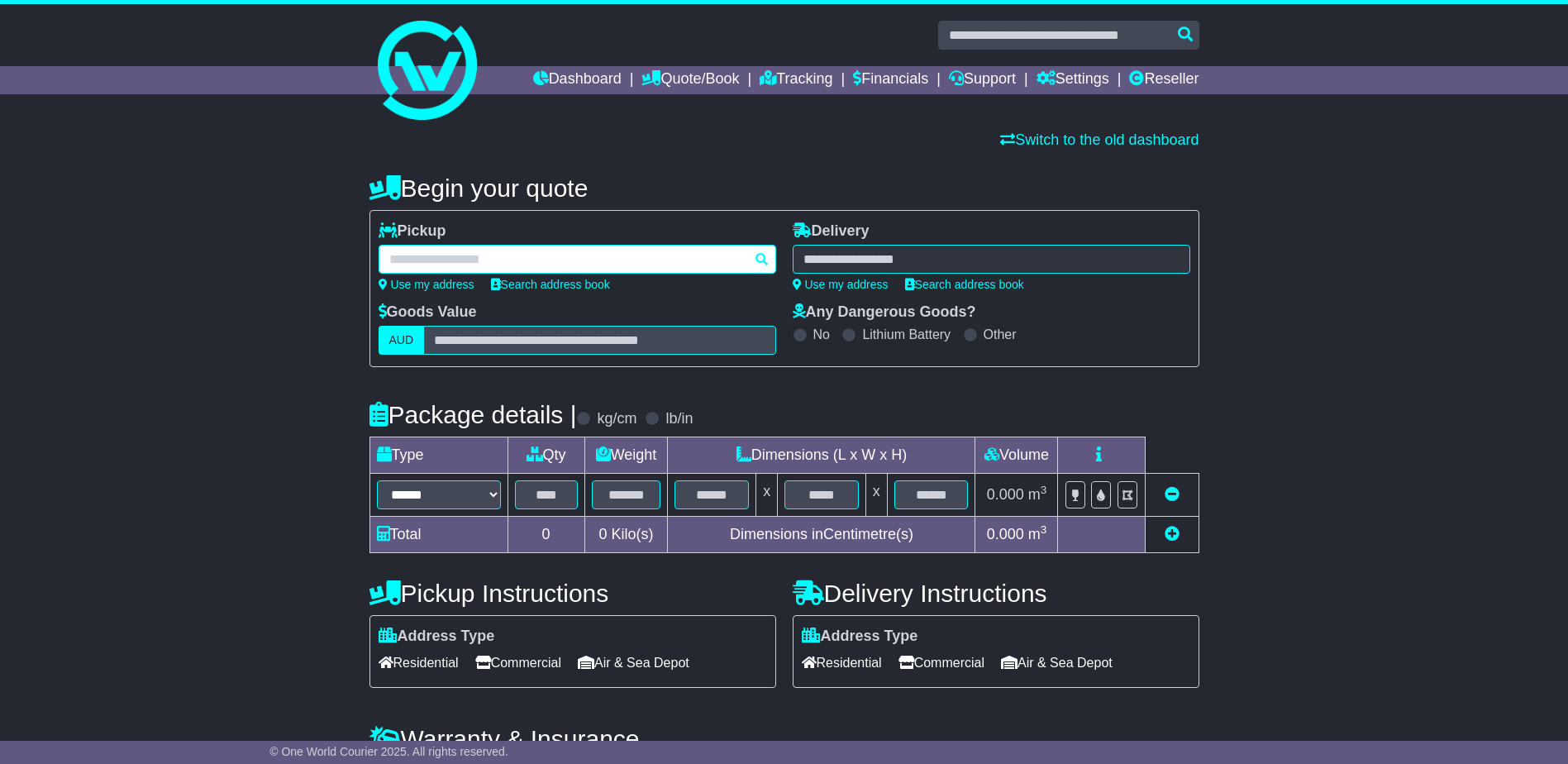 click at bounding box center [577, 259] 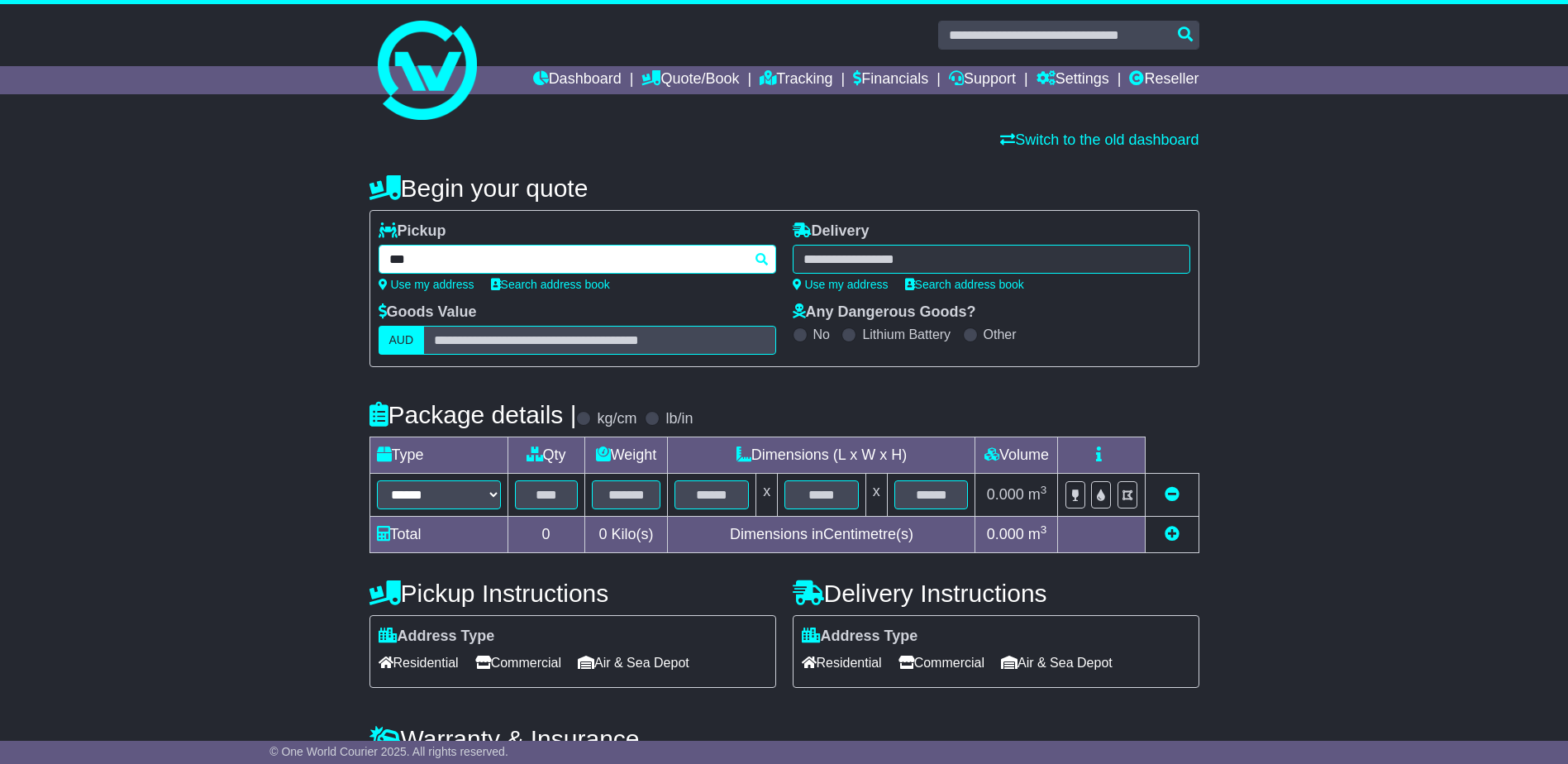 type on "****" 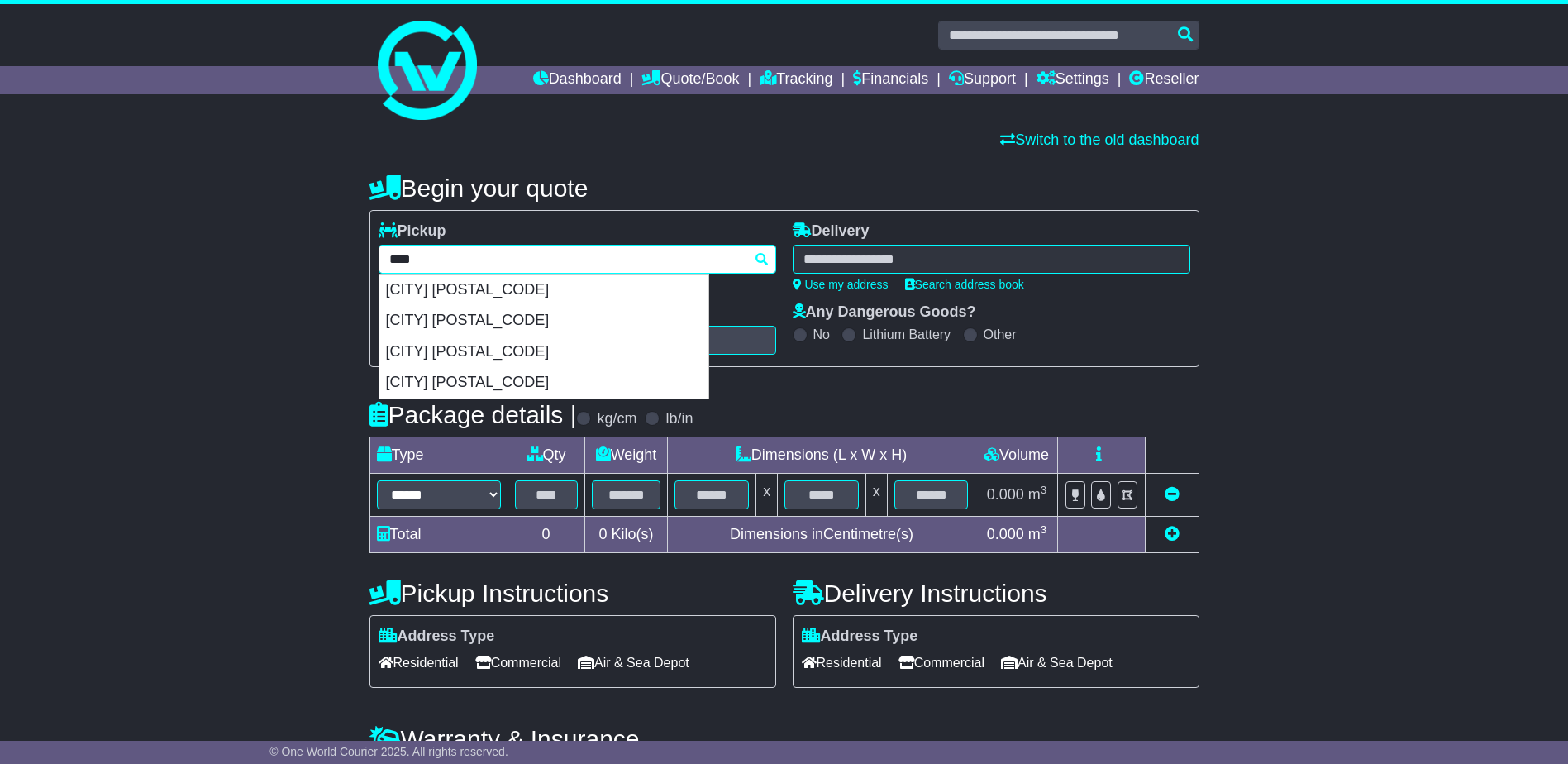 drag, startPoint x: 430, startPoint y: 279, endPoint x: 580, endPoint y: 298, distance: 151.19854 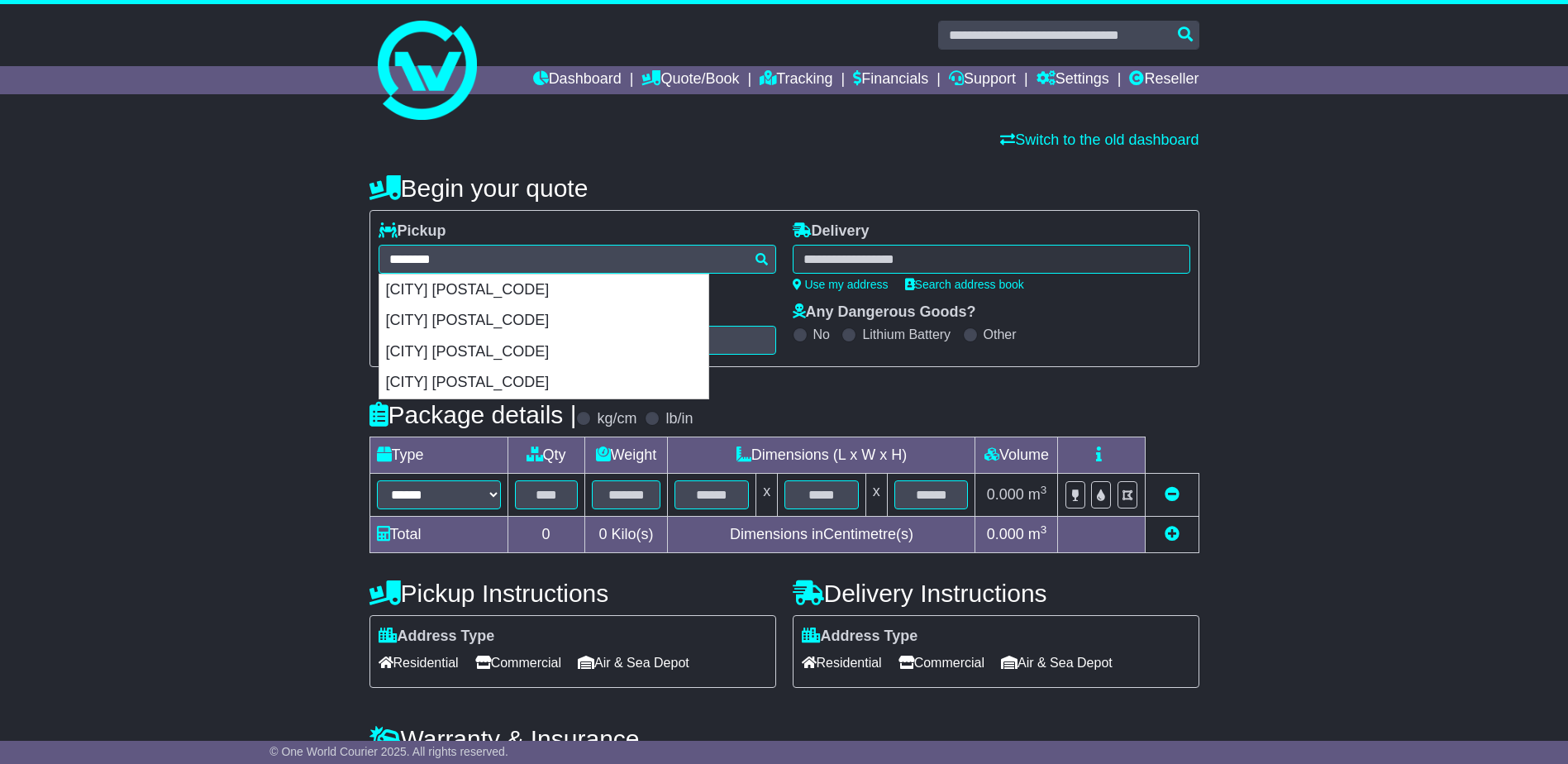type on "**********" 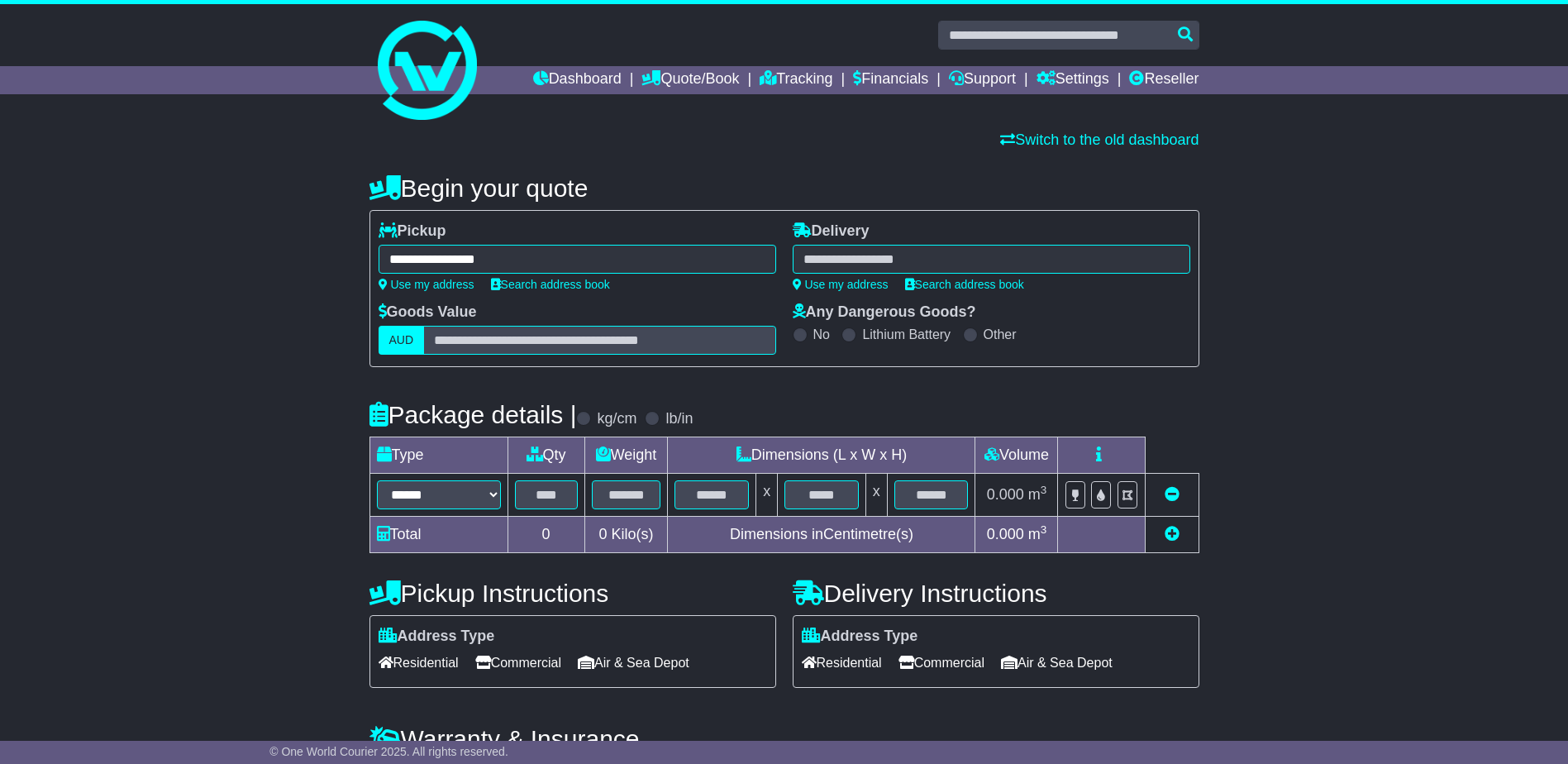 click at bounding box center [991, 259] 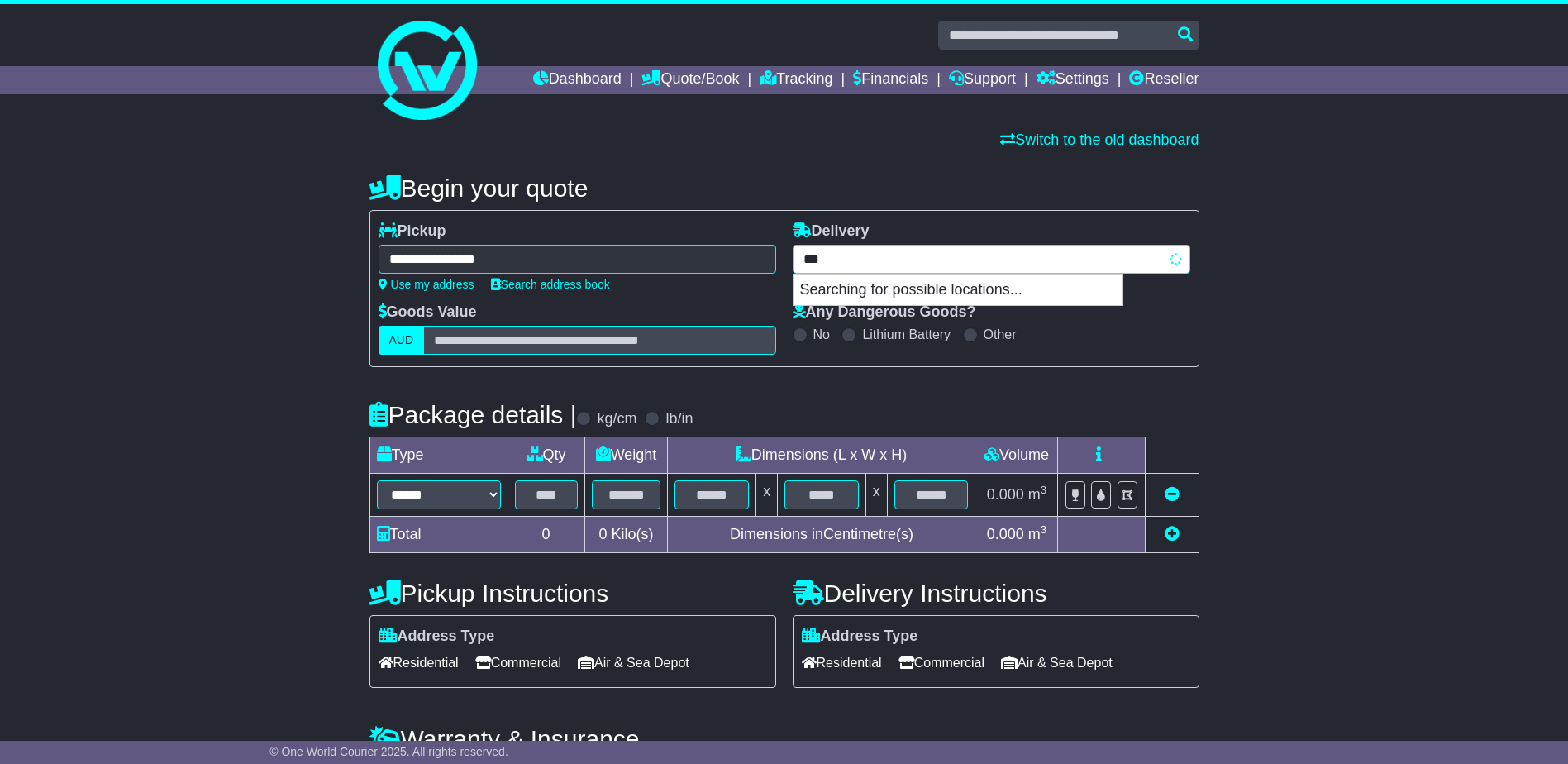 type on "****" 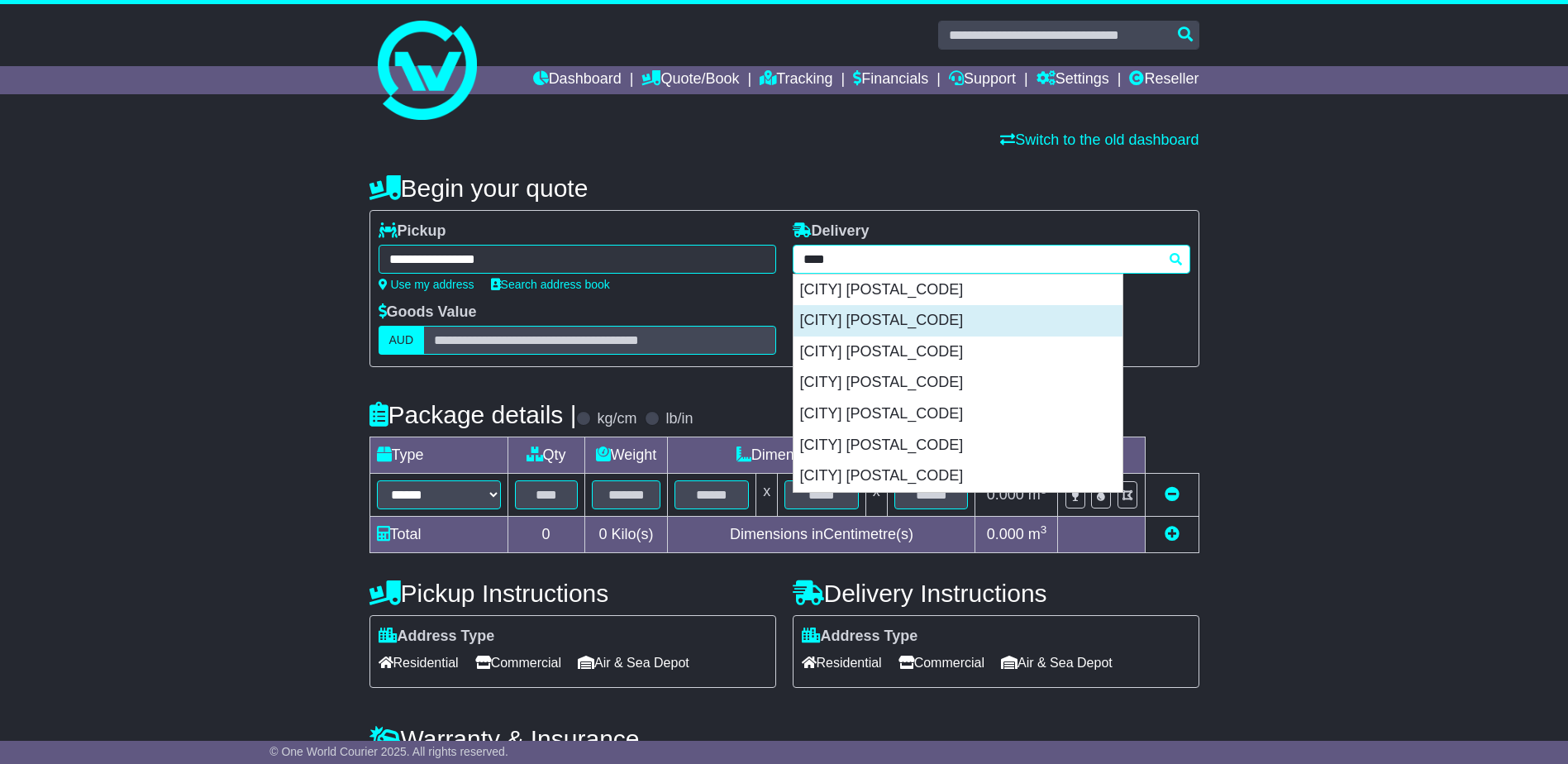 click on "BLACKTOWN 2148" at bounding box center (958, 321) 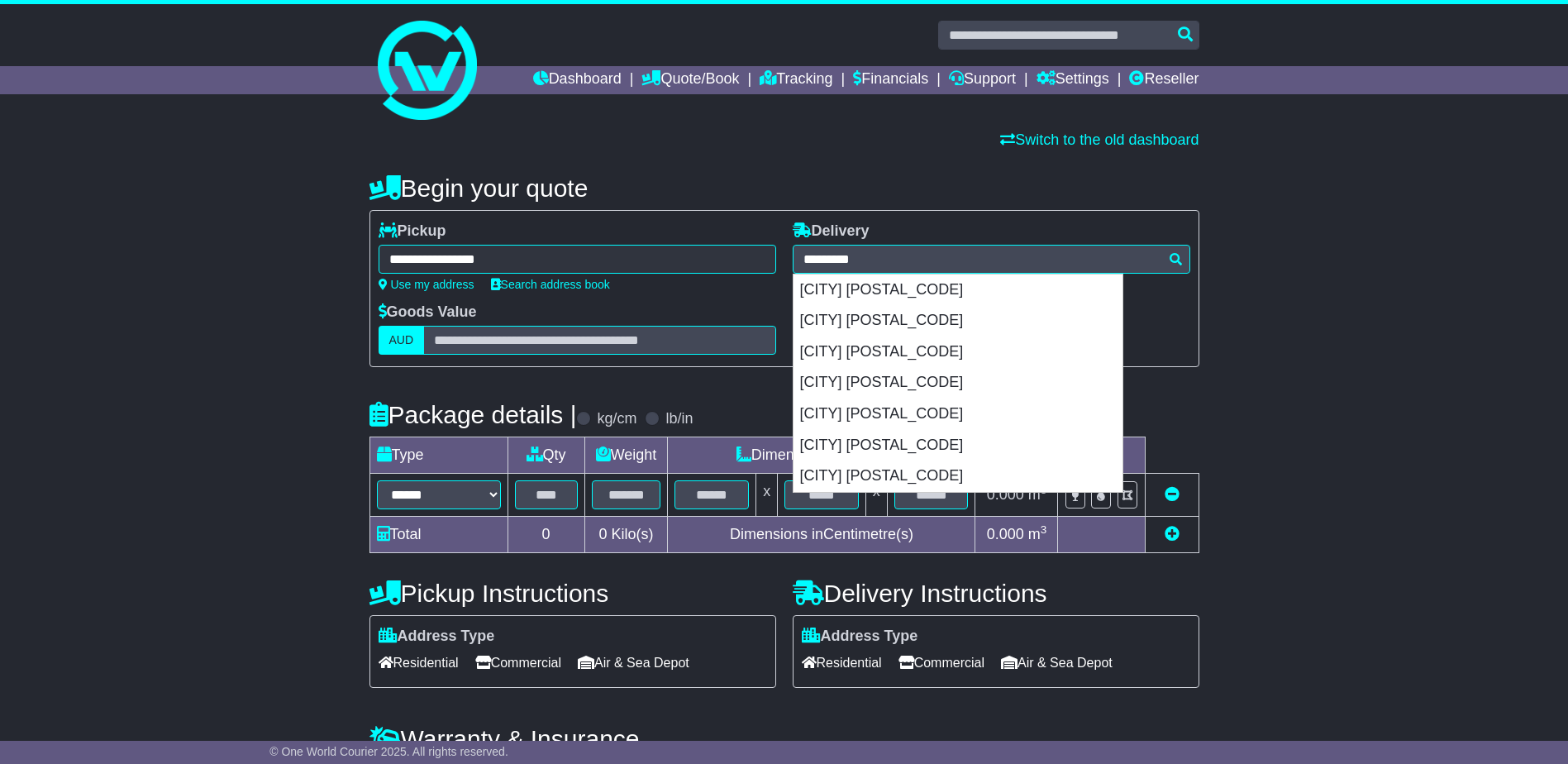 type on "**********" 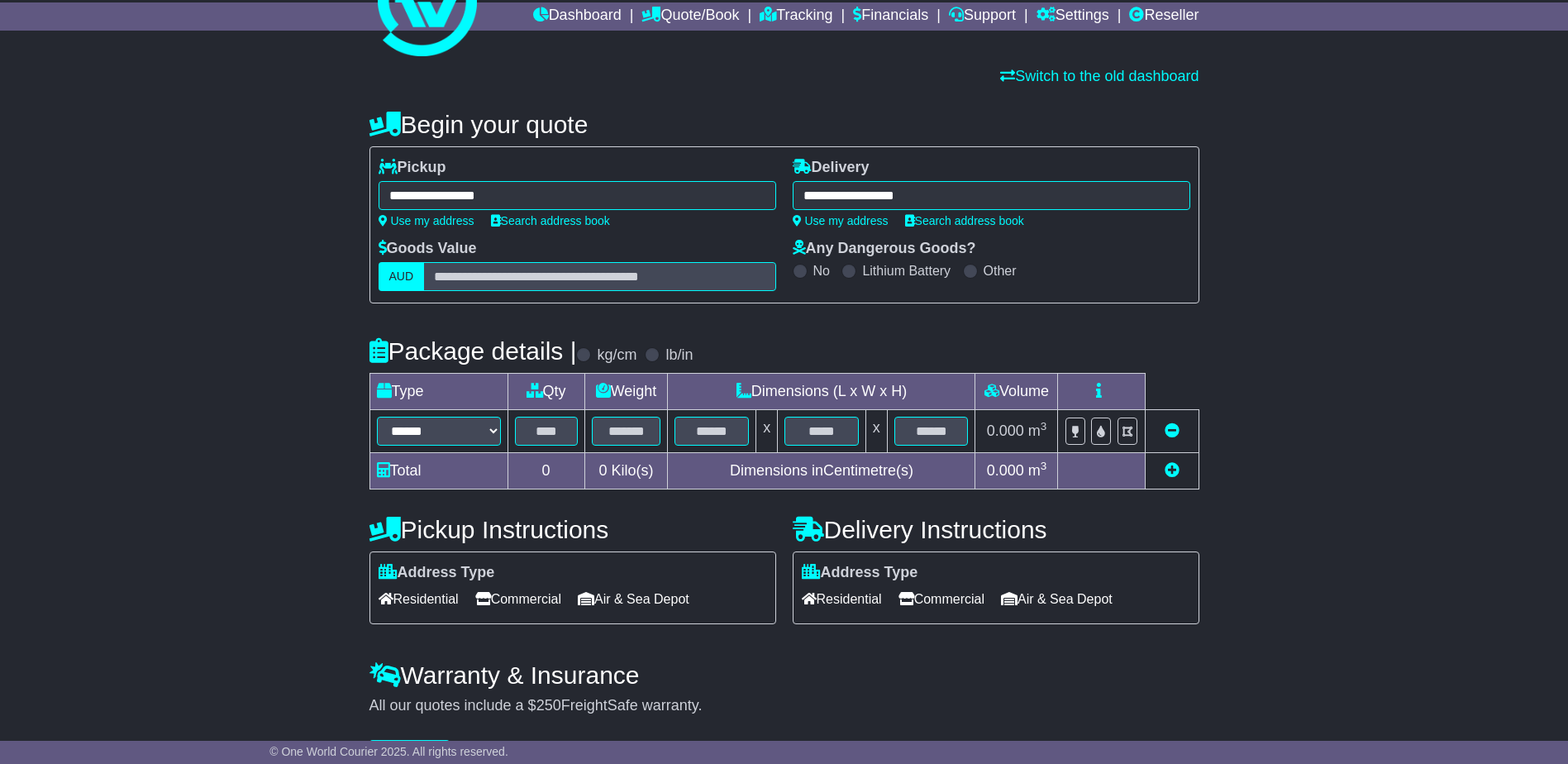 scroll, scrollTop: 110, scrollLeft: 0, axis: vertical 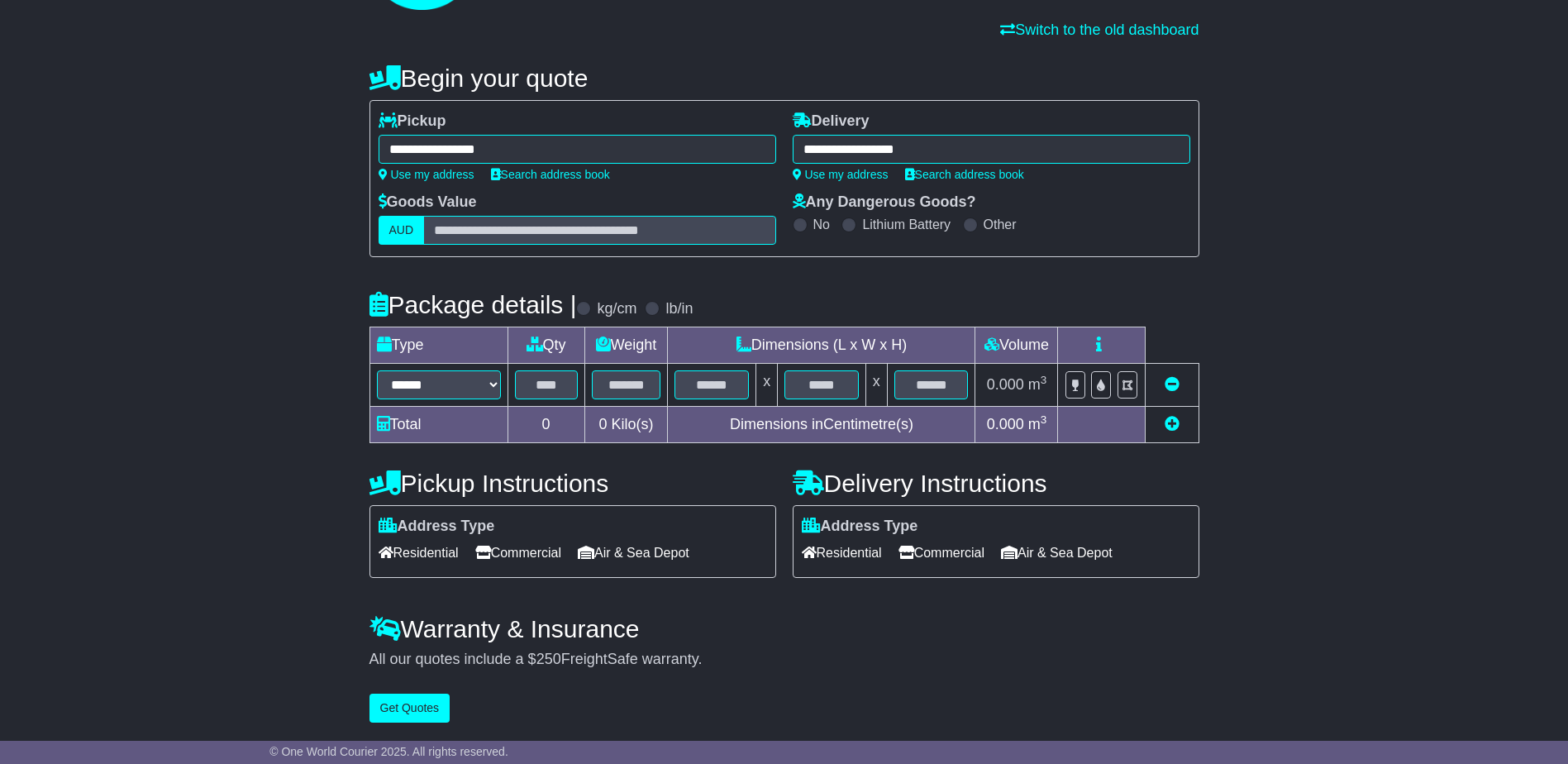 click at bounding box center [970, 225] 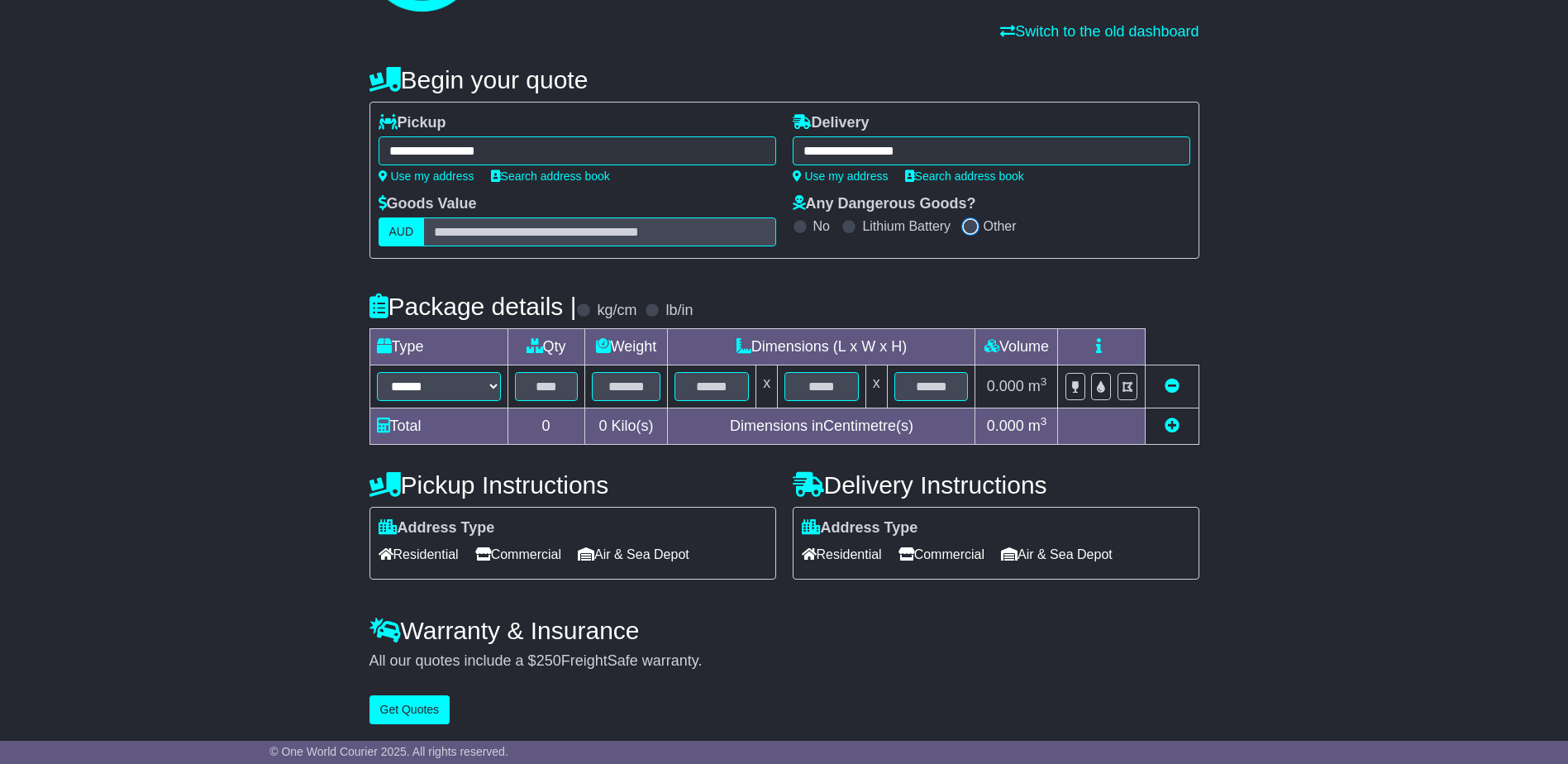scroll, scrollTop: 110, scrollLeft: 0, axis: vertical 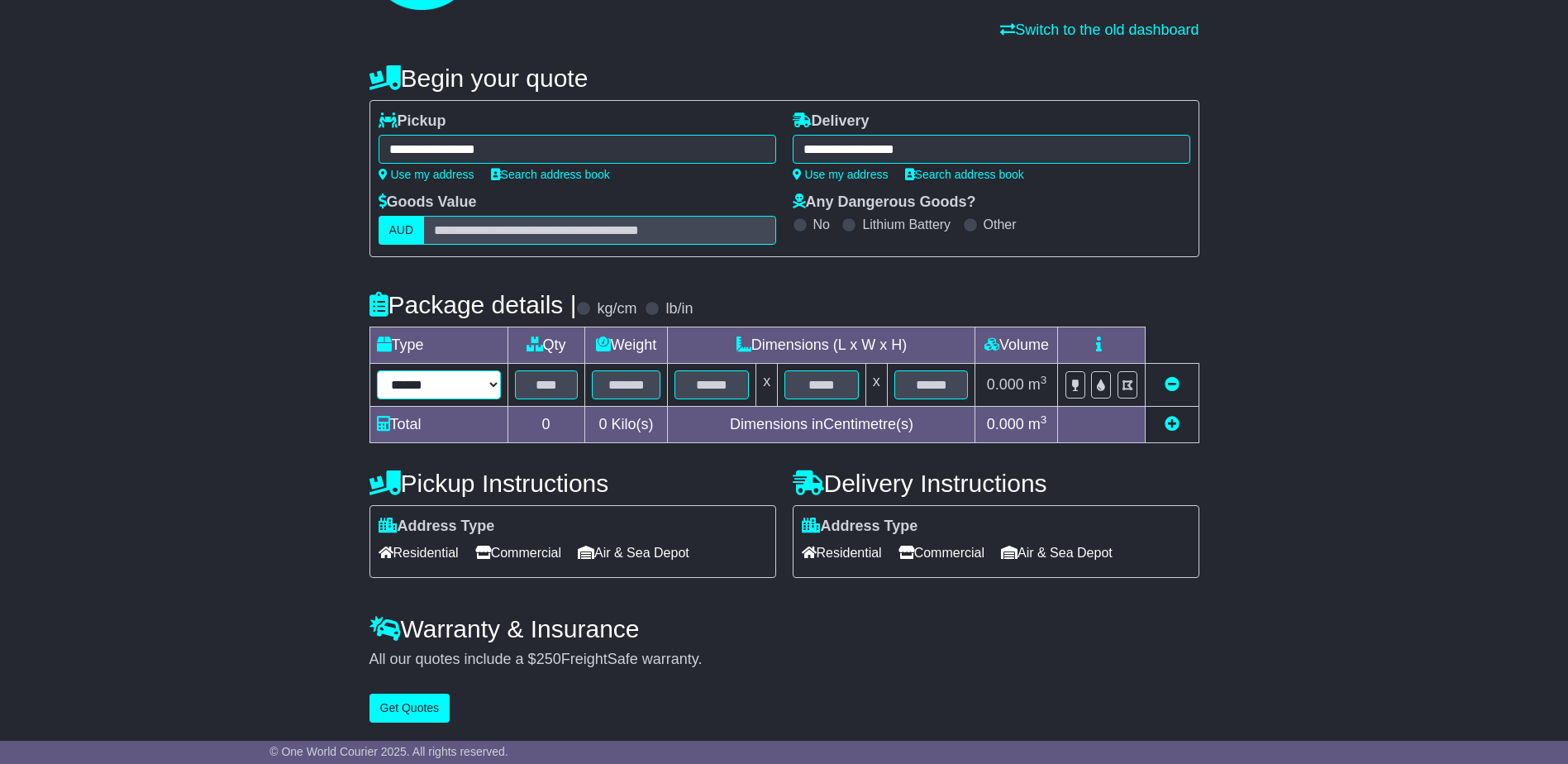 click on "****** ****** *** ******** ***** **** **** ****** *** *******" at bounding box center [439, 384] 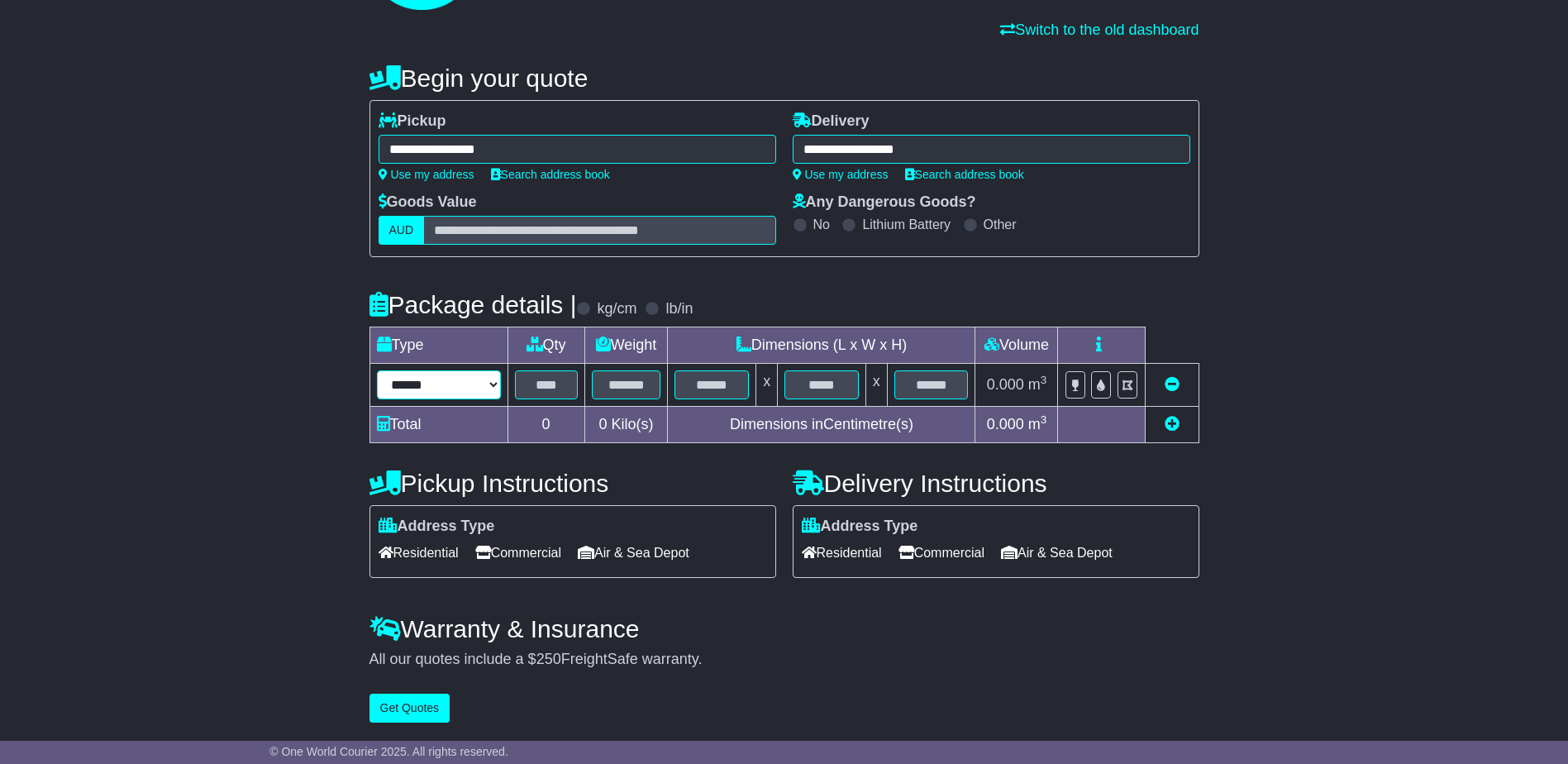 select on "*****" 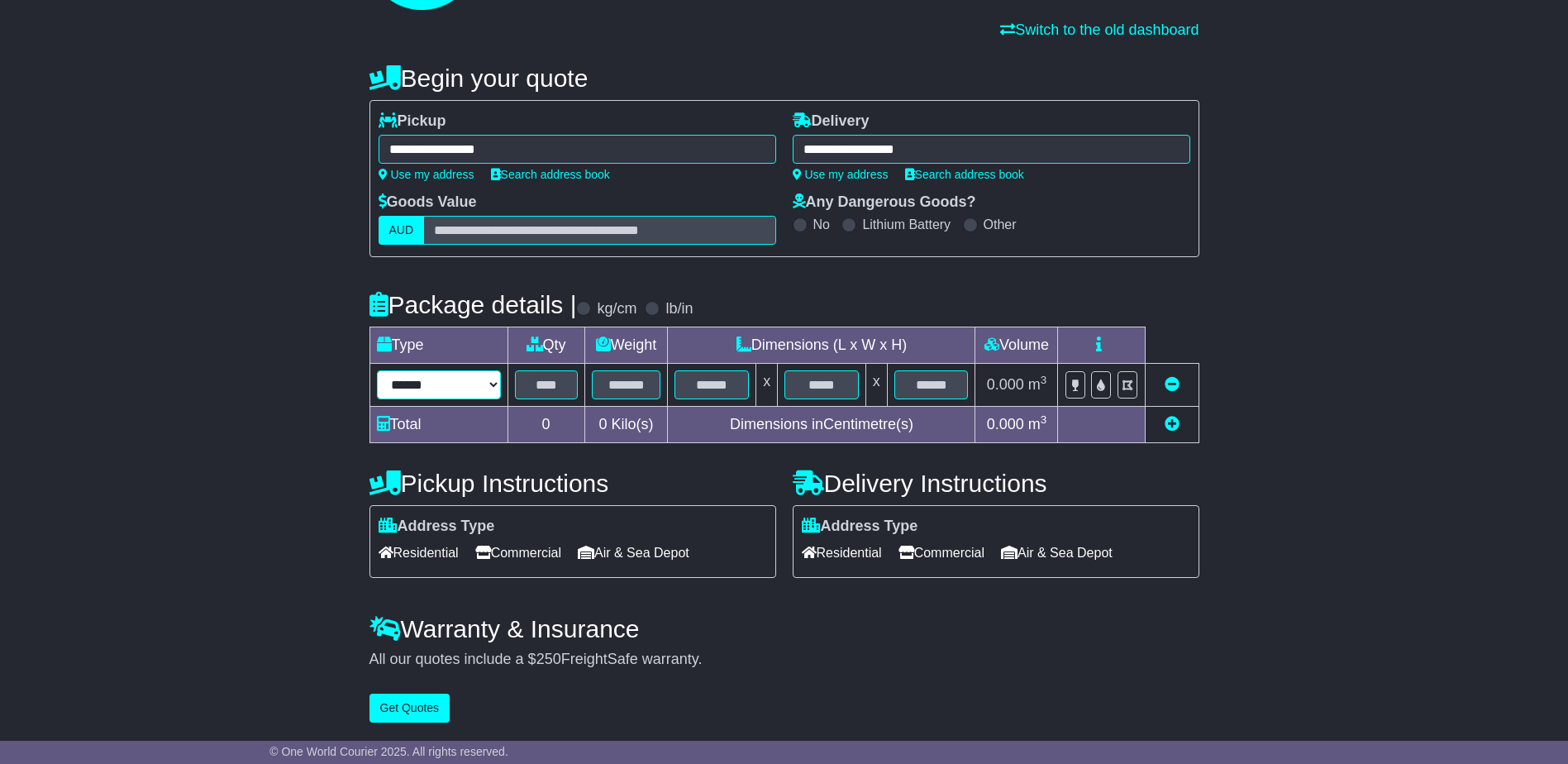 click on "****** ****** *** ******** ***** **** **** ****** *** *******" at bounding box center [439, 384] 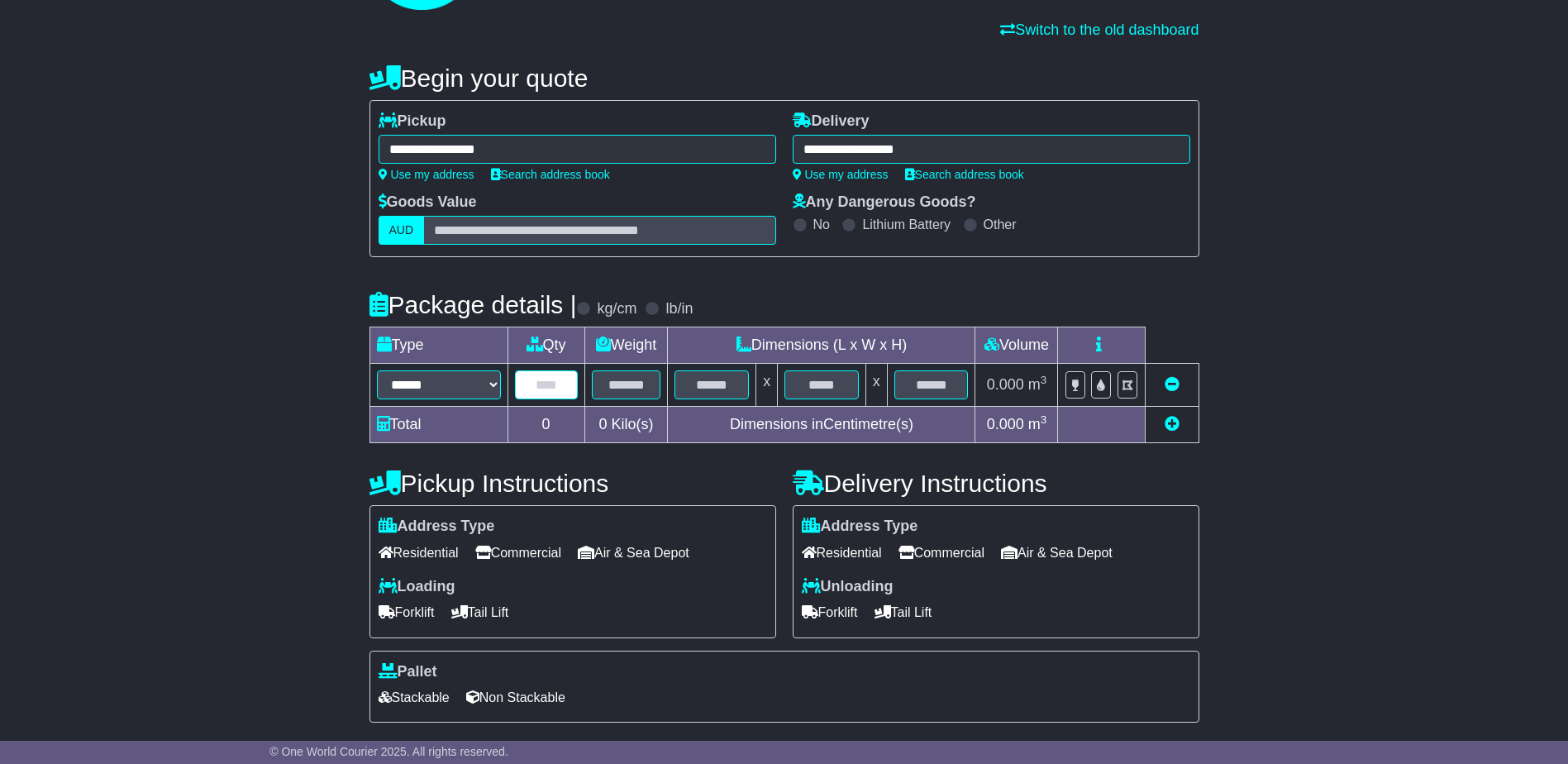click at bounding box center [546, 384] 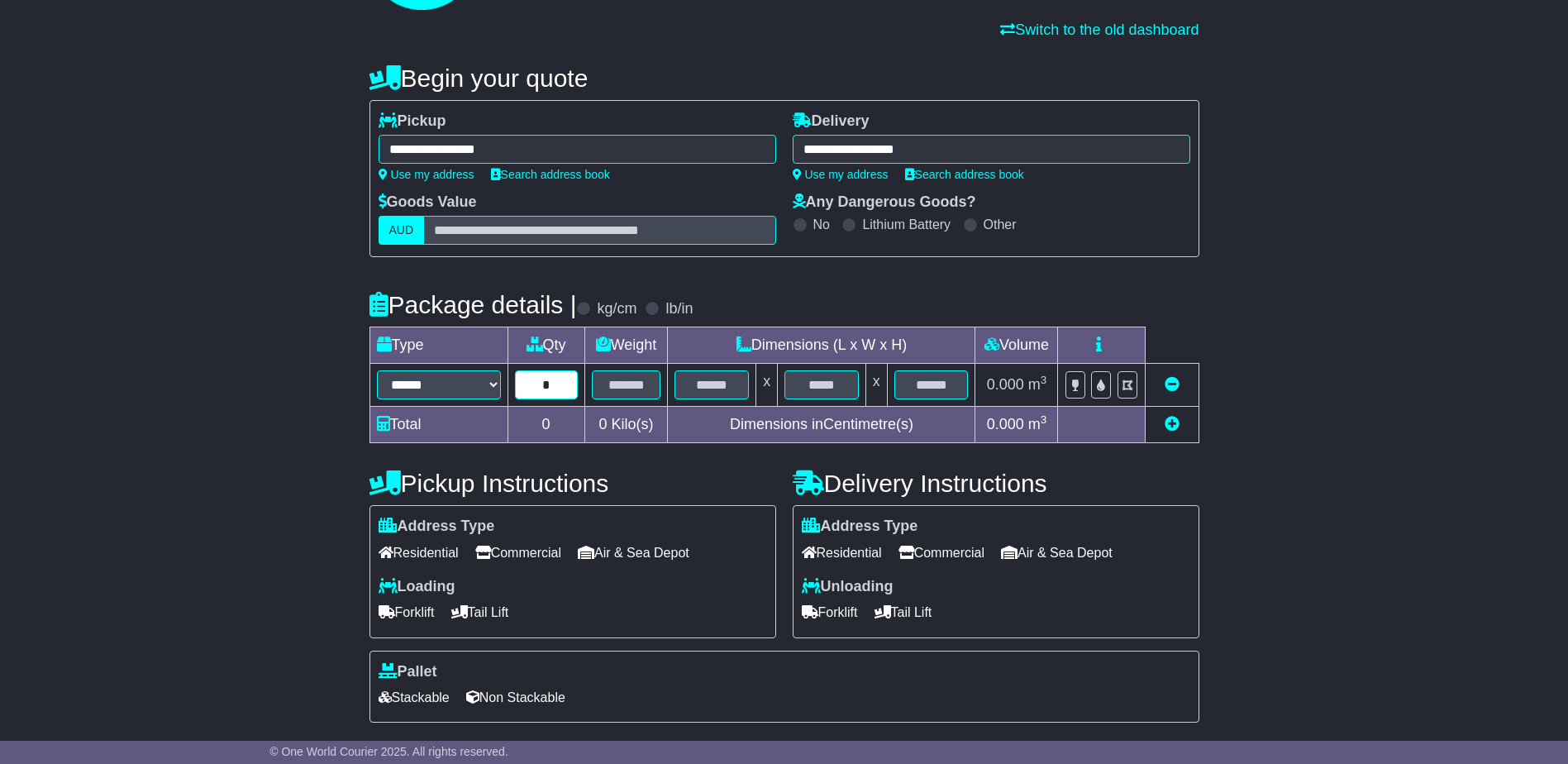type on "*" 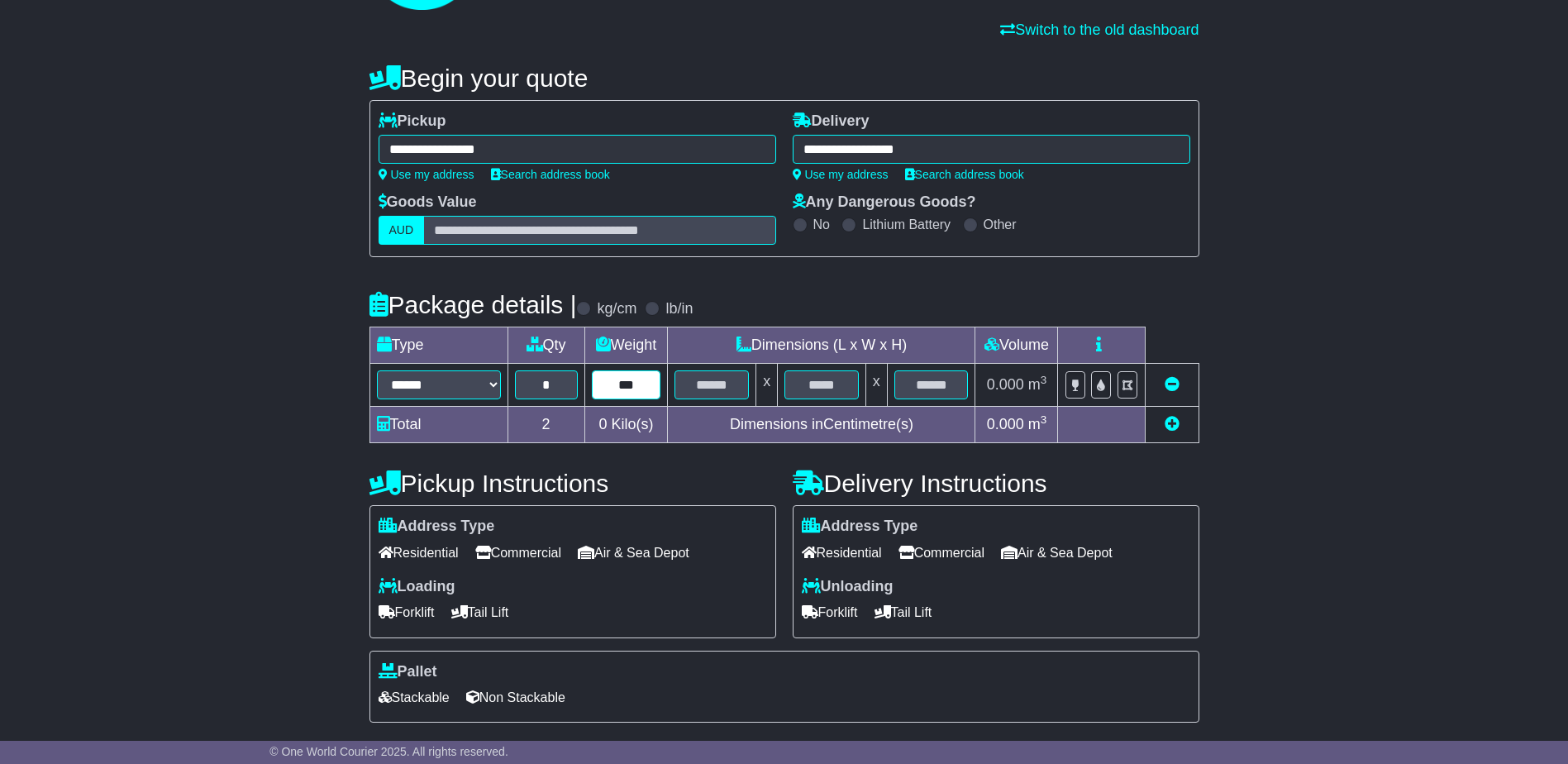 type on "***" 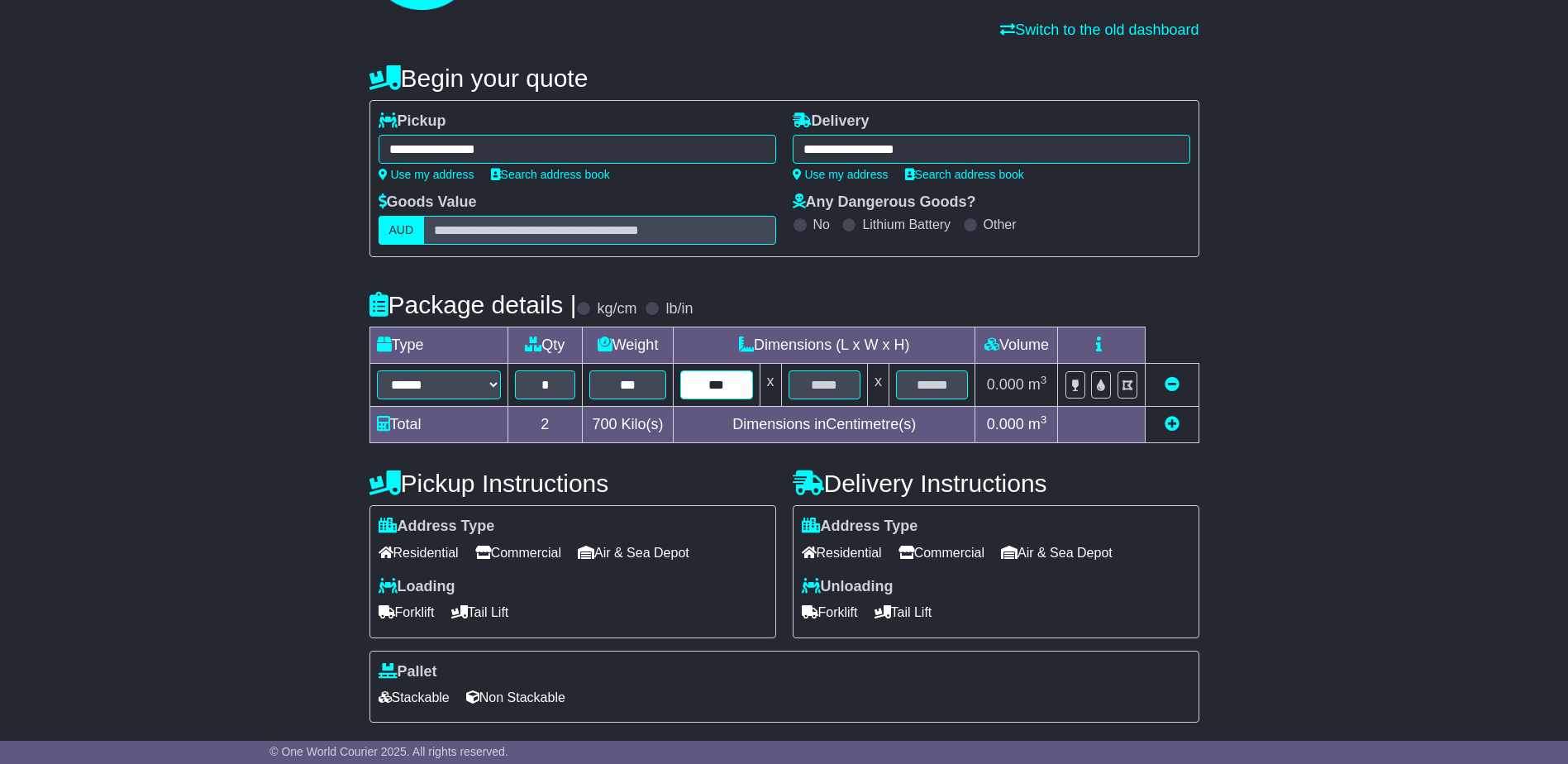 type on "***" 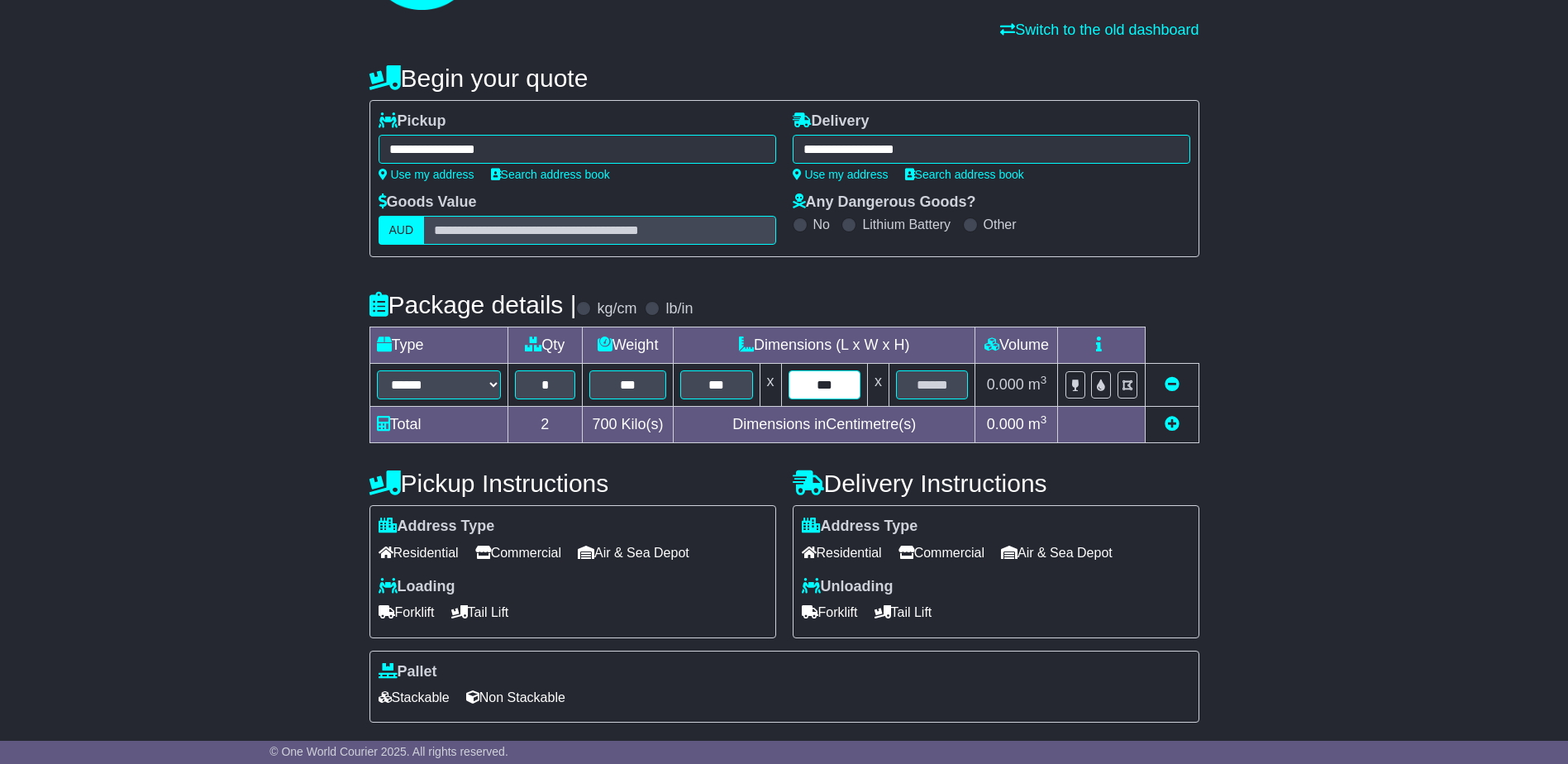 type on "***" 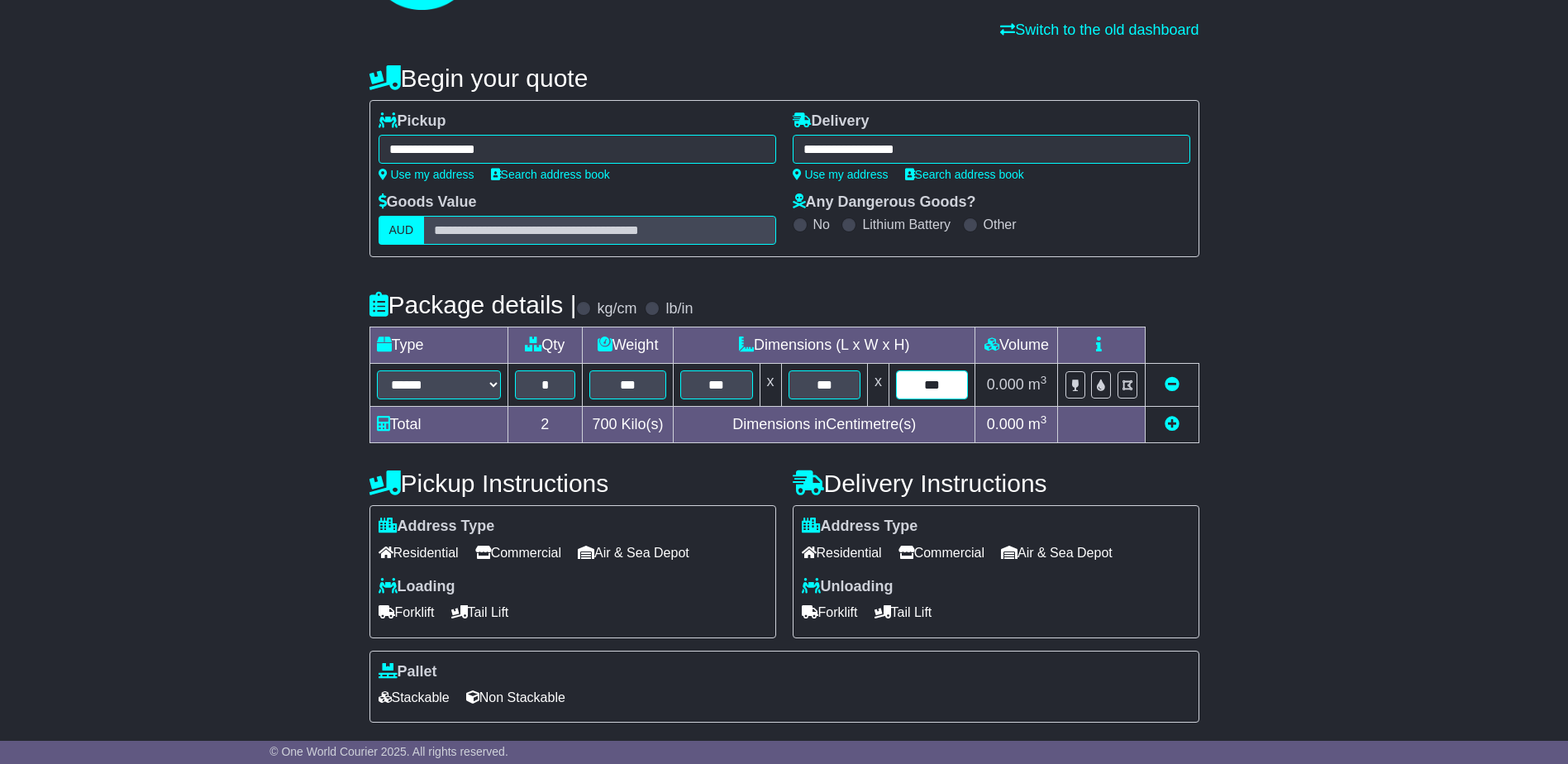 type on "***" 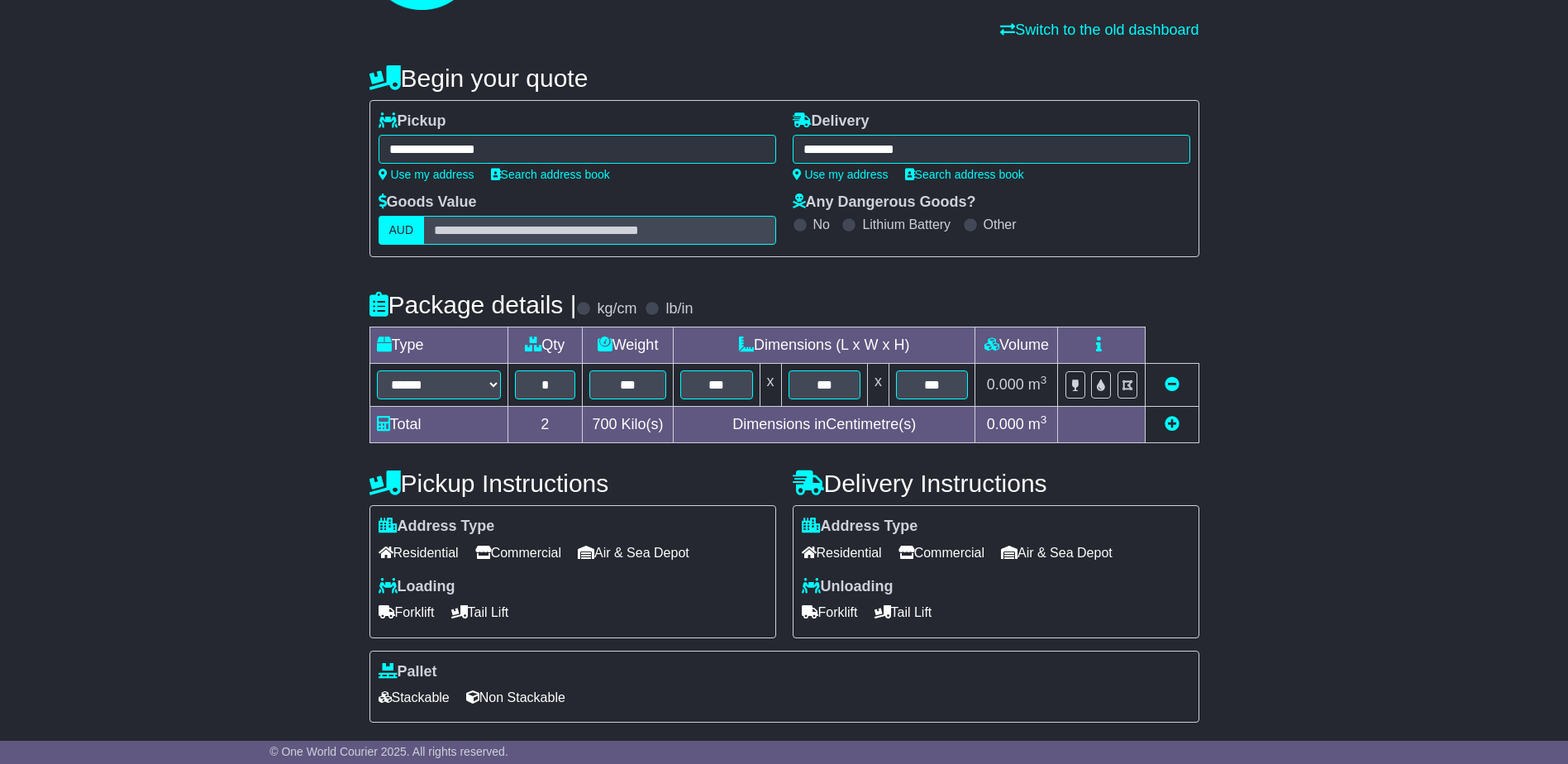scroll, scrollTop: 255, scrollLeft: 0, axis: vertical 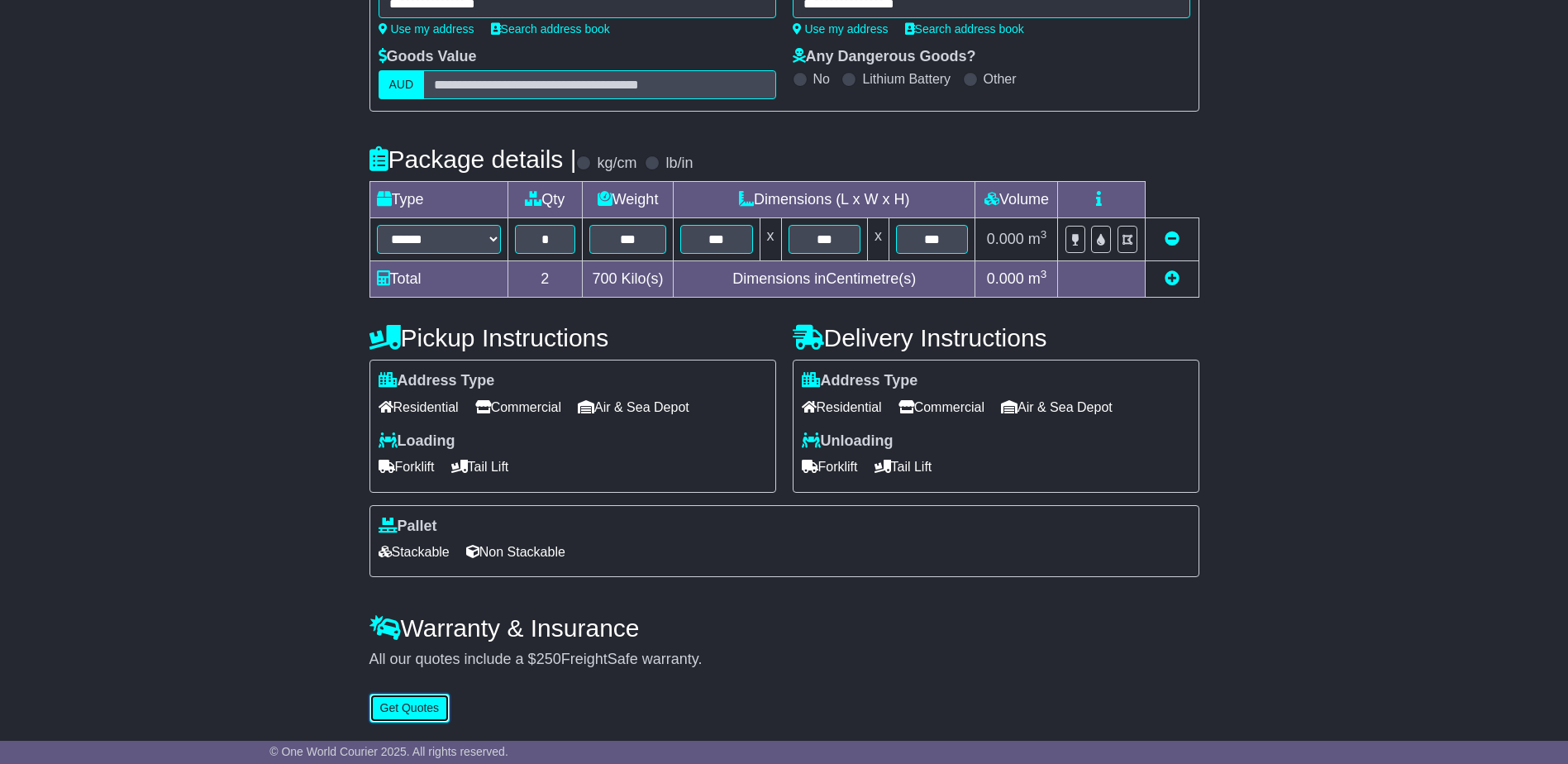 type 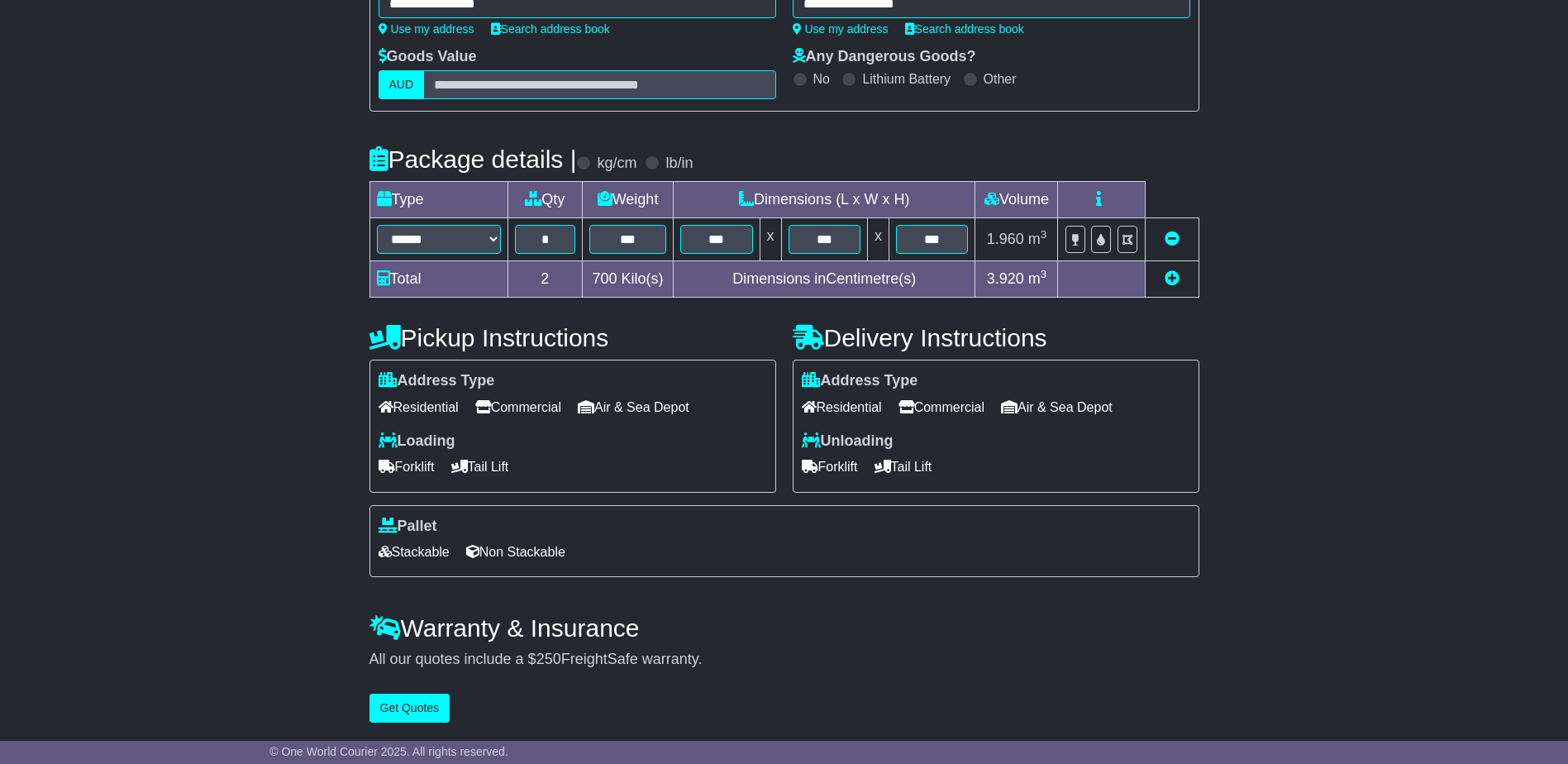click on "Commercial" at bounding box center [518, 407] 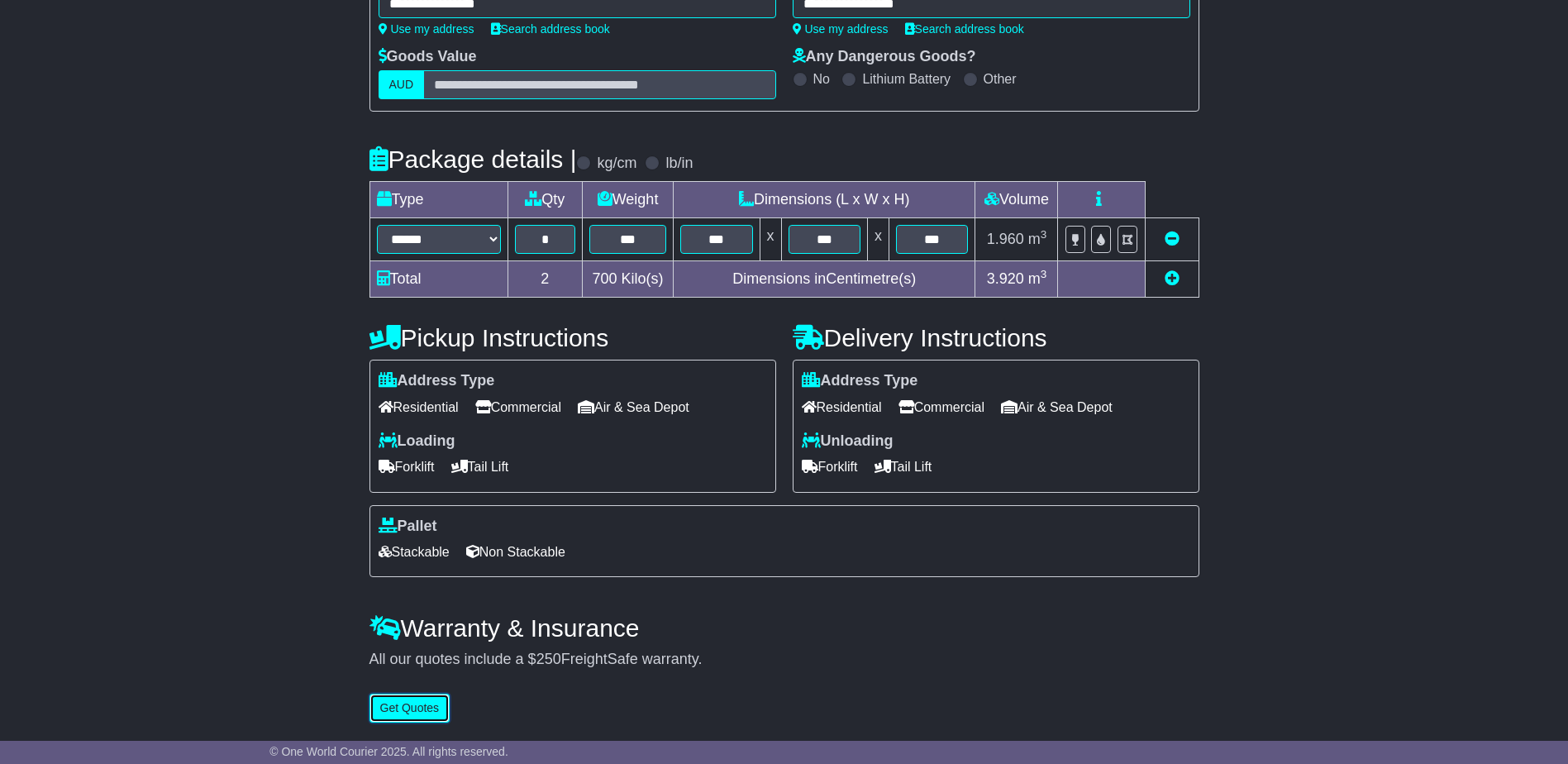 click on "Get Quotes" at bounding box center [410, 708] 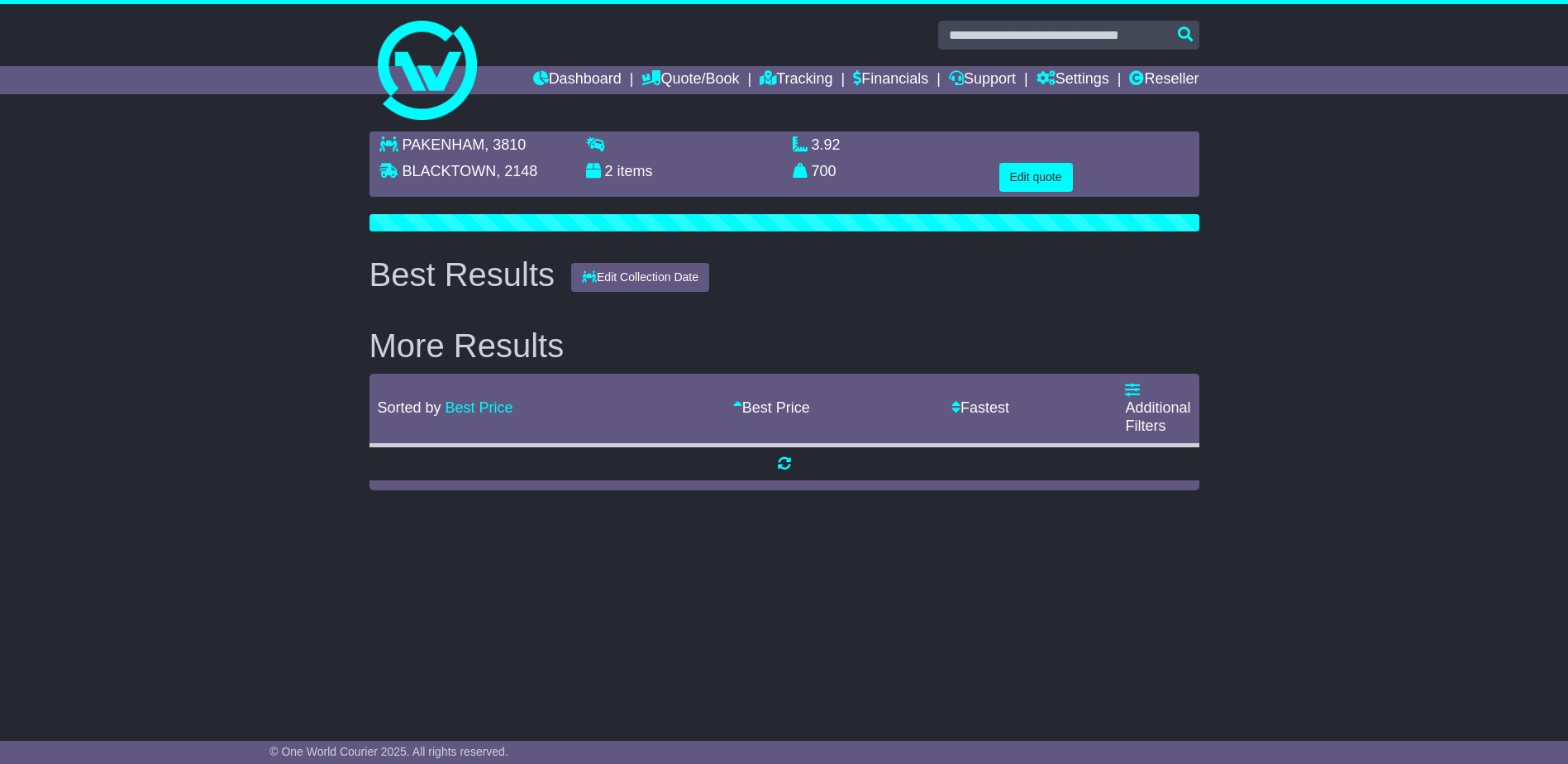 scroll, scrollTop: 0, scrollLeft: 0, axis: both 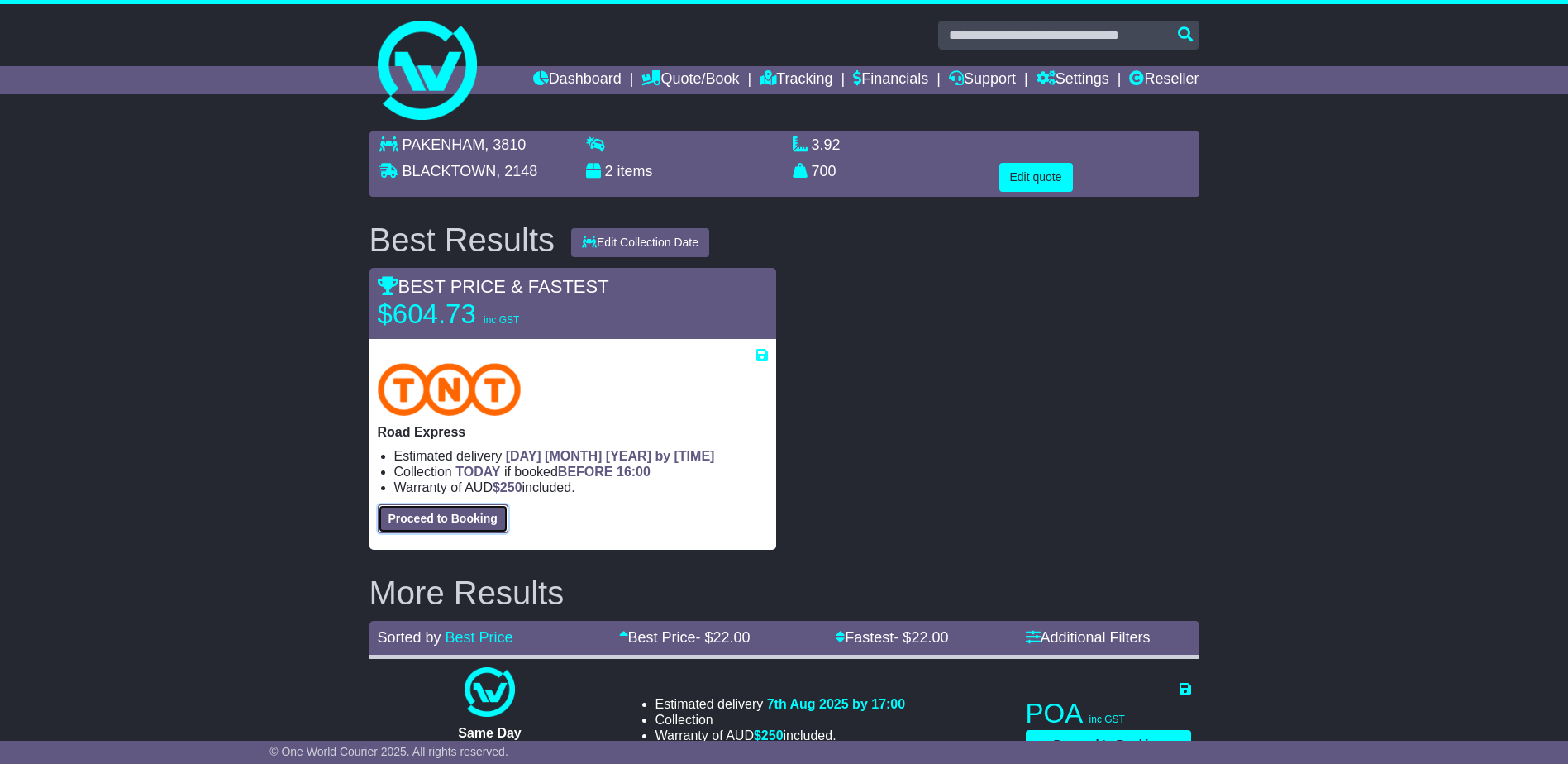 click on "Proceed to Booking" at bounding box center (443, 518) 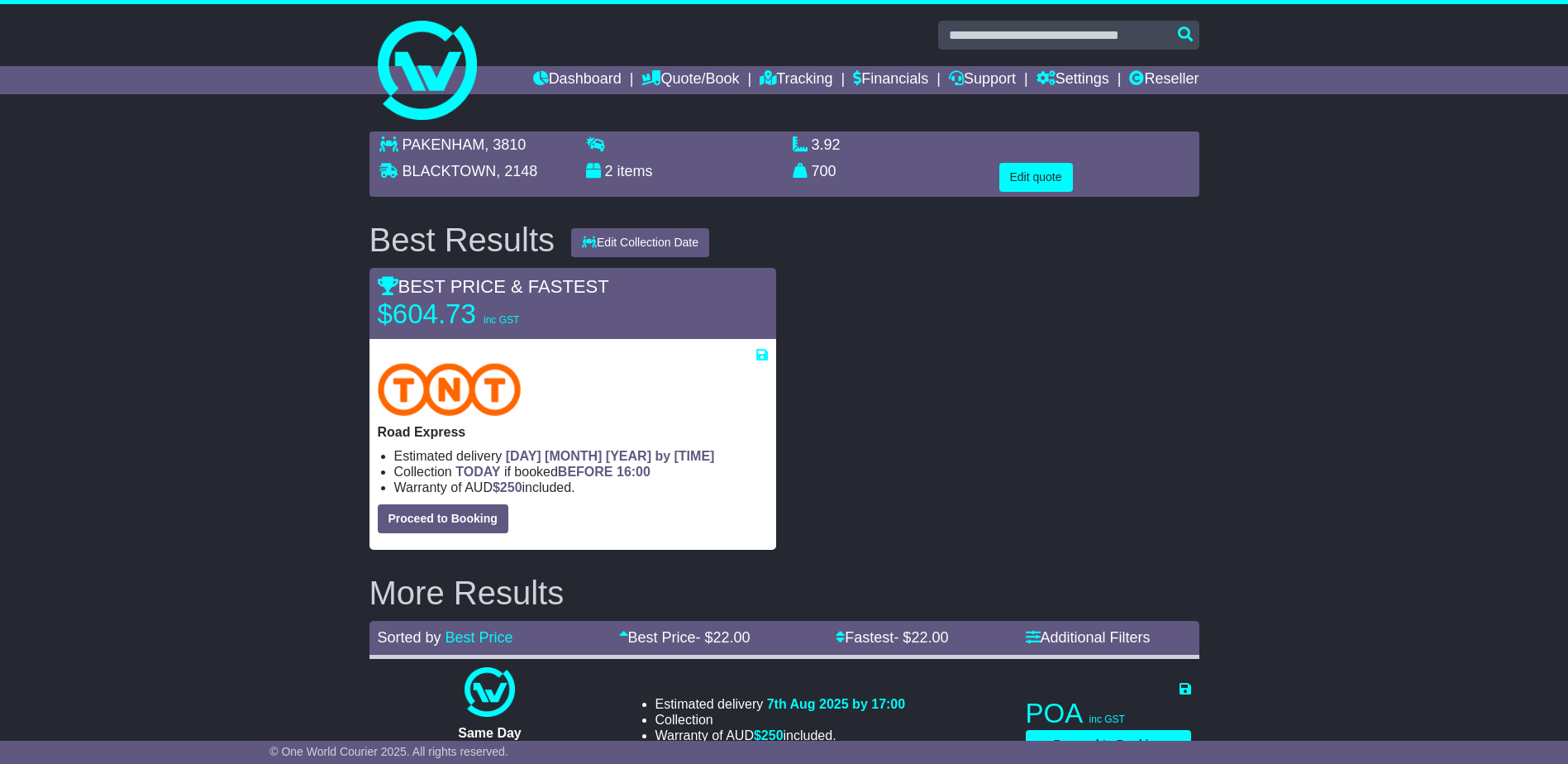 select on "*****" 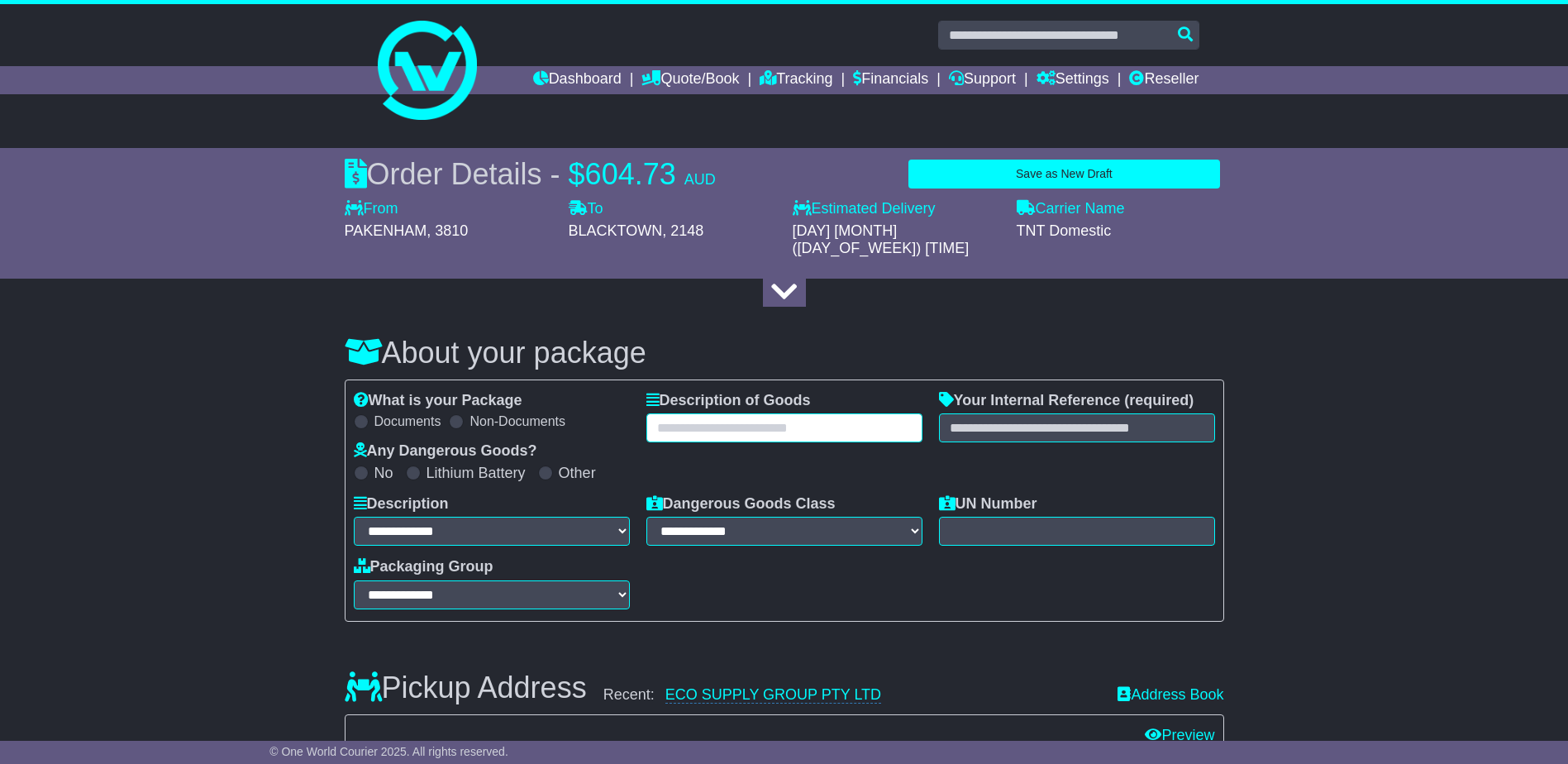 click at bounding box center (784, 427) 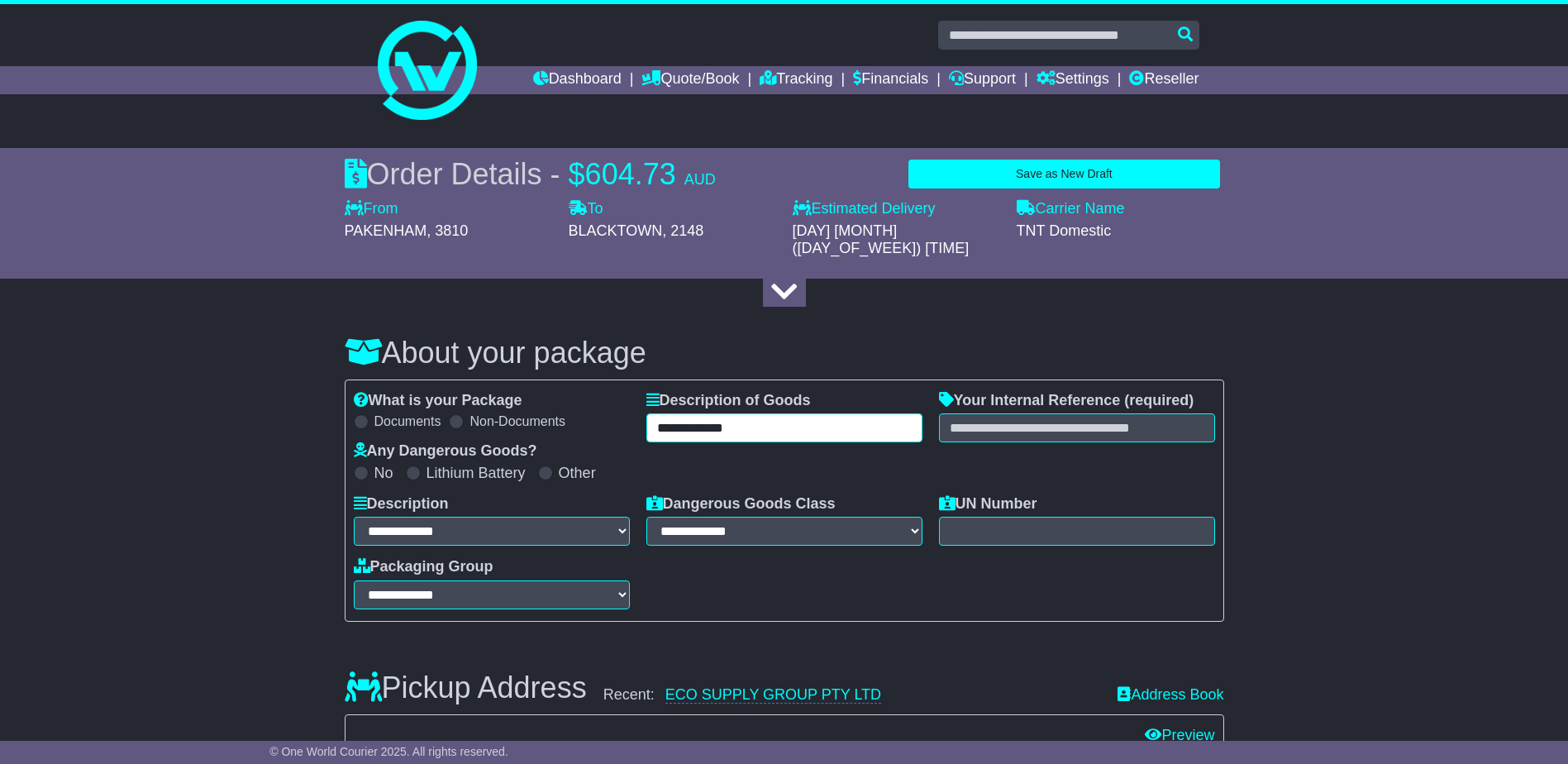 type on "**********" 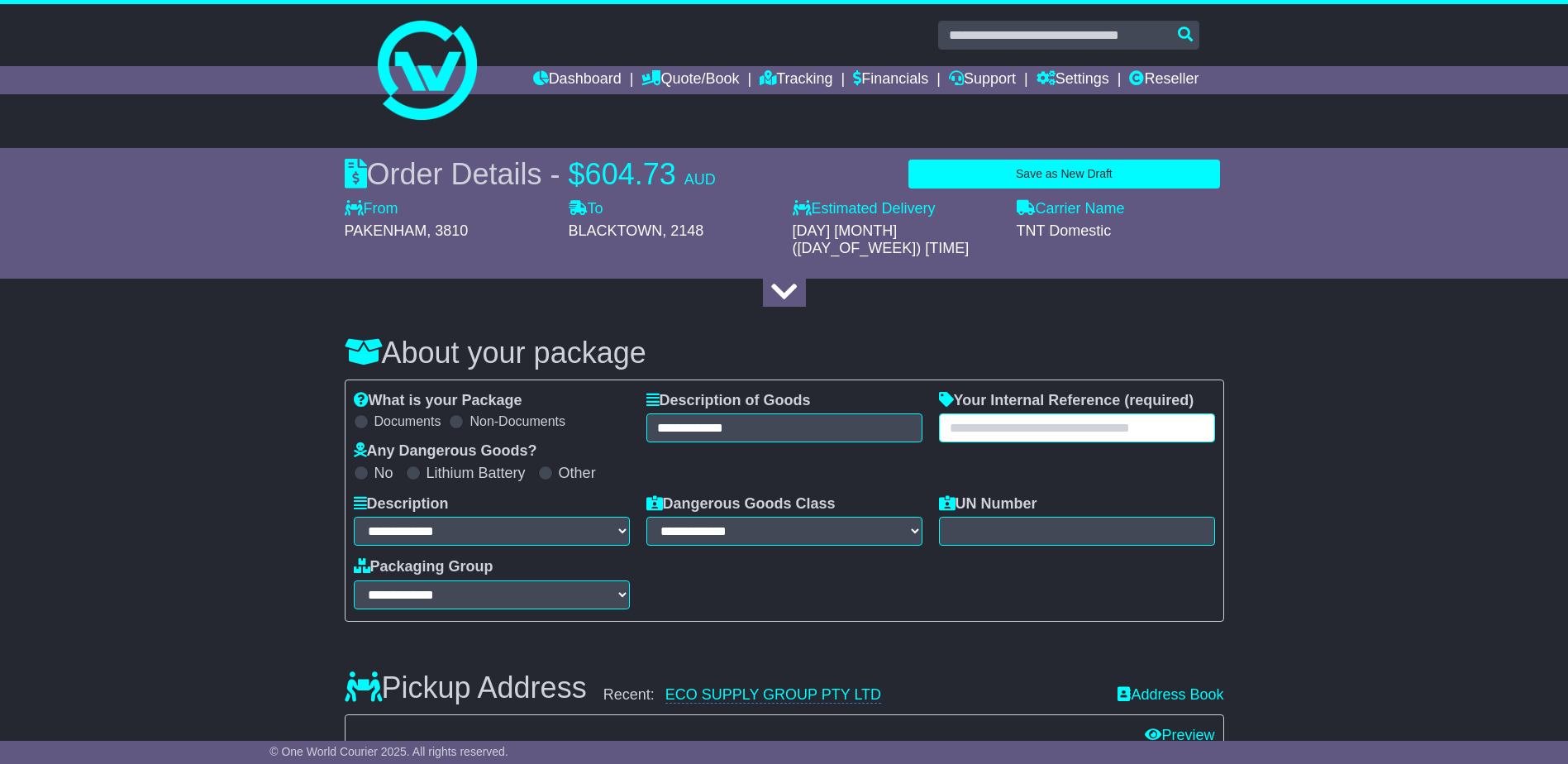 click at bounding box center [1077, 427] 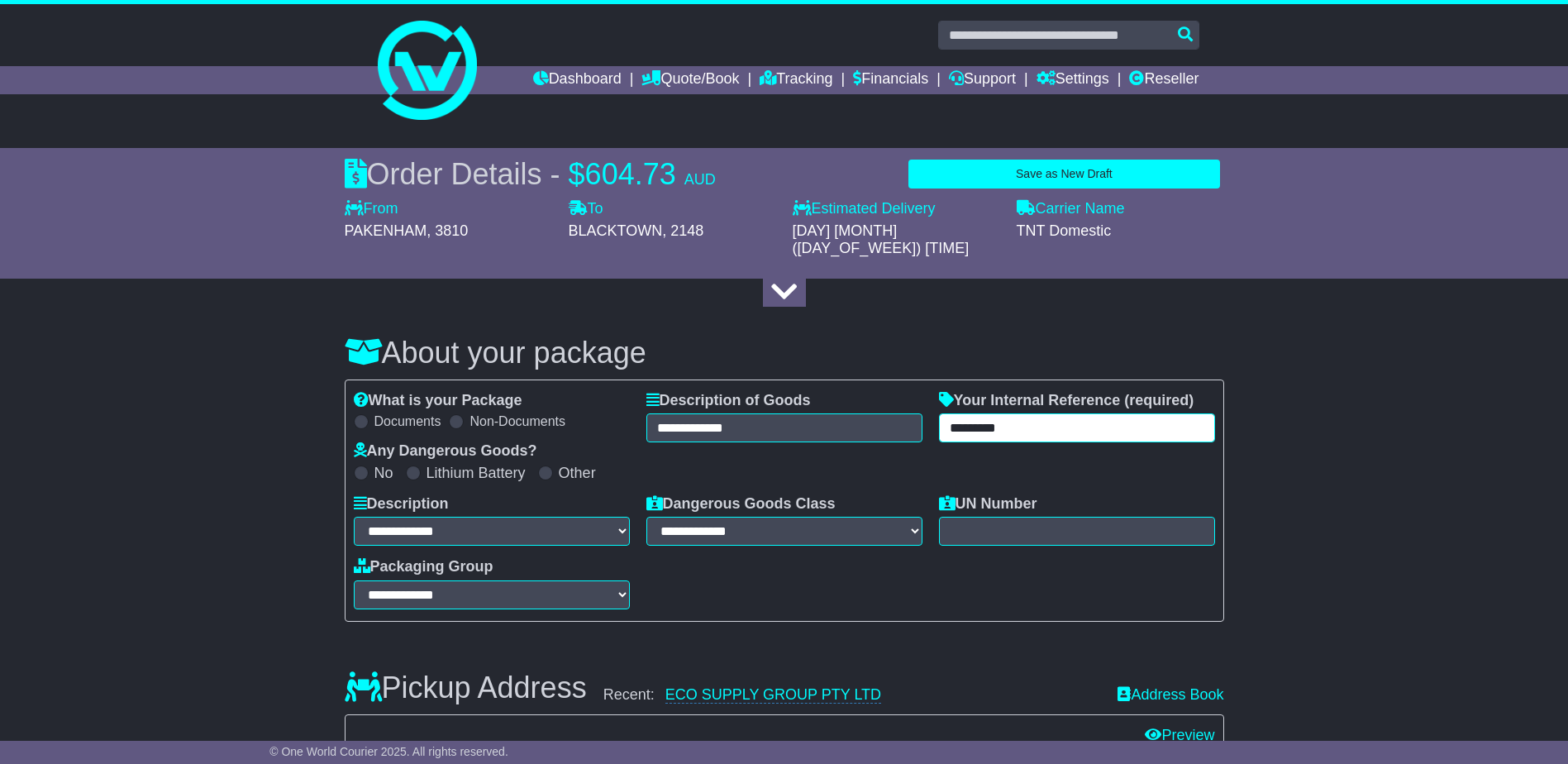 type on "*********" 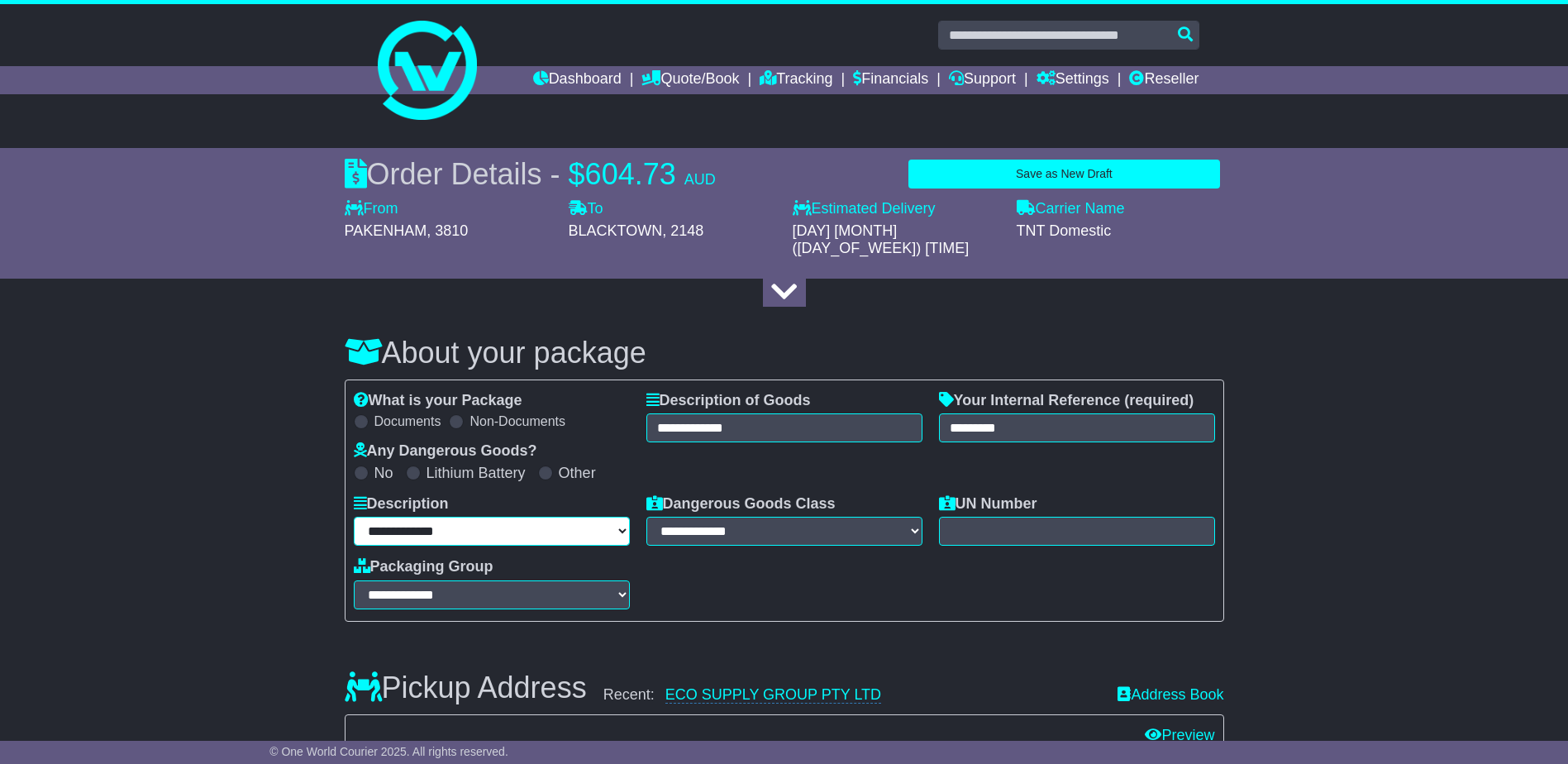 click on "**********" at bounding box center (492, 531) 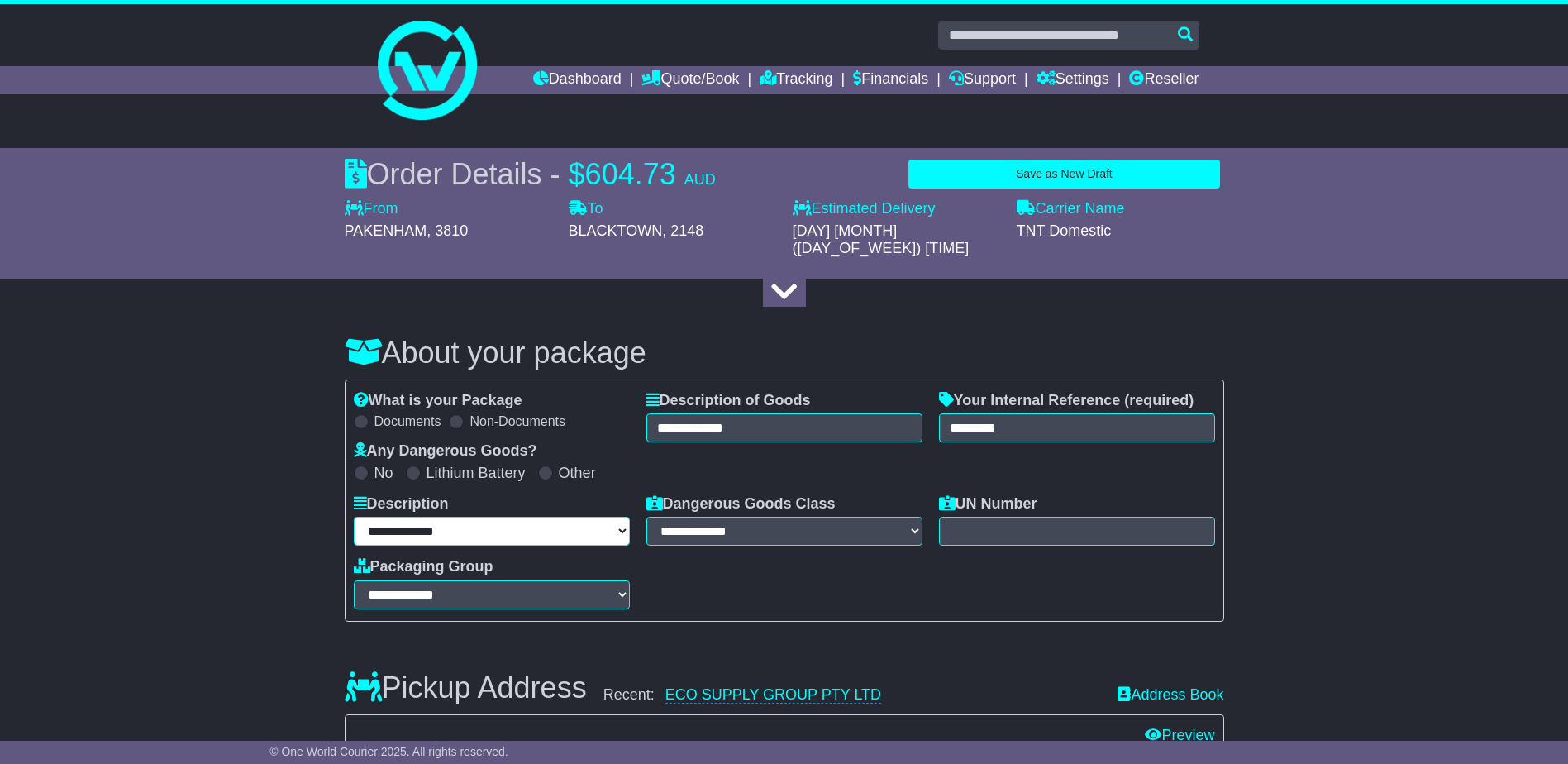 click on "**********" at bounding box center (492, 531) 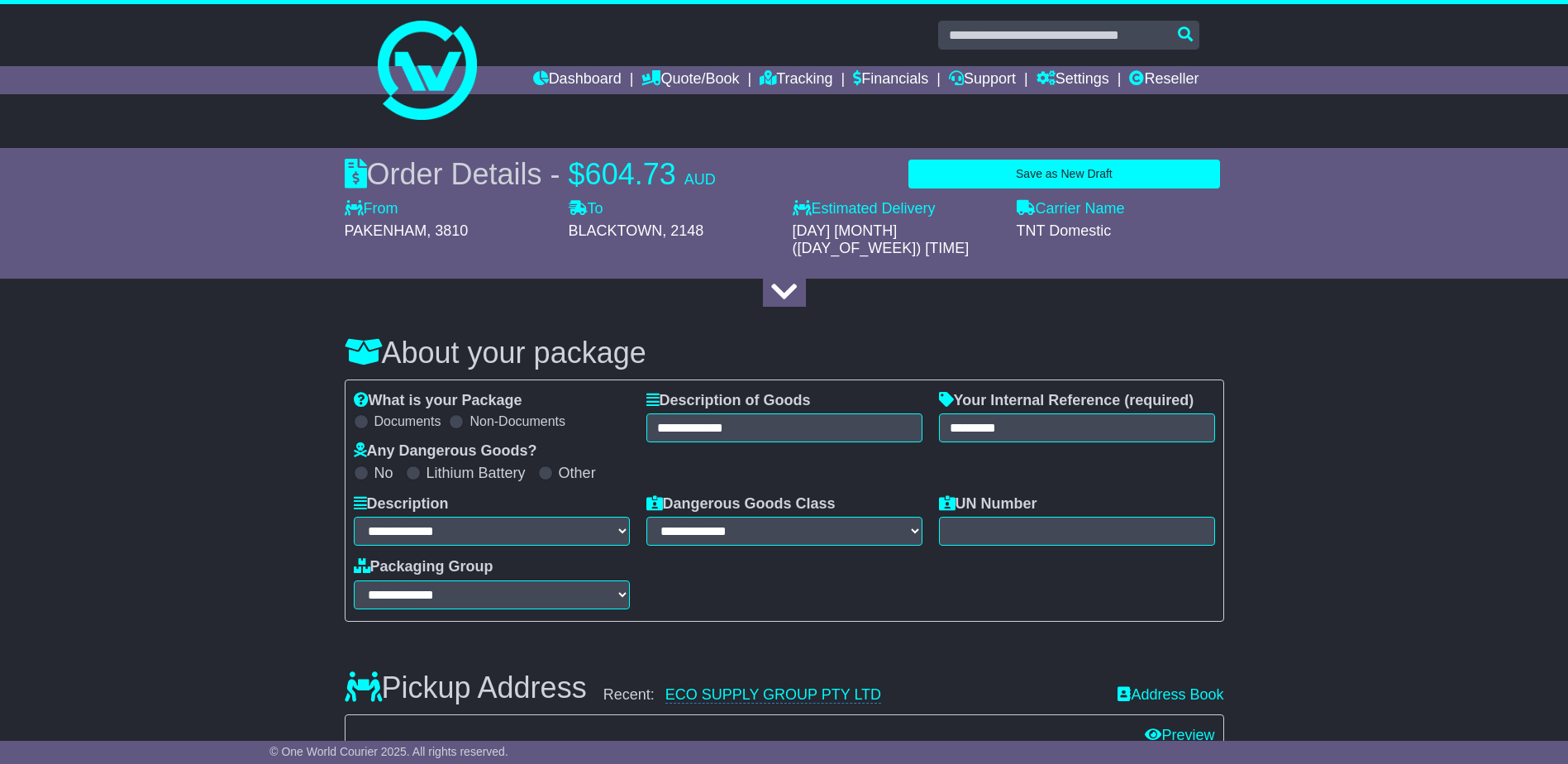 click on "Lithium Battery" at bounding box center [476, 474] 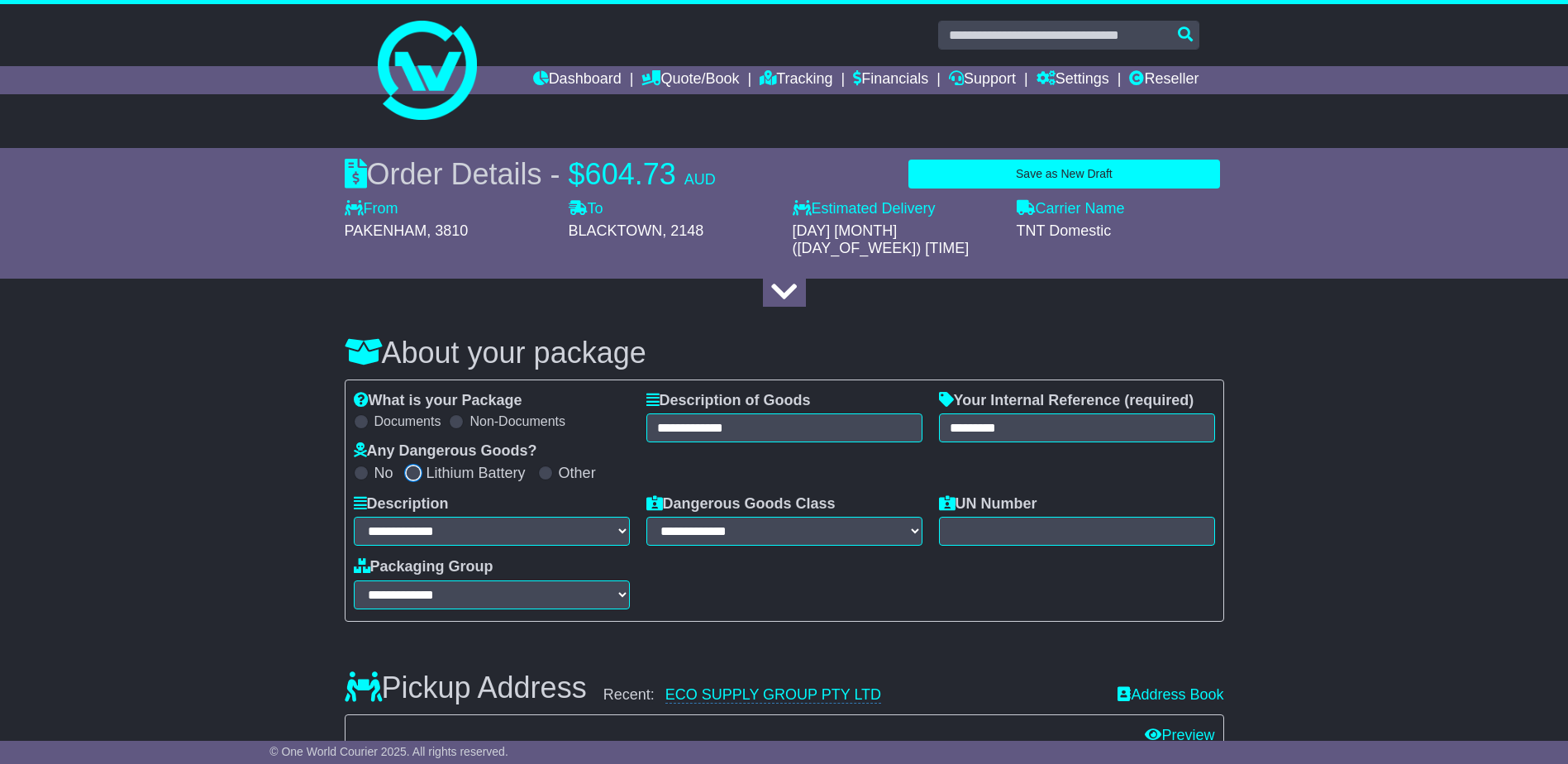 select on "**********" 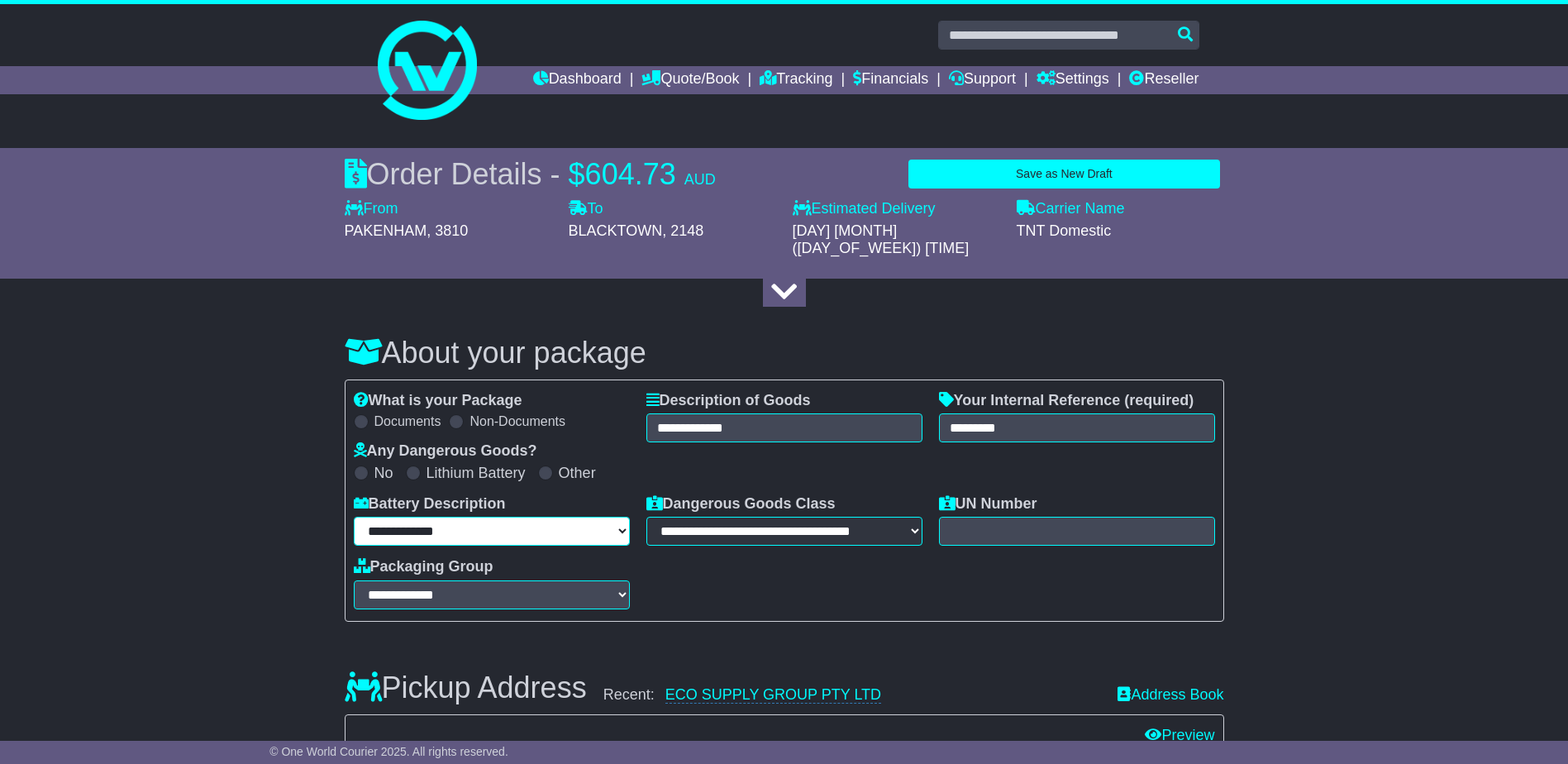 click on "**********" at bounding box center (492, 531) 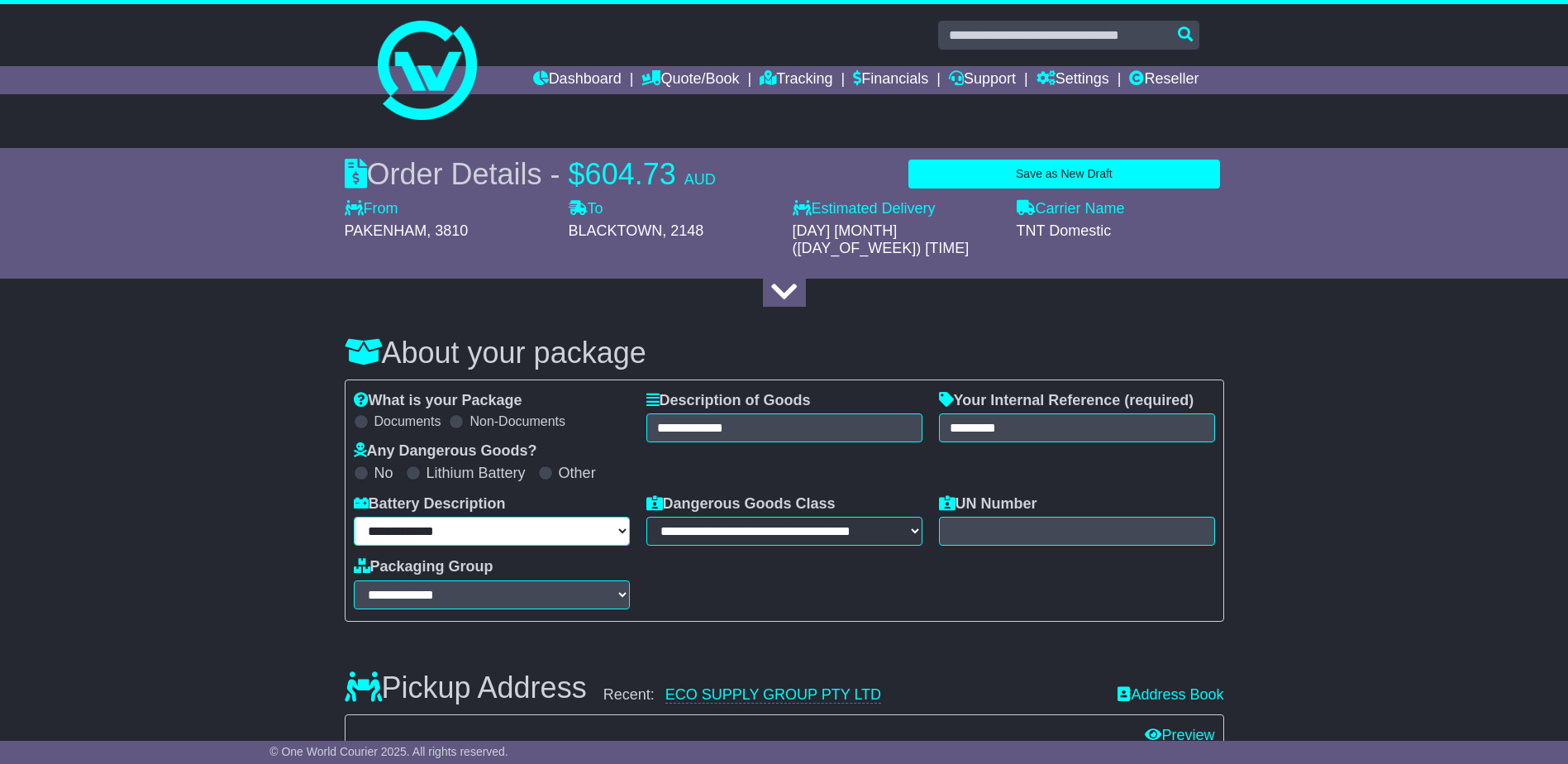 select on "*******" 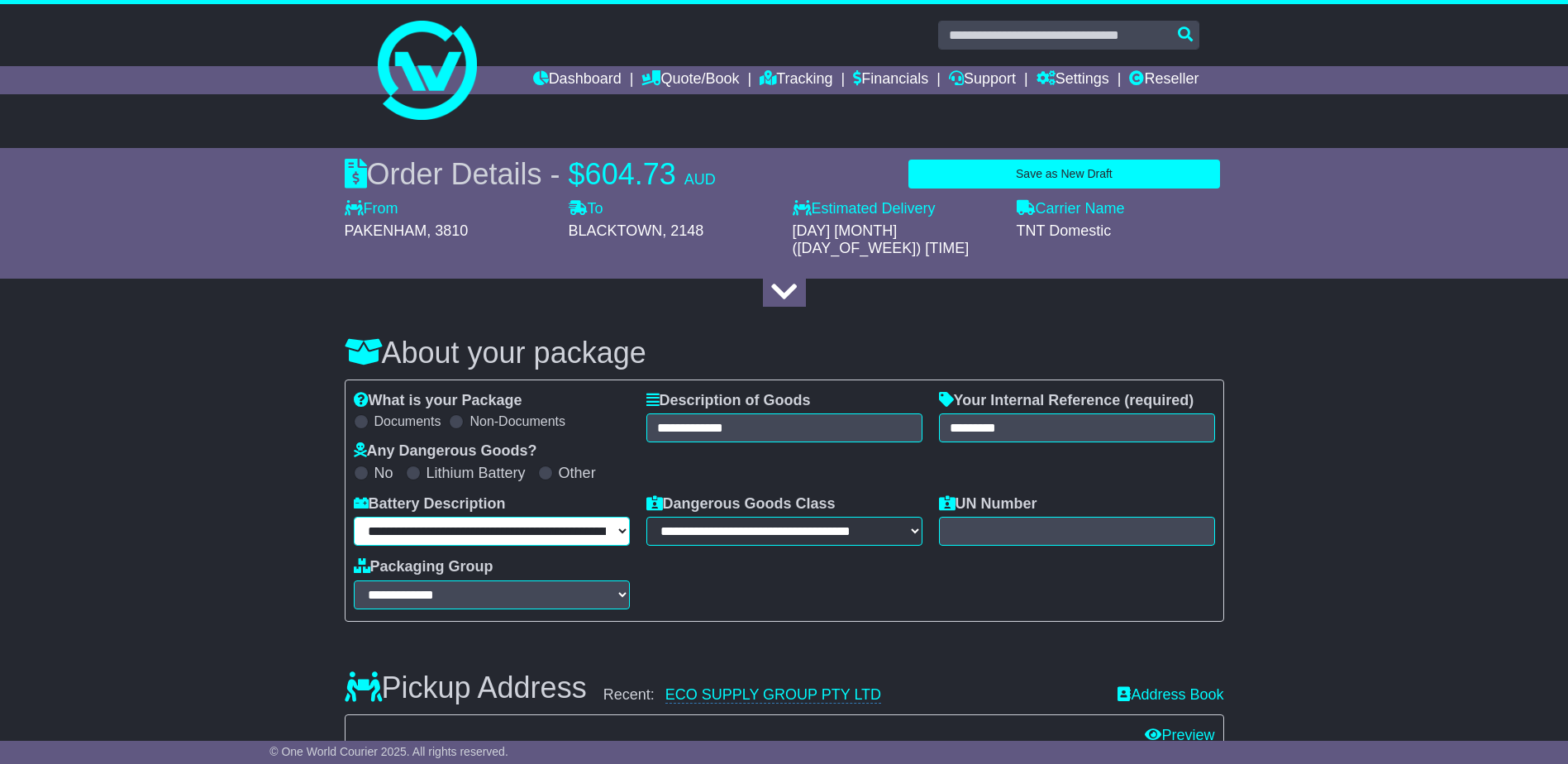 click on "**********" at bounding box center [492, 531] 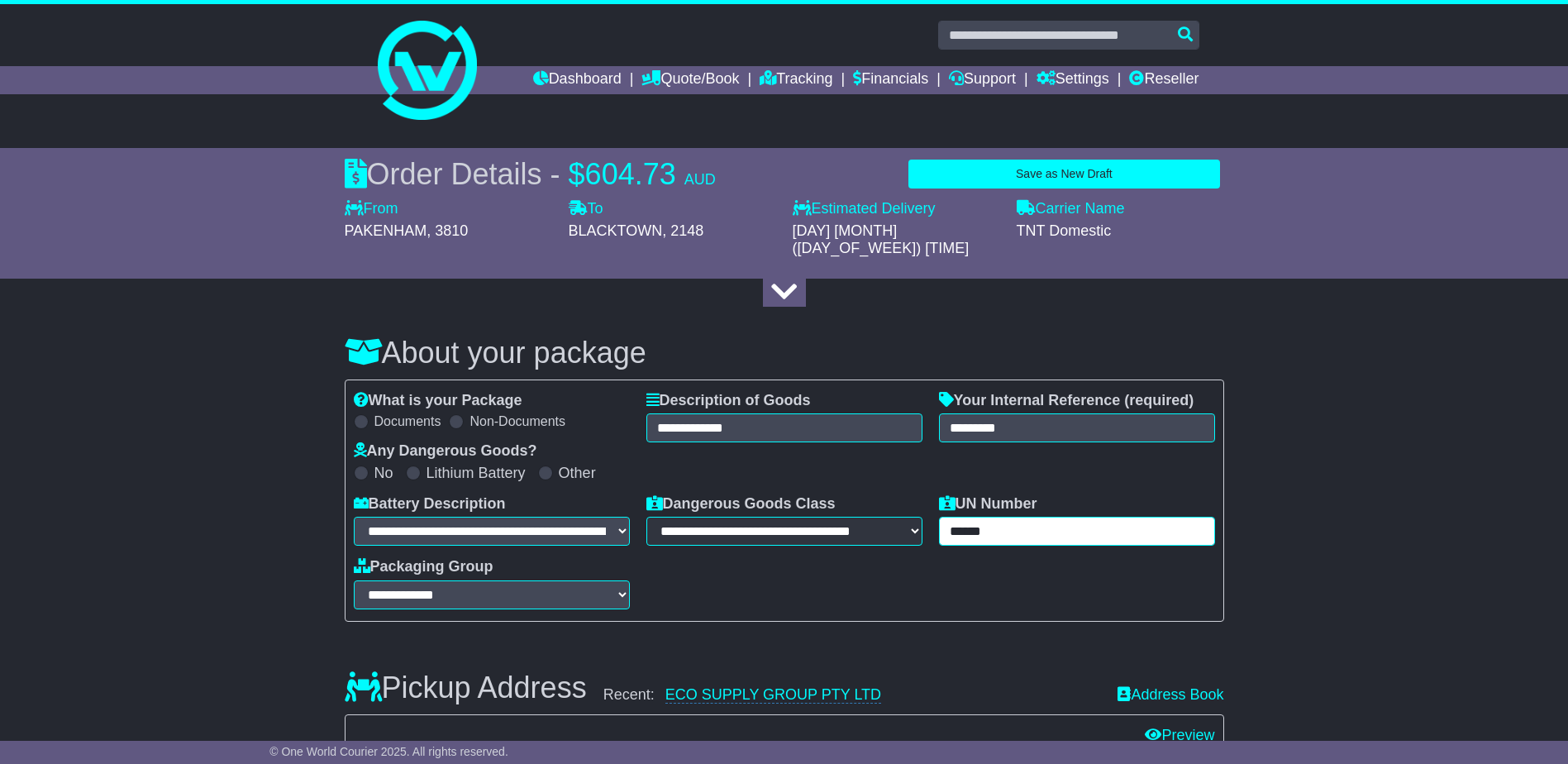 drag, startPoint x: 1003, startPoint y: 518, endPoint x: 935, endPoint y: 522, distance: 68.11755 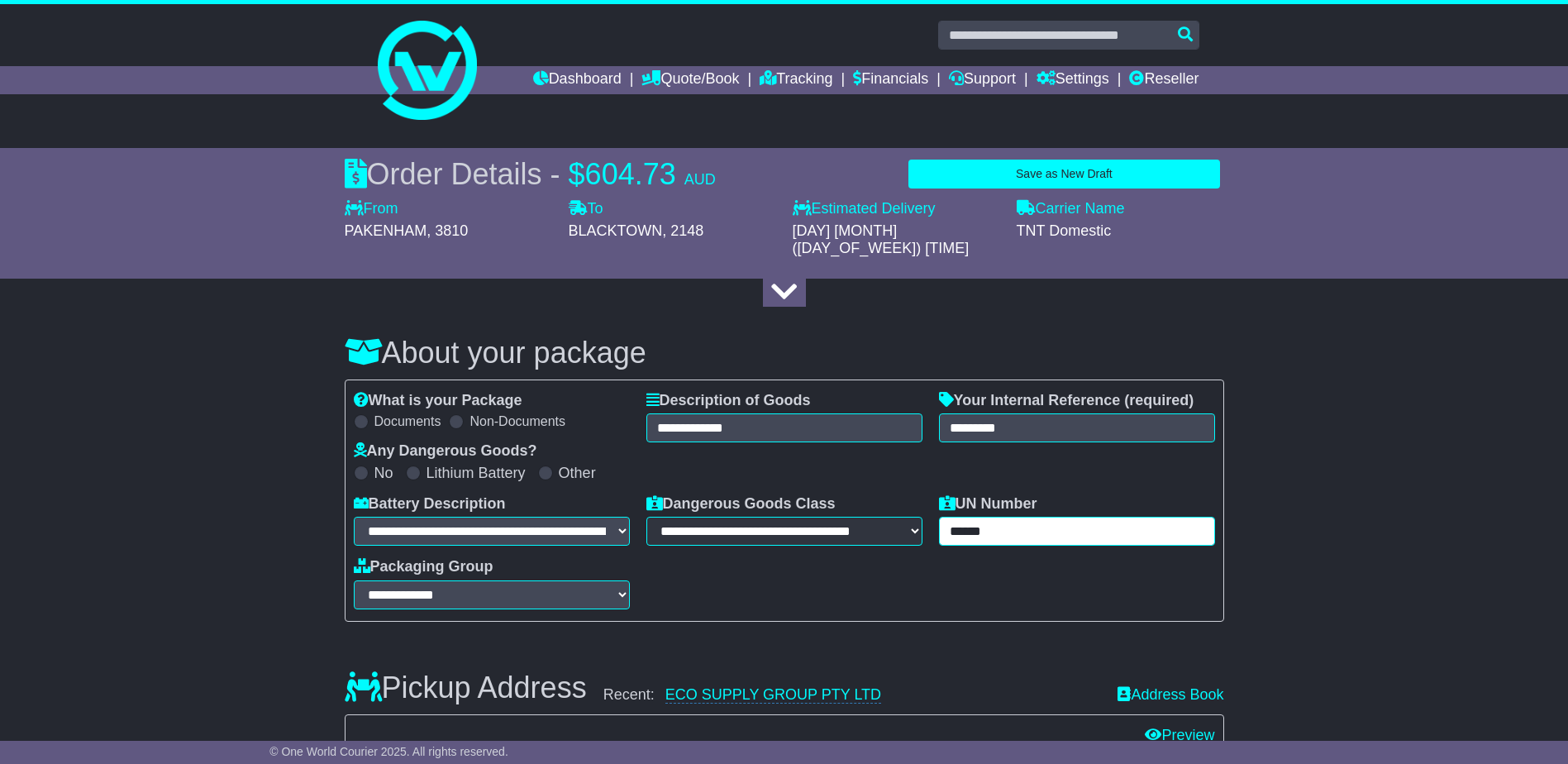 type on "******" 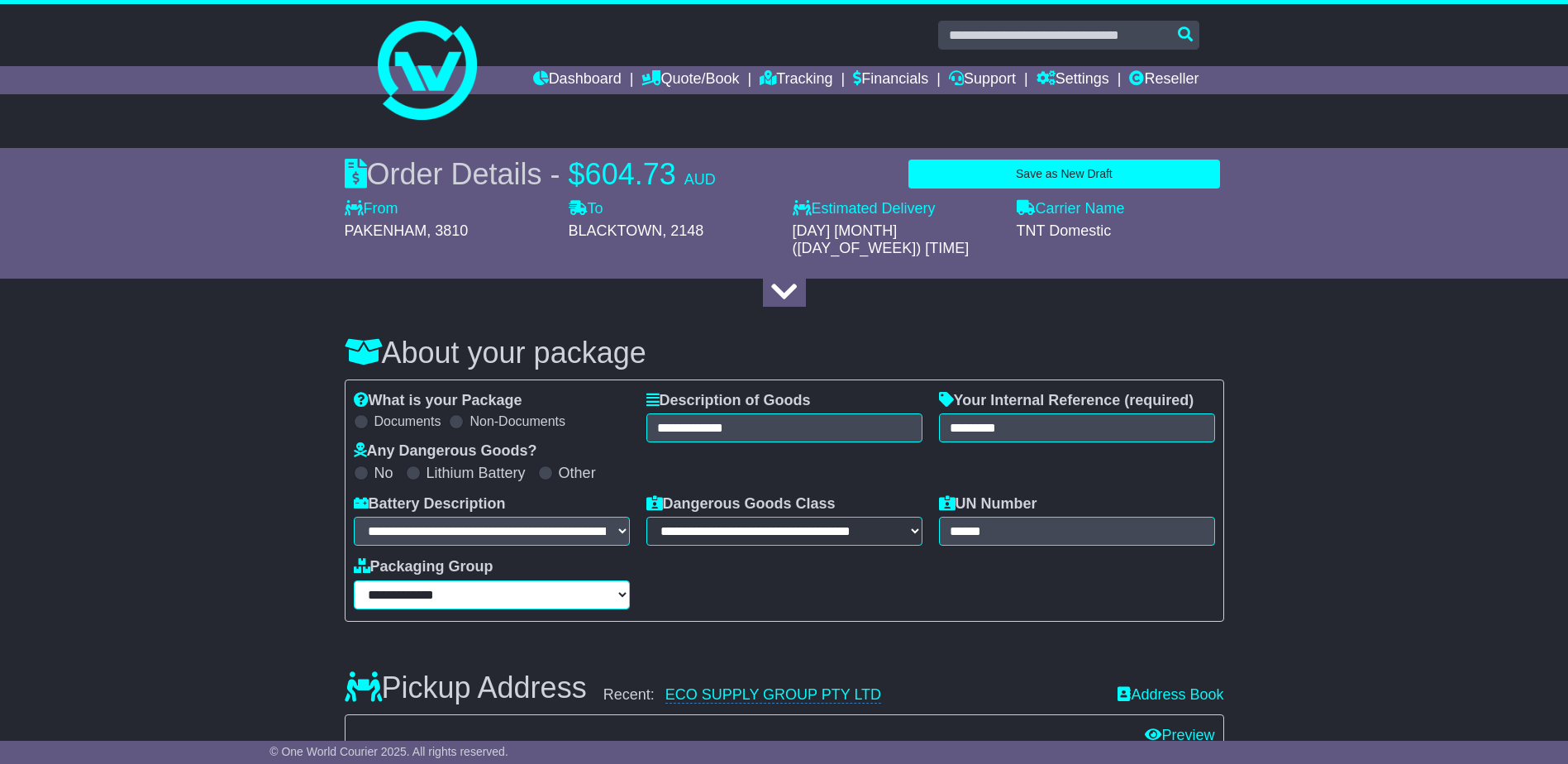 click on "**********" at bounding box center [492, 594] 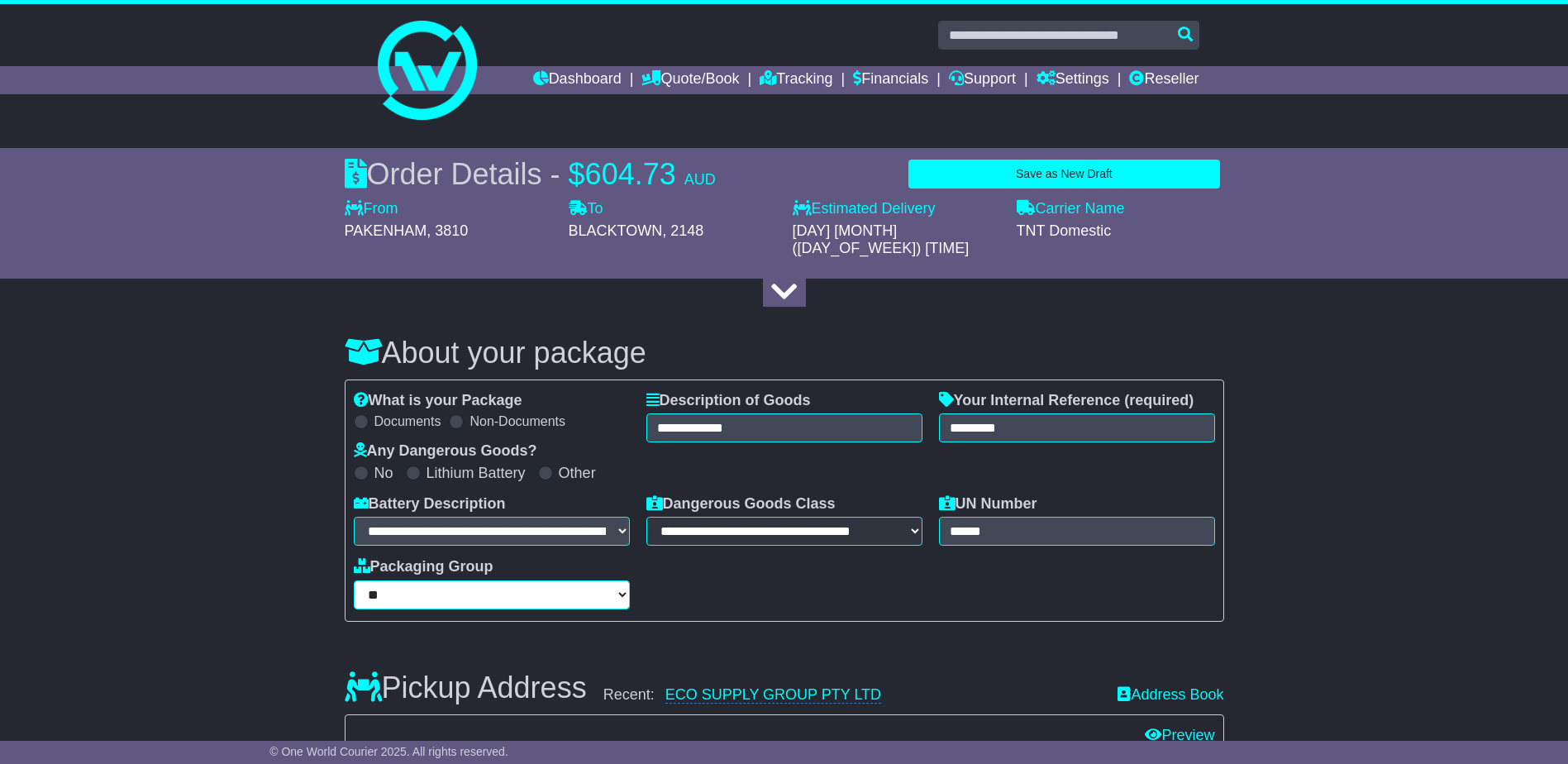 click on "**********" at bounding box center [492, 594] 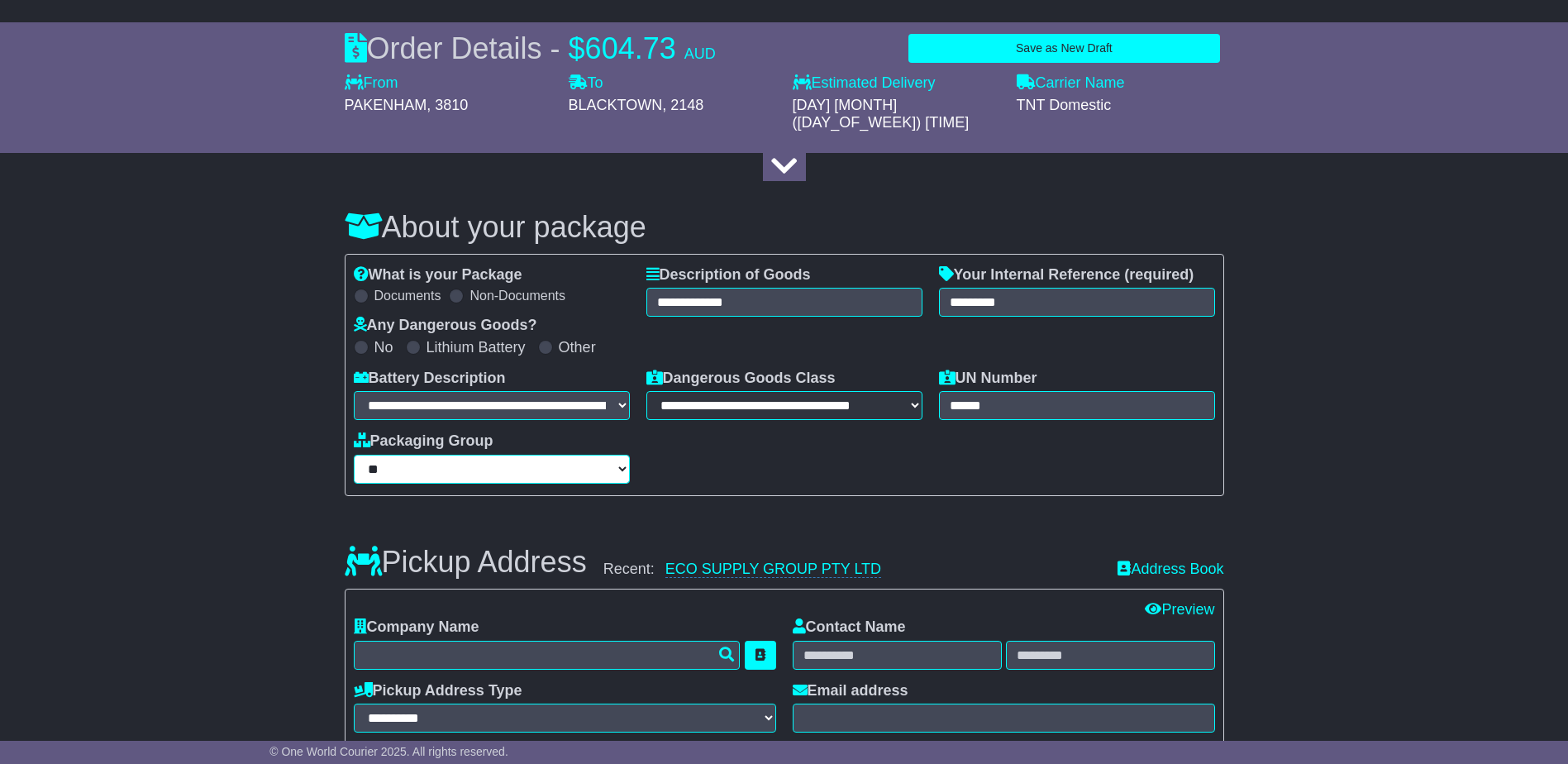 scroll, scrollTop: 248, scrollLeft: 0, axis: vertical 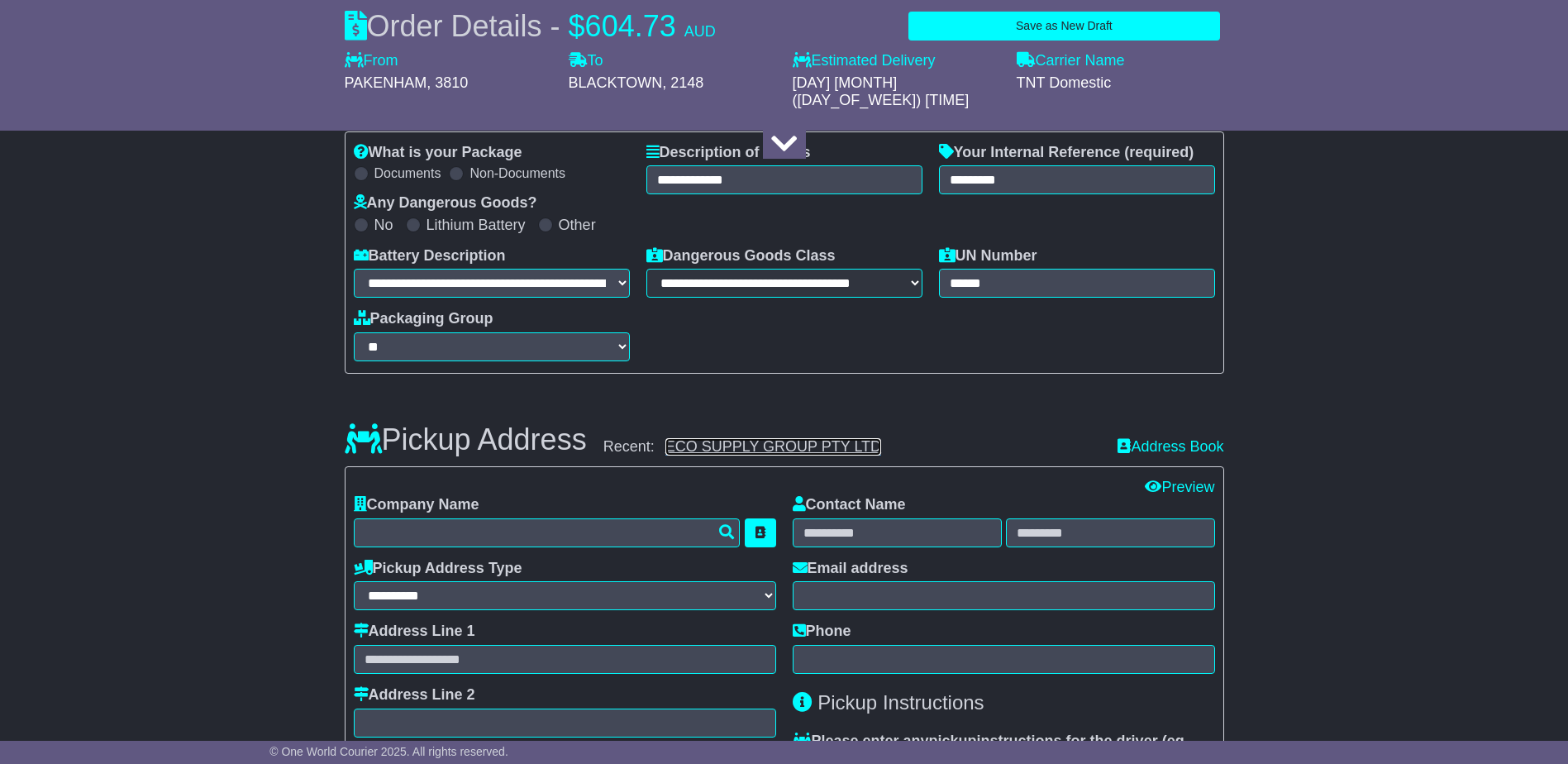 click on "ECO SUPPLY GROUP PTY LTD" at bounding box center (773, 446) 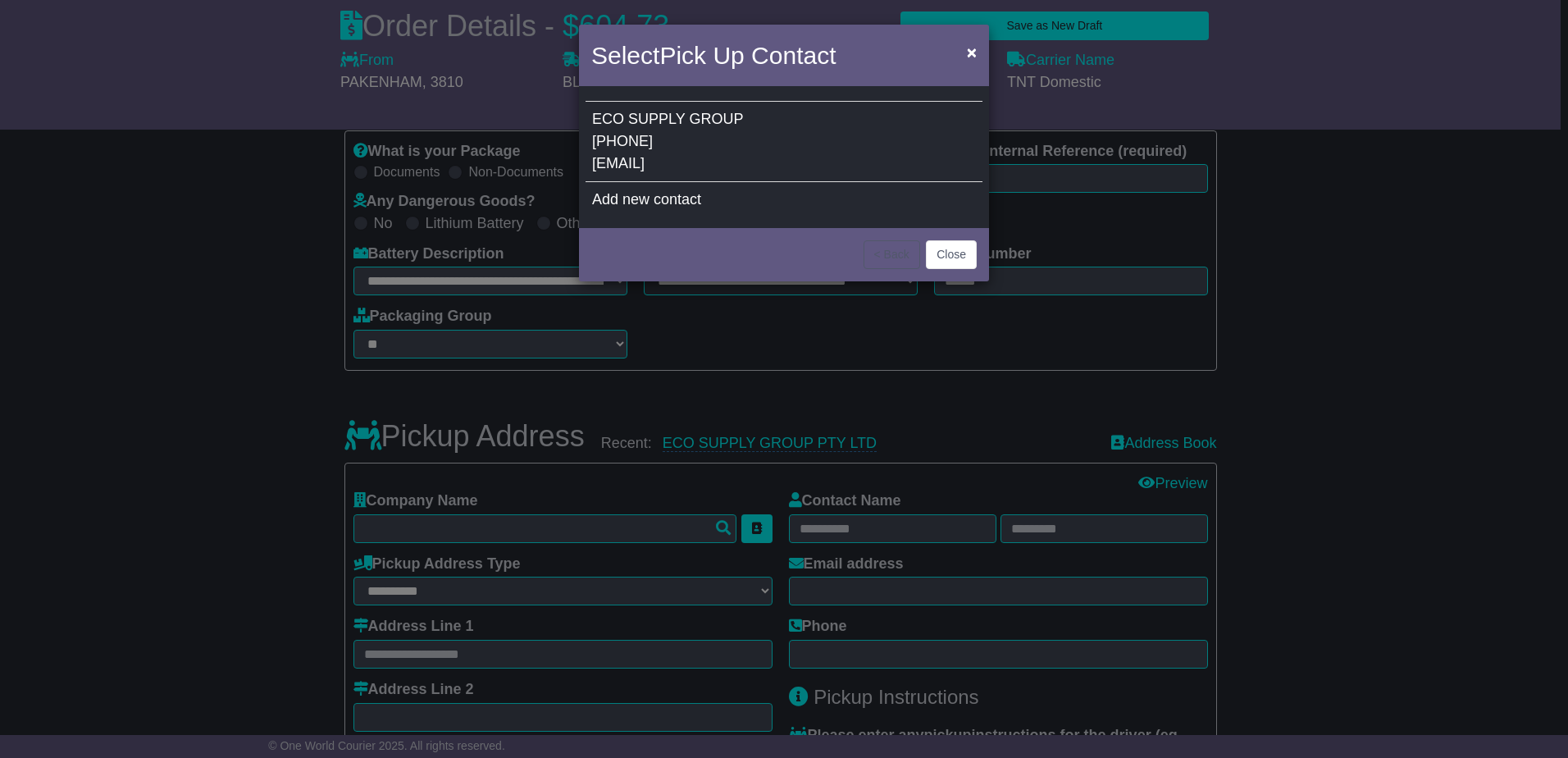 click on "[PHONE]" at bounding box center (622, 141) 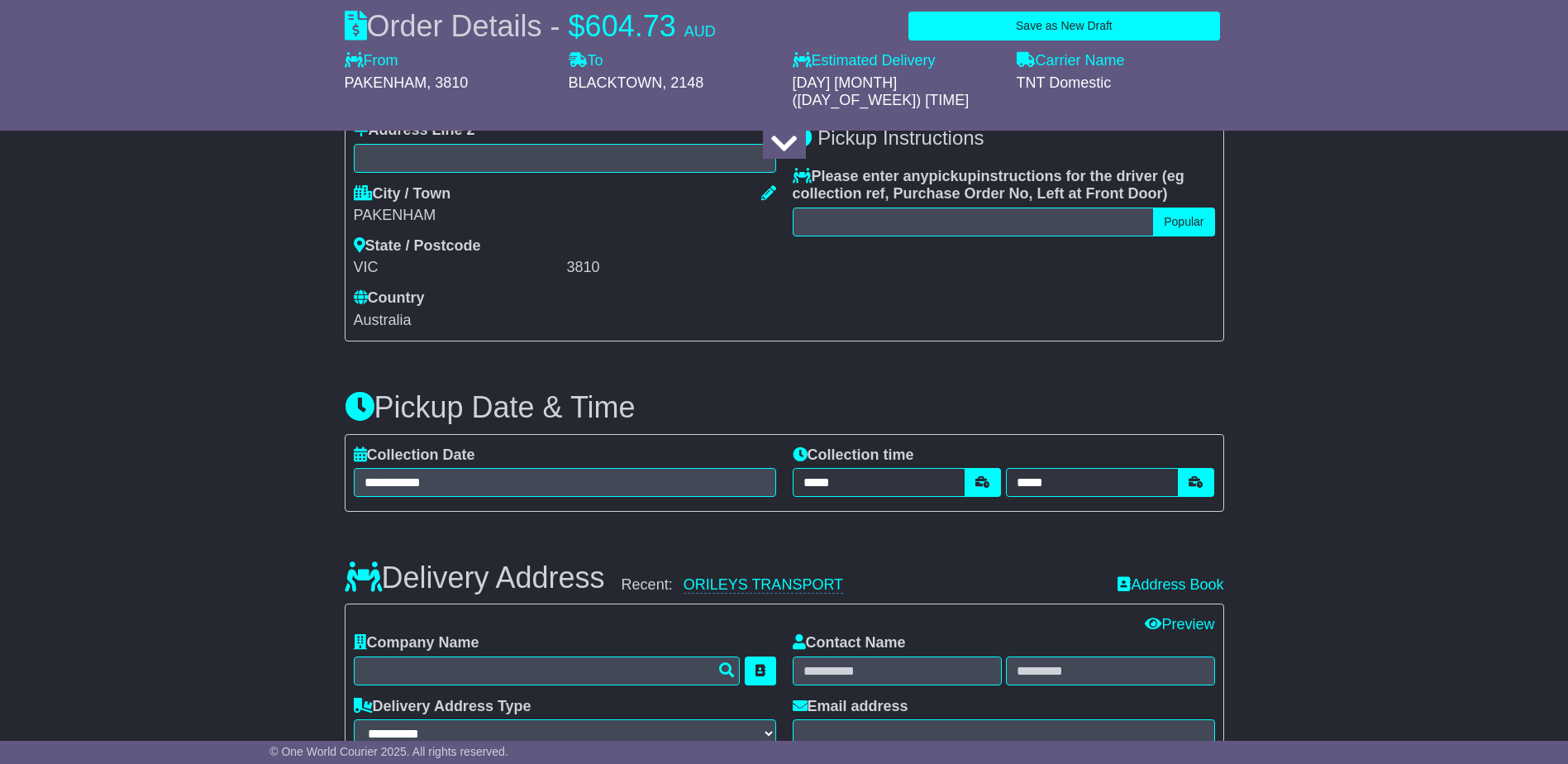 scroll, scrollTop: 827, scrollLeft: 0, axis: vertical 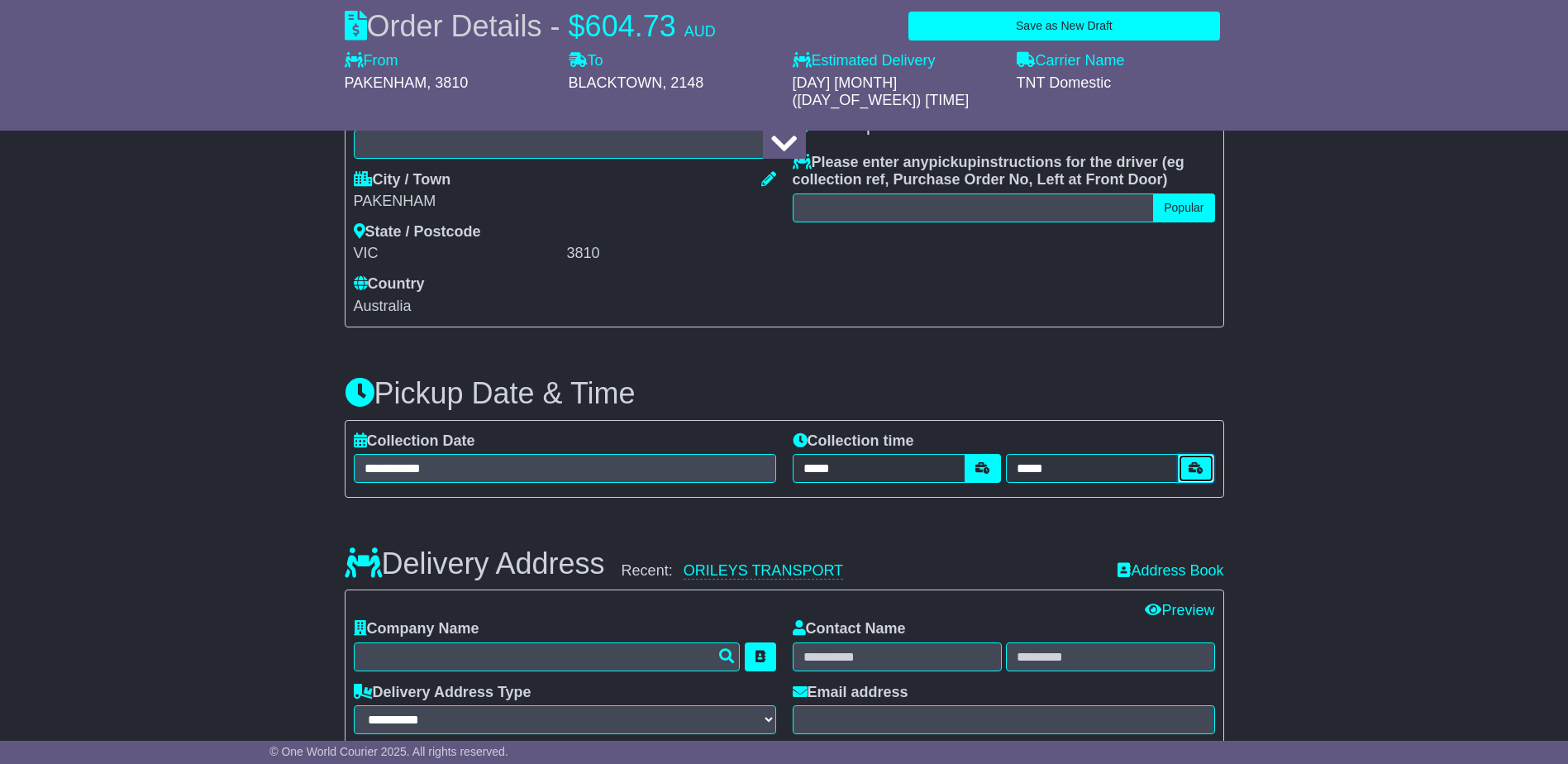 click at bounding box center [1196, 468] 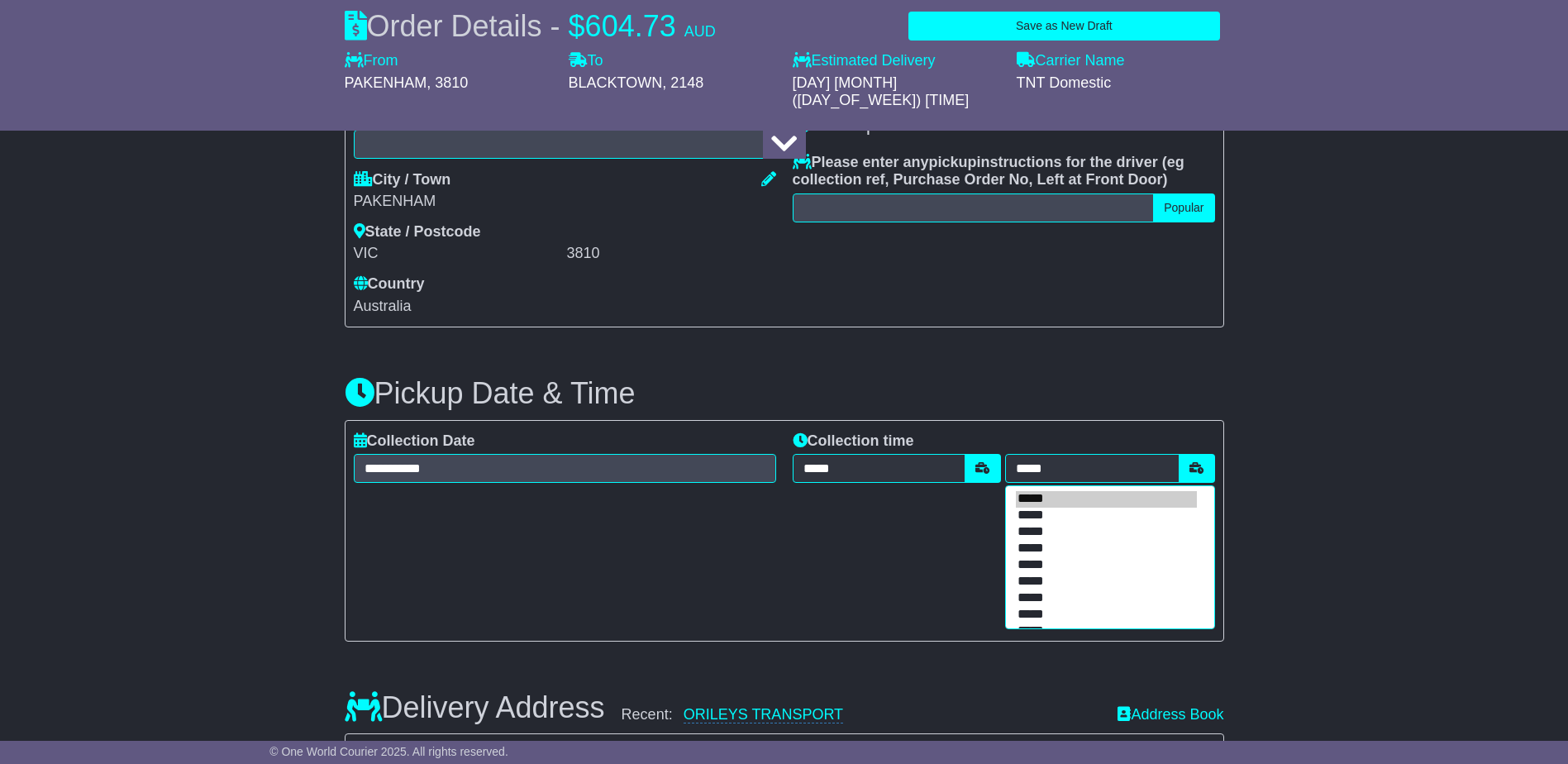 click on "*****" at bounding box center (1106, 582) 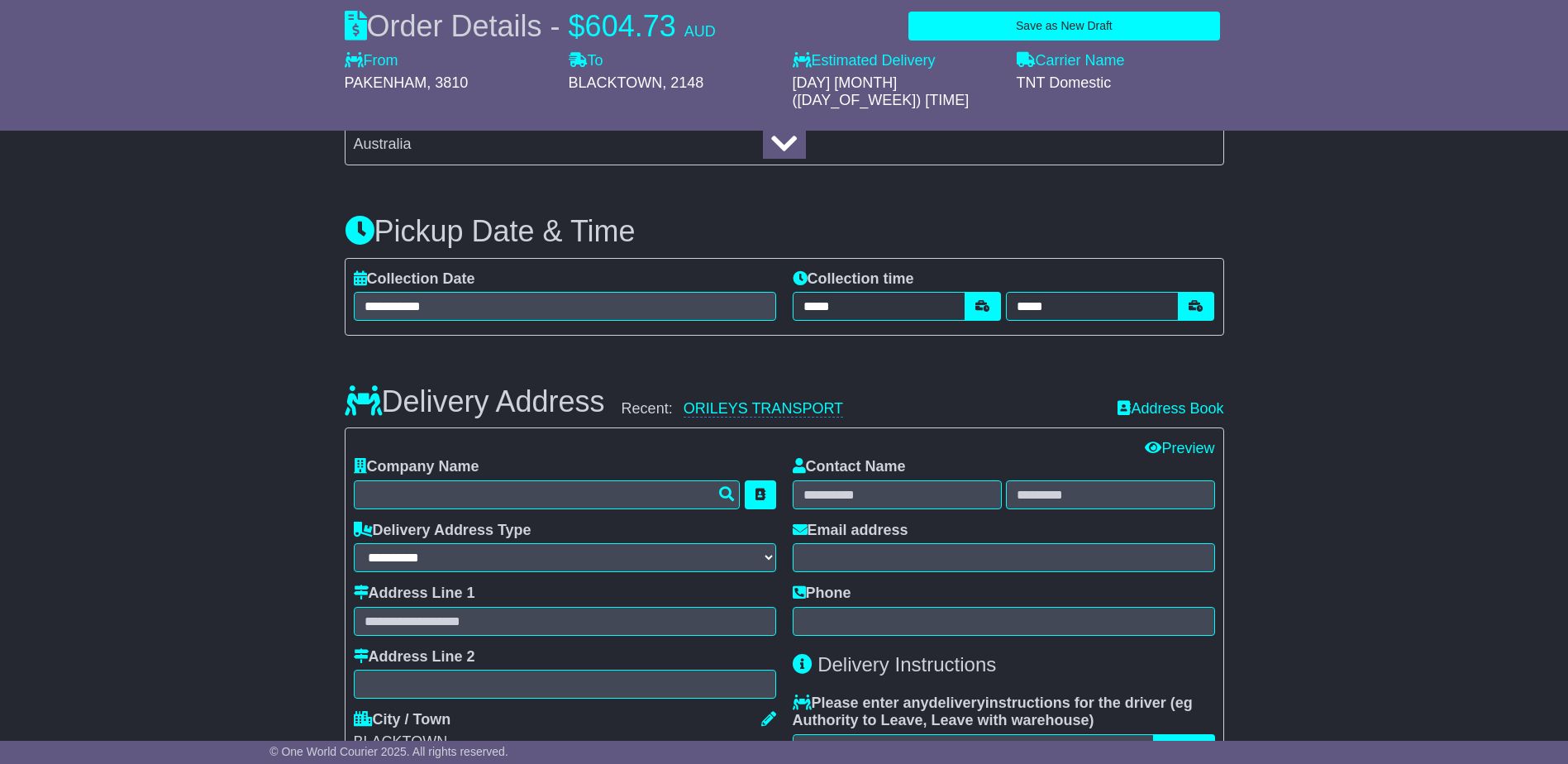 scroll, scrollTop: 992, scrollLeft: 0, axis: vertical 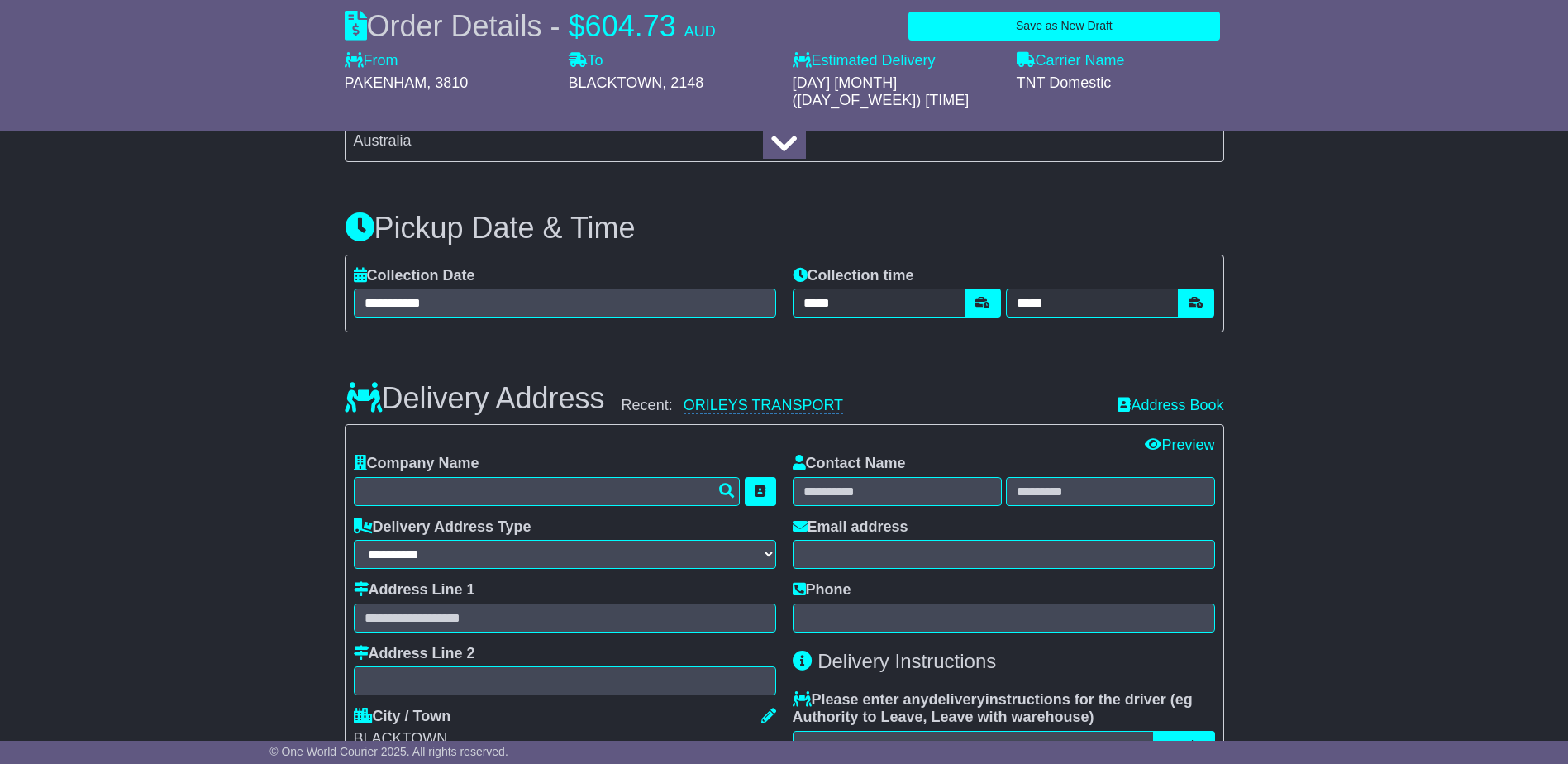 click on "Delivery Address
Recent:
ORILEYS TRANSPORT
Address Book" at bounding box center (784, 386) 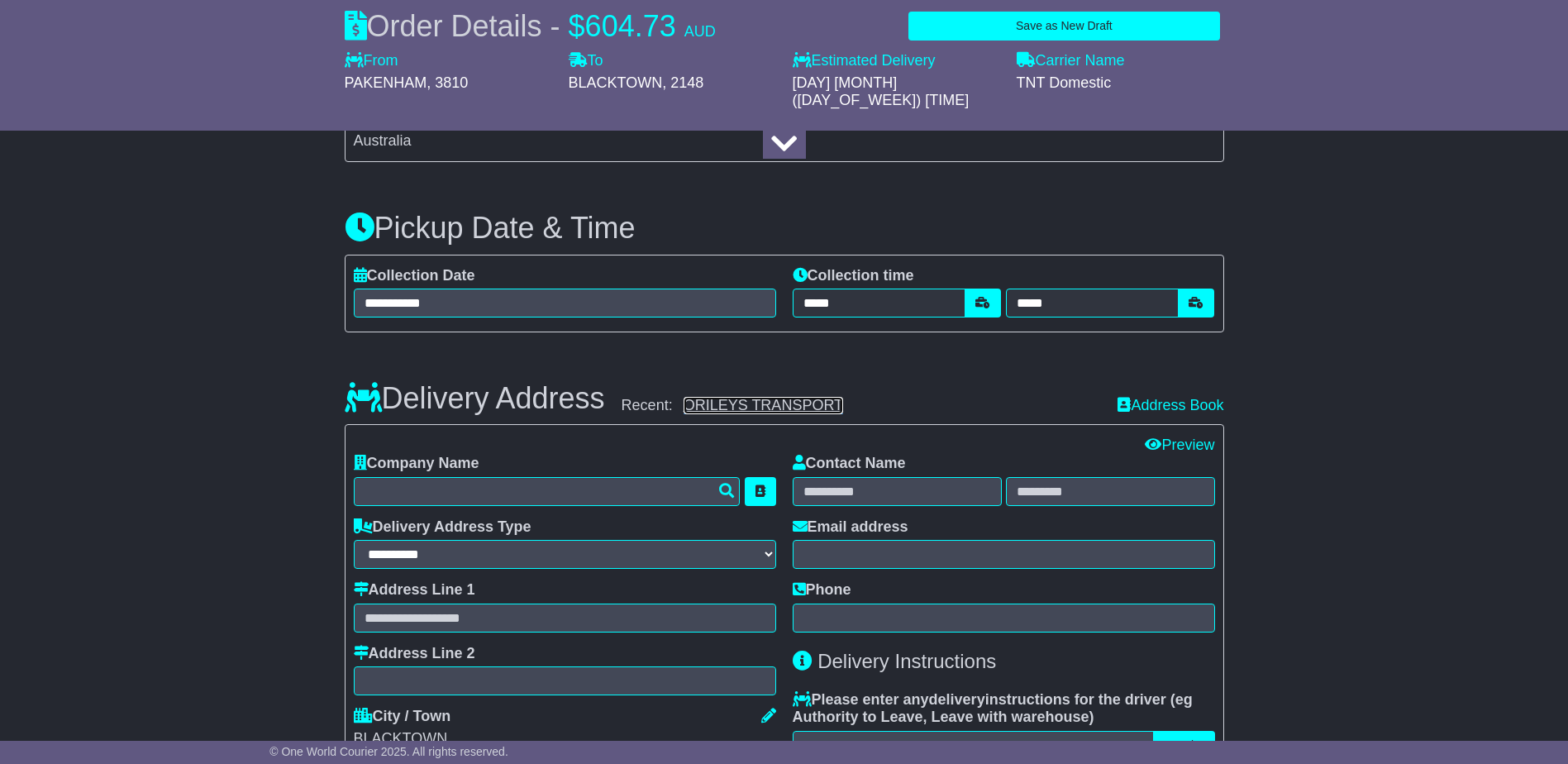 click on "ORILEYS TRANSPORT" at bounding box center (763, 405) 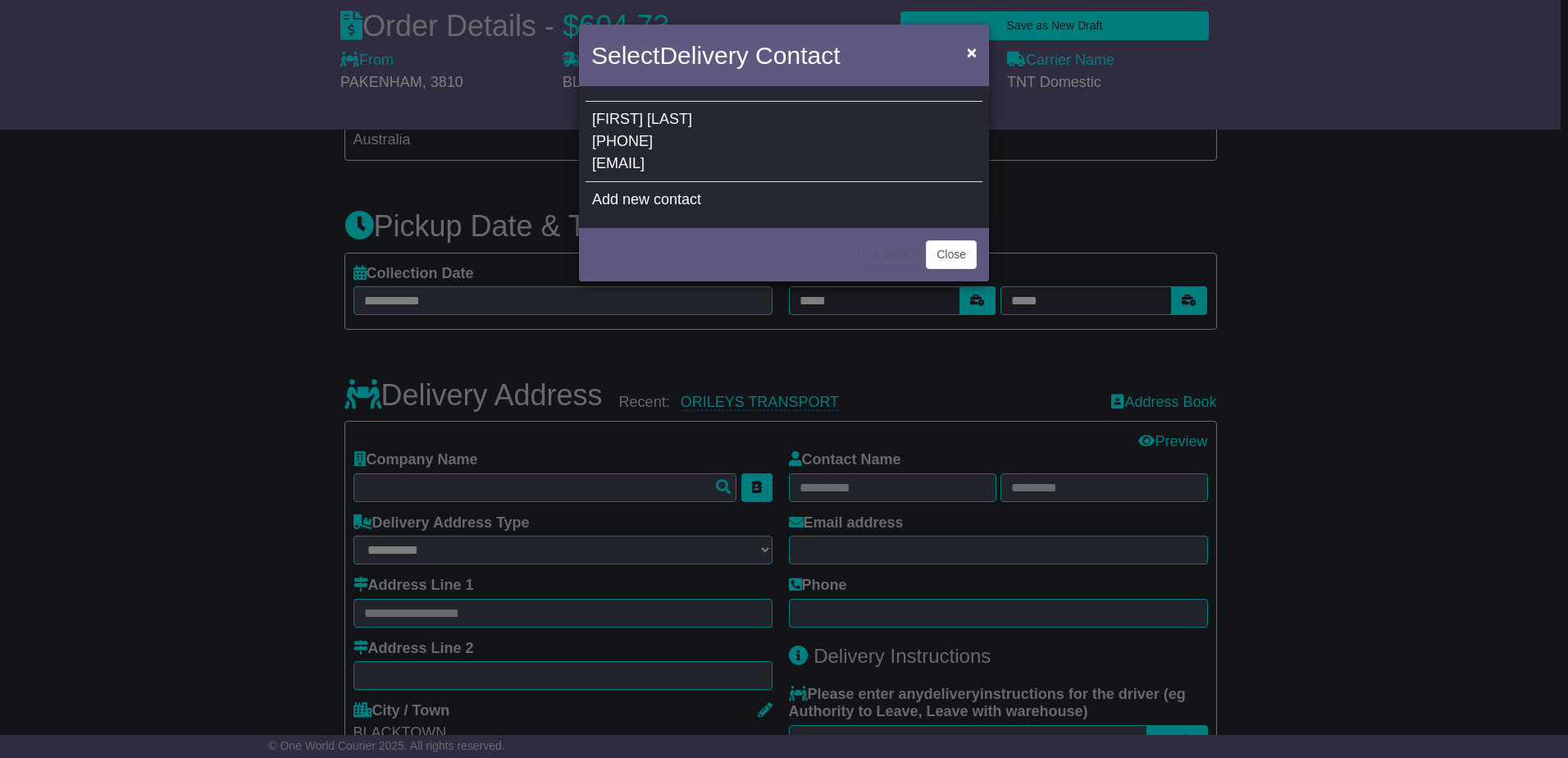click on "JORDAN   WEBSTER
0480 187 805
paul.gilligan-black@1komma5.com.au" at bounding box center (784, 142) 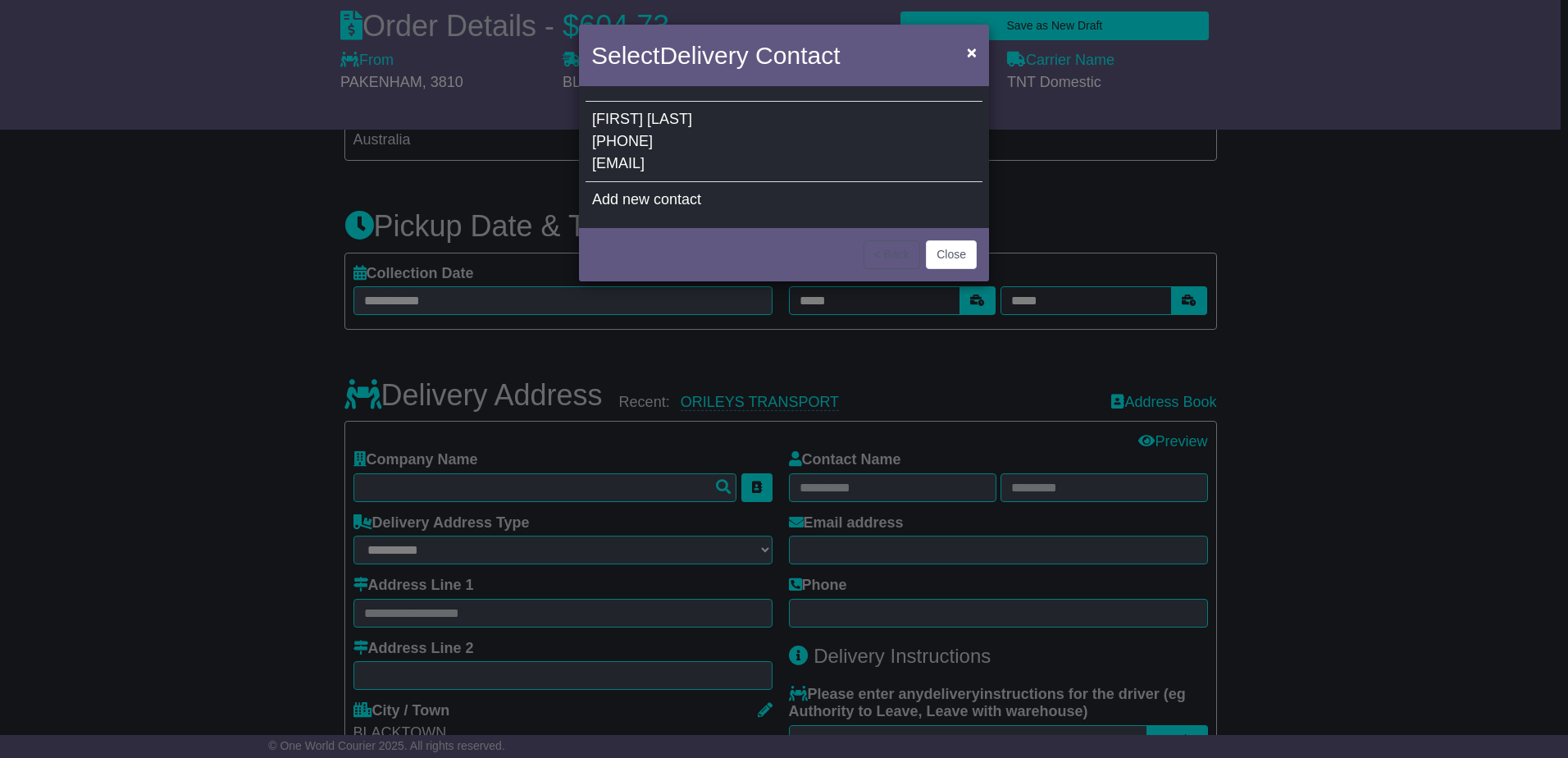 type on "**********" 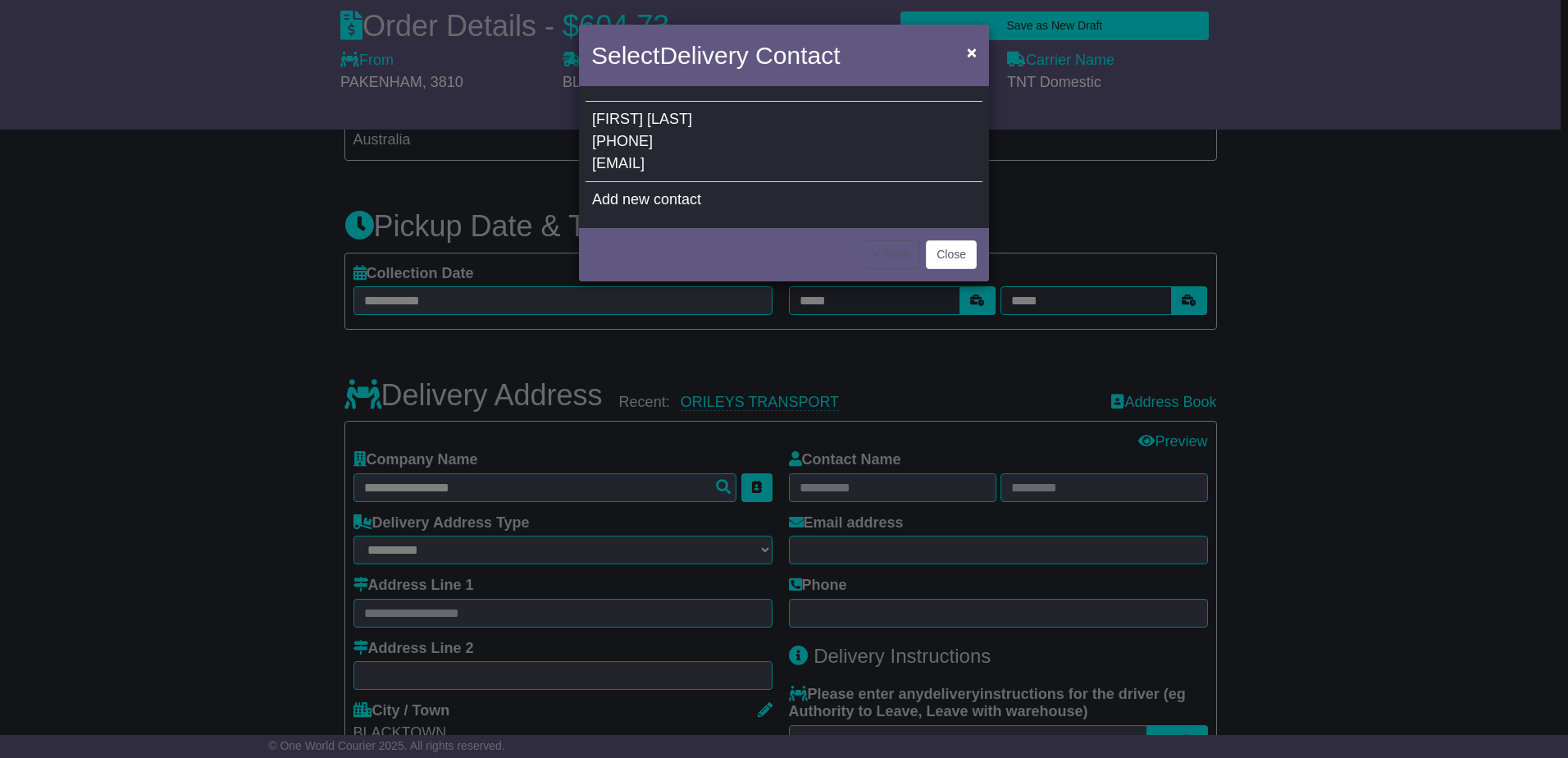 type on "**********" 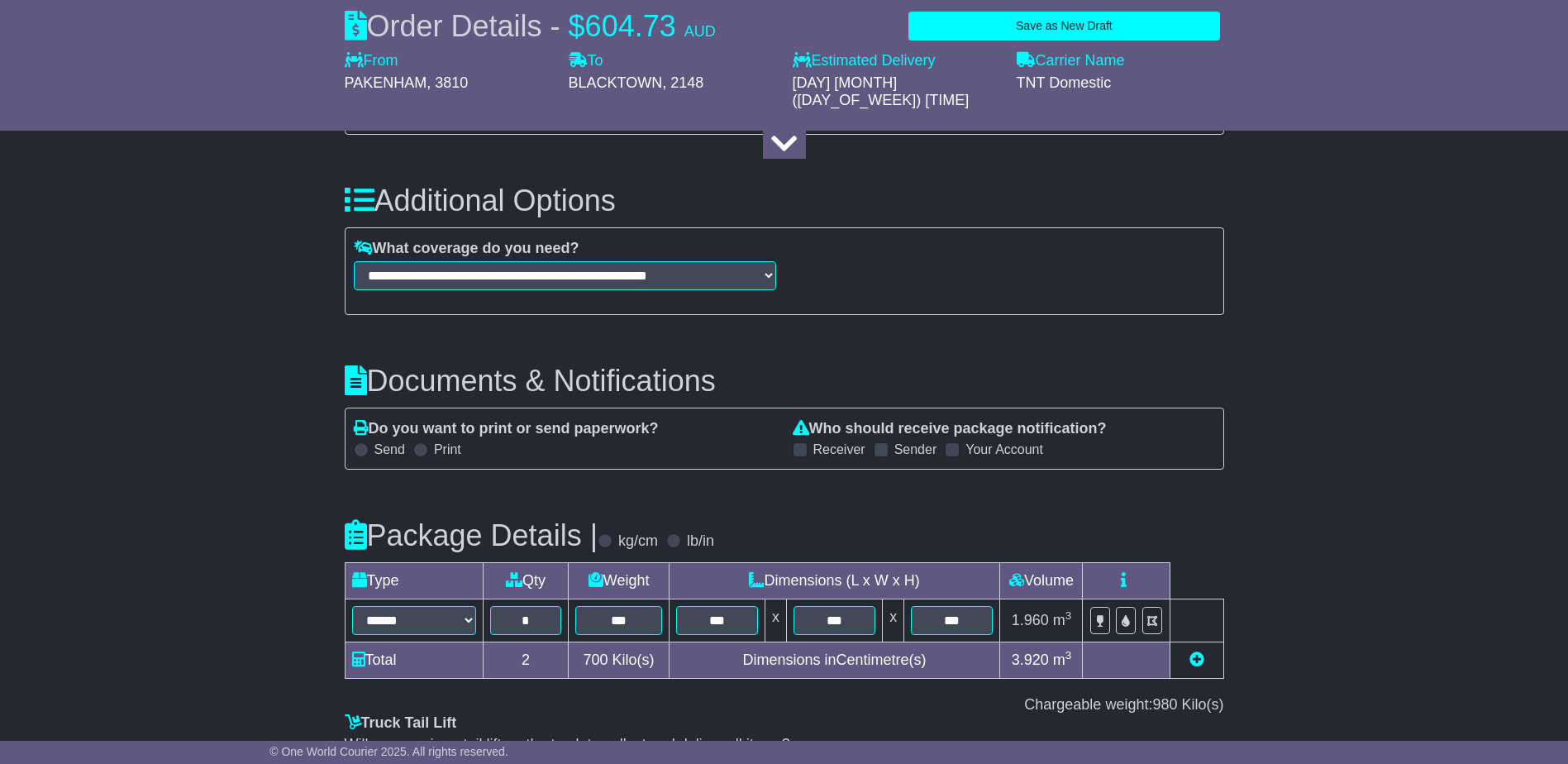 scroll, scrollTop: 1736, scrollLeft: 0, axis: vertical 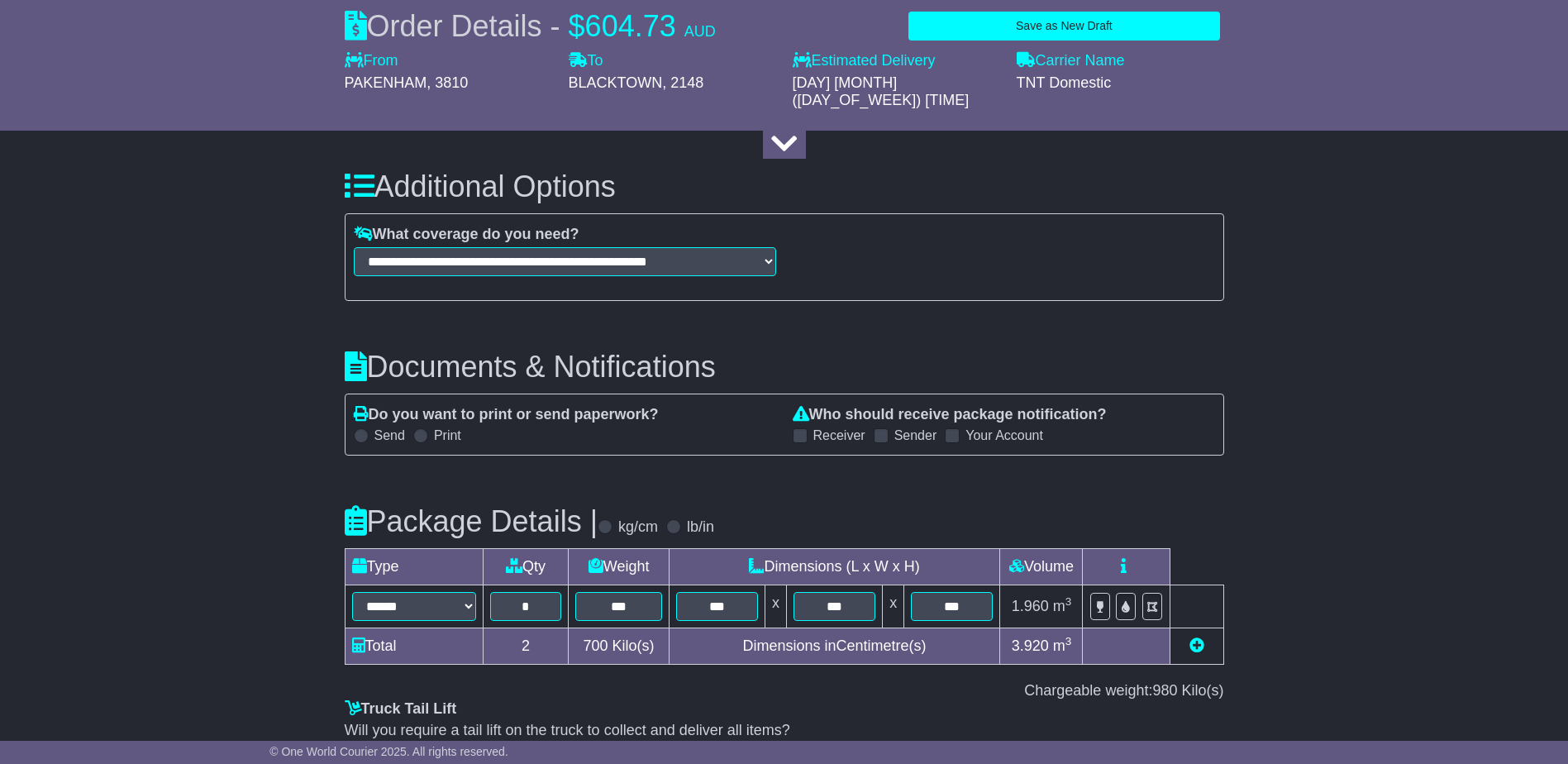 click at bounding box center (361, 436) 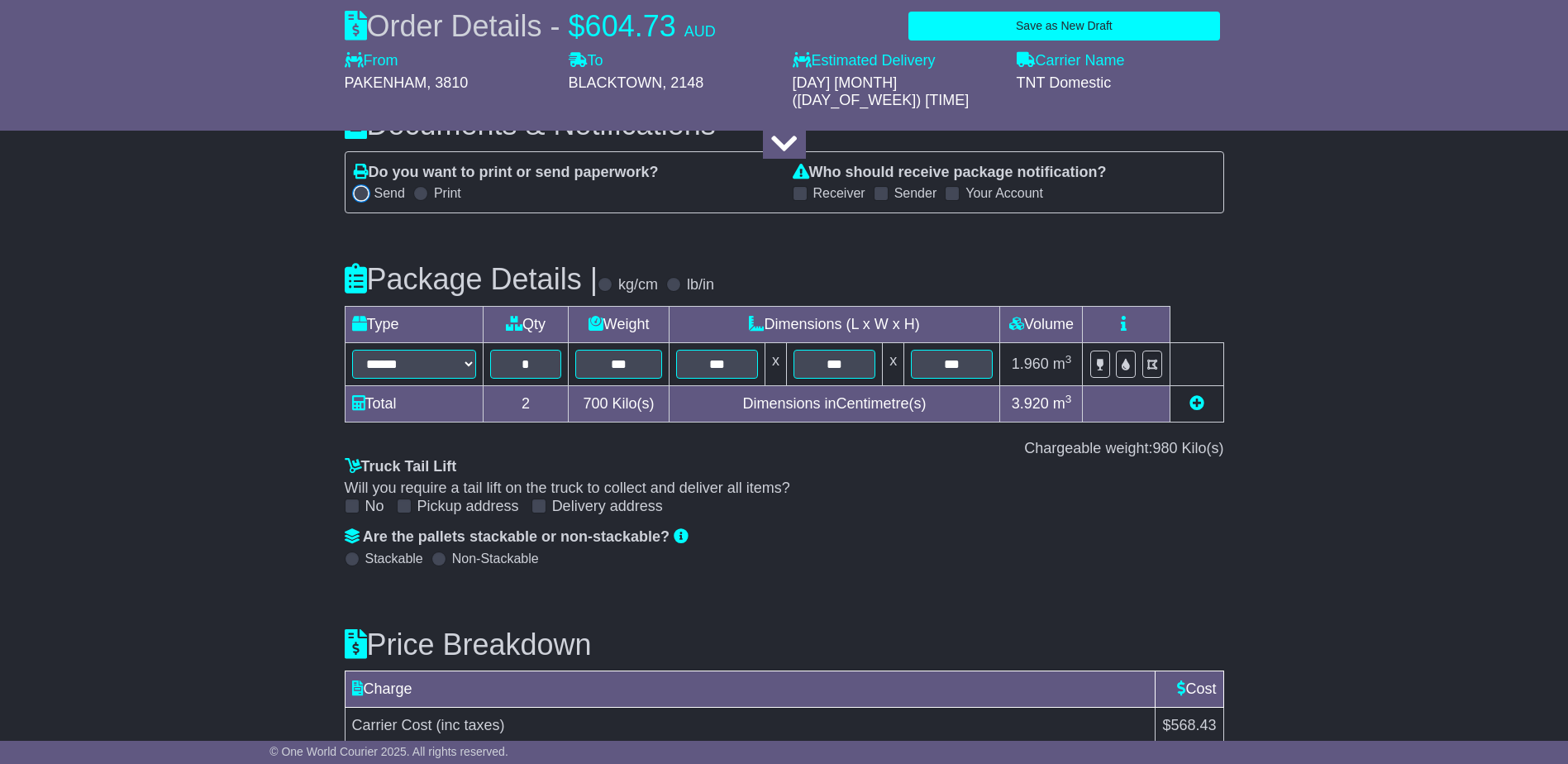 scroll, scrollTop: 2082, scrollLeft: 0, axis: vertical 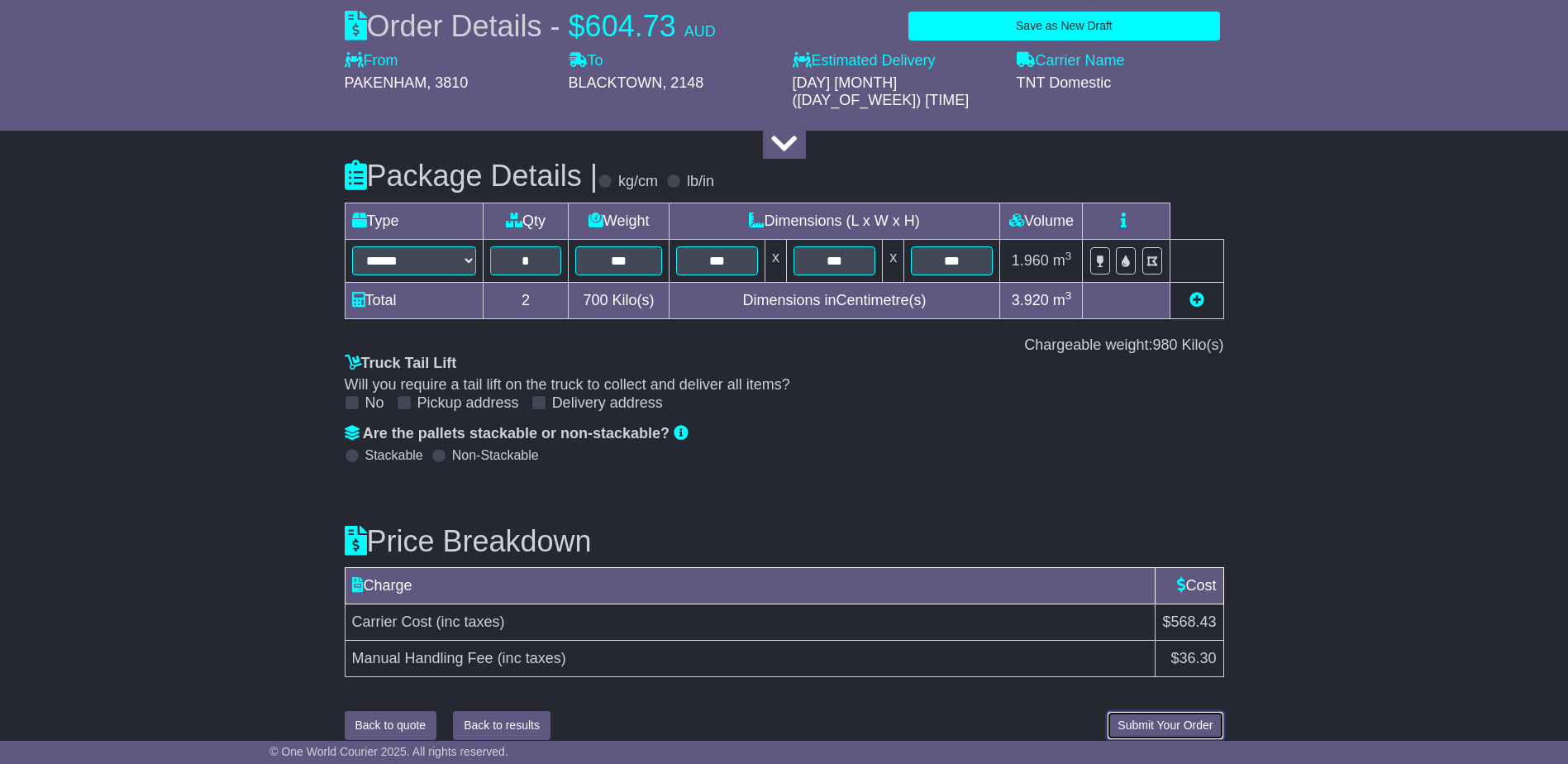 click on "Submit Your Order" at bounding box center [1165, 725] 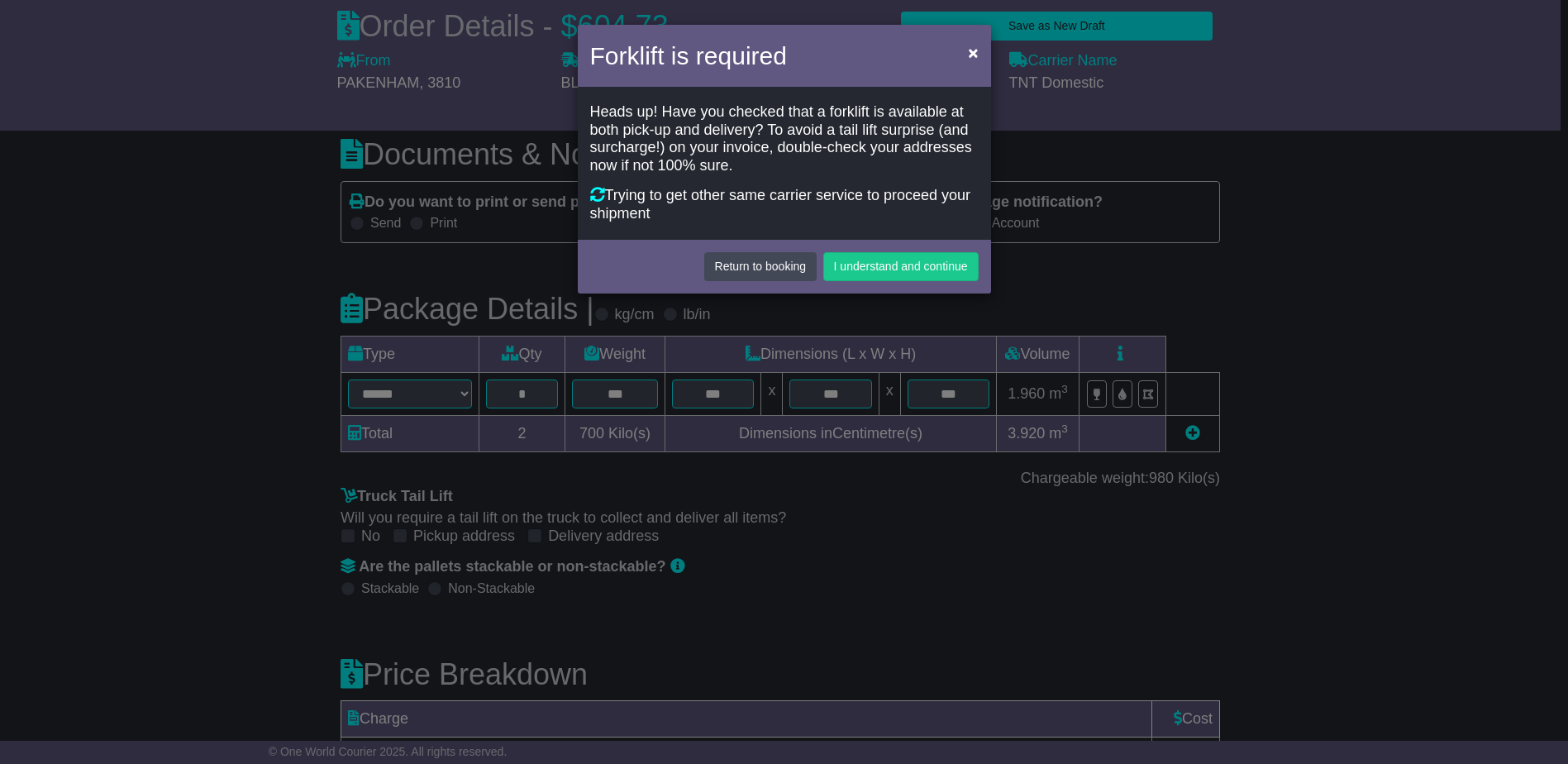 scroll, scrollTop: 0, scrollLeft: 0, axis: both 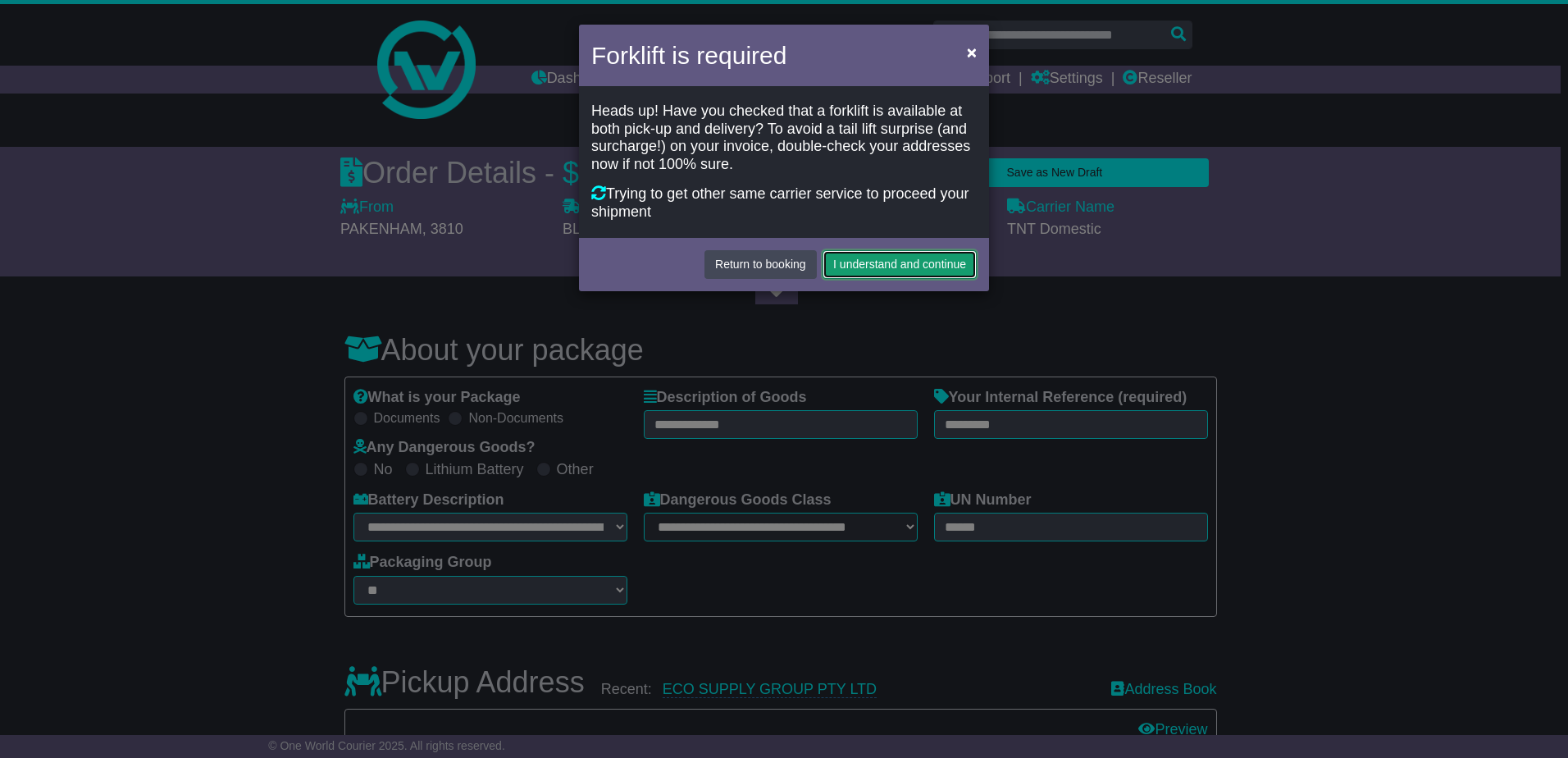click on "I understand and continue" at bounding box center [900, 264] 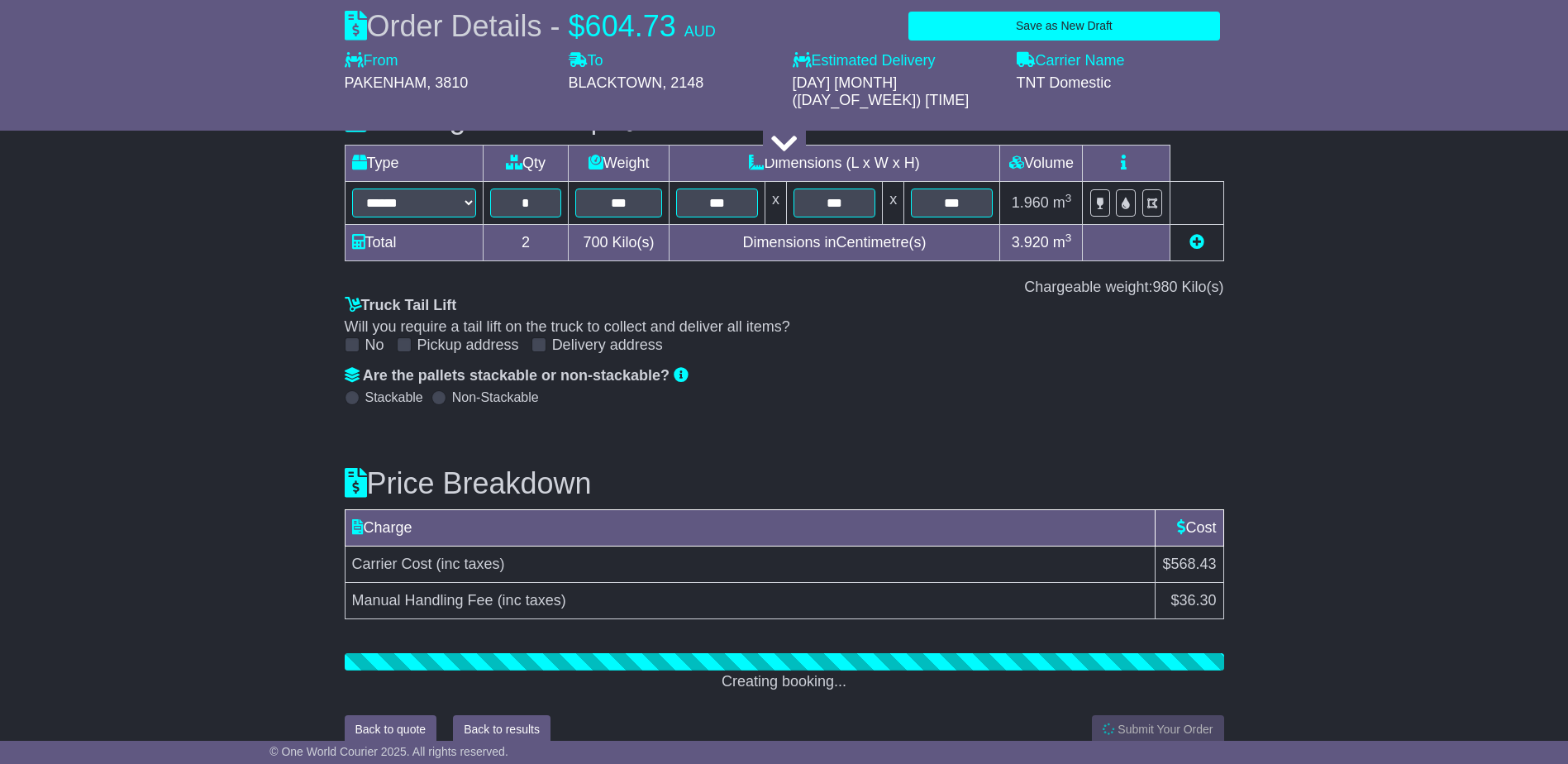scroll, scrollTop: 2144, scrollLeft: 0, axis: vertical 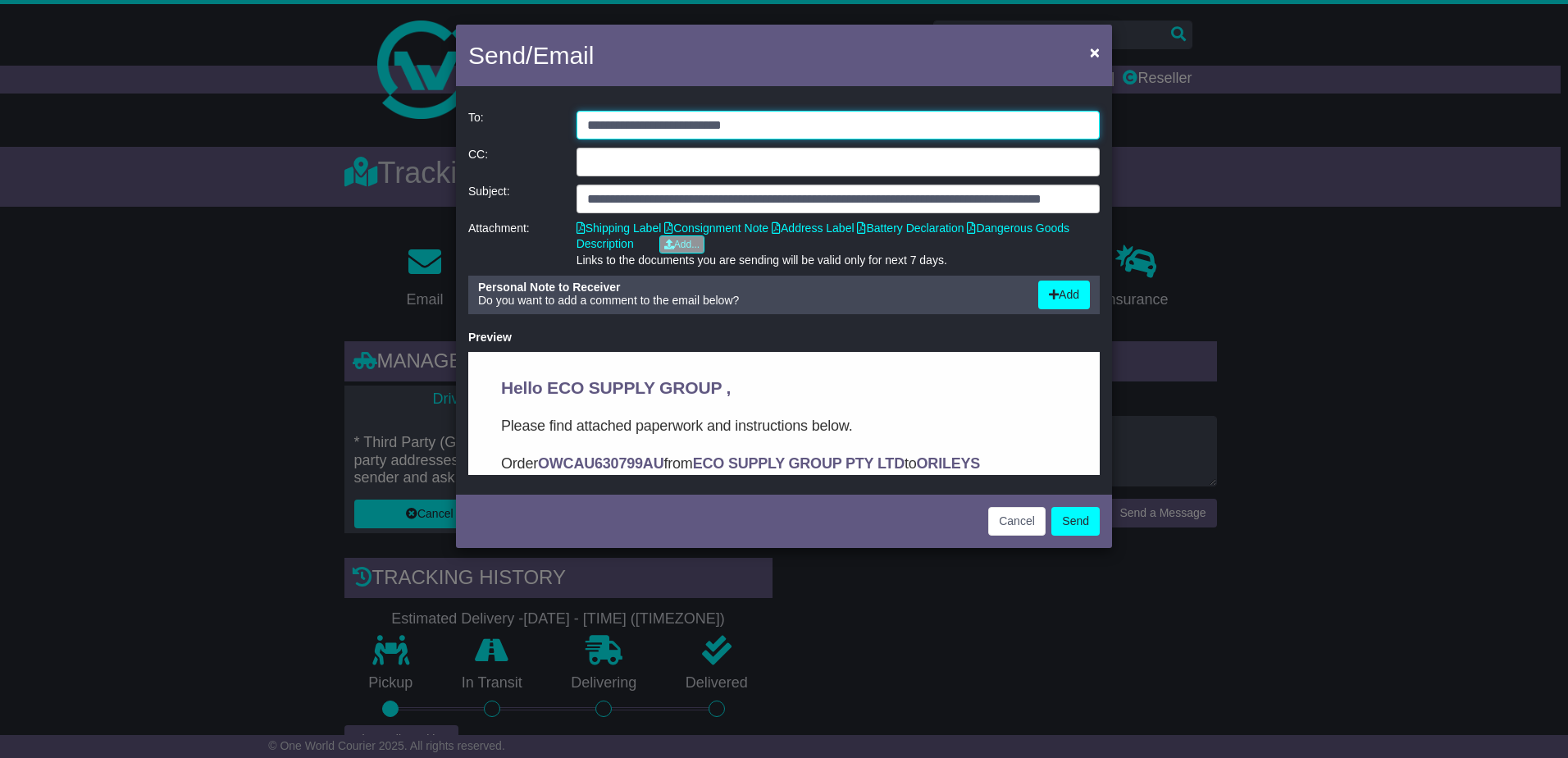 drag, startPoint x: 780, startPoint y: 126, endPoint x: 29, endPoint y: 89, distance: 751.9109 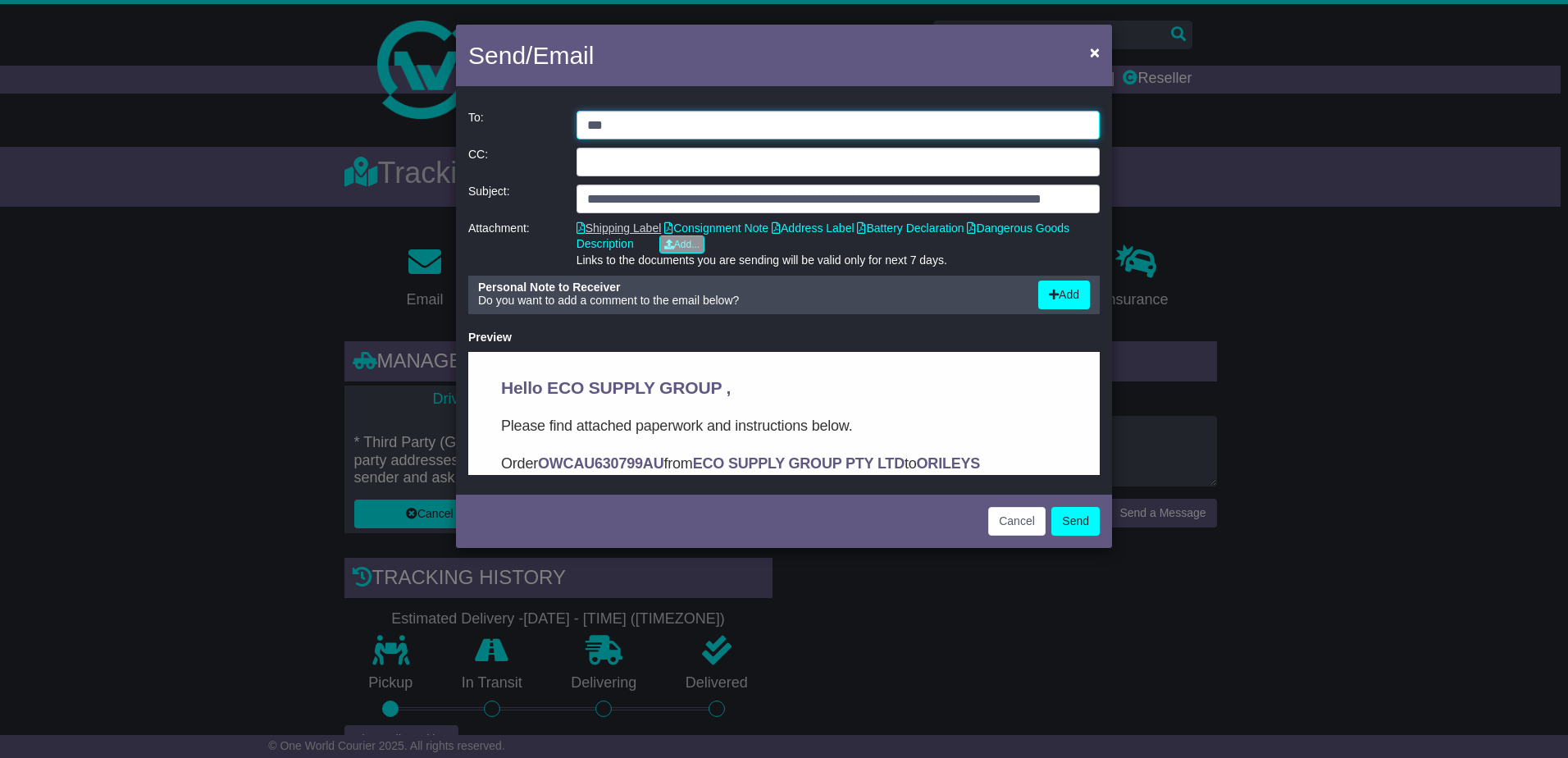 type on "**********" 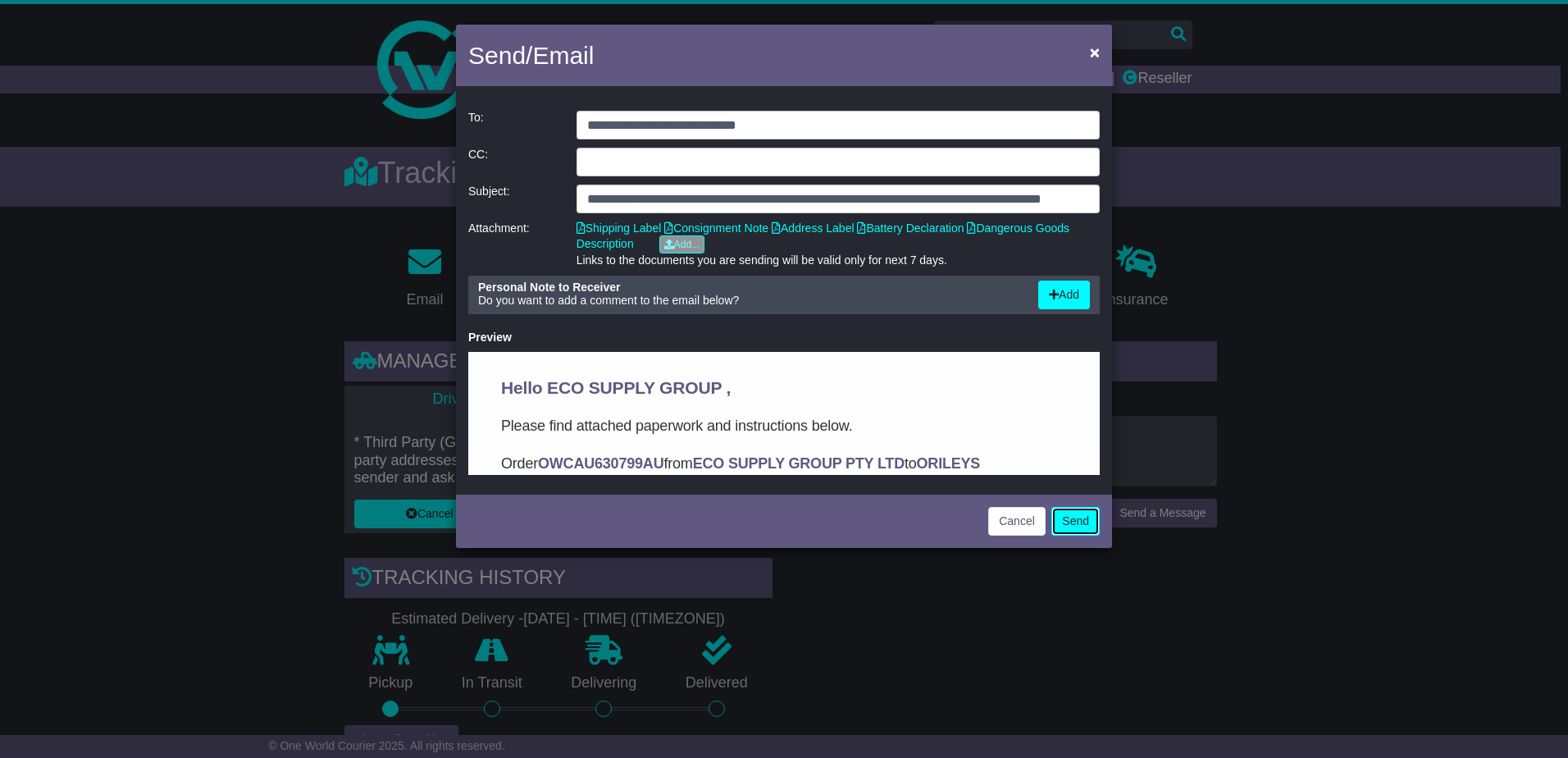 click on "Send" 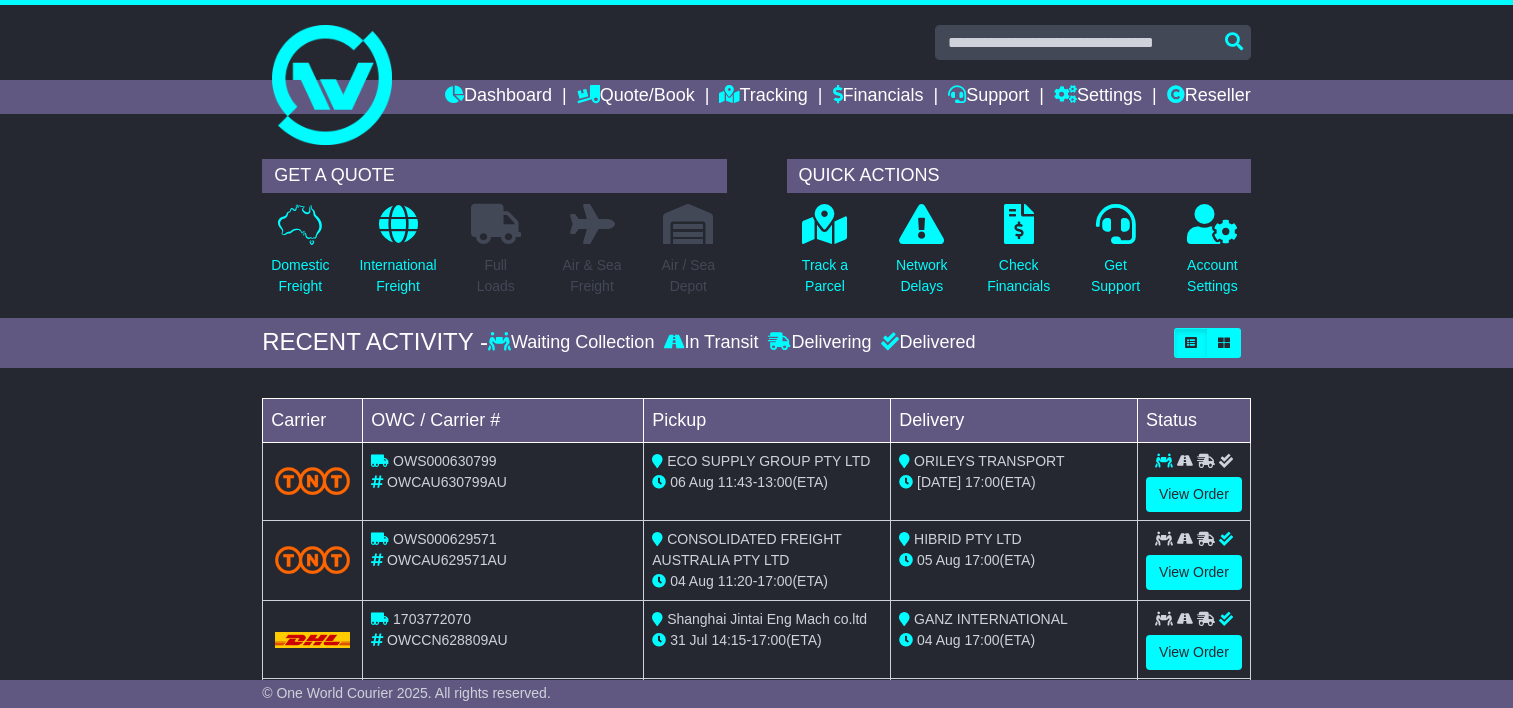 scroll, scrollTop: 0, scrollLeft: 0, axis: both 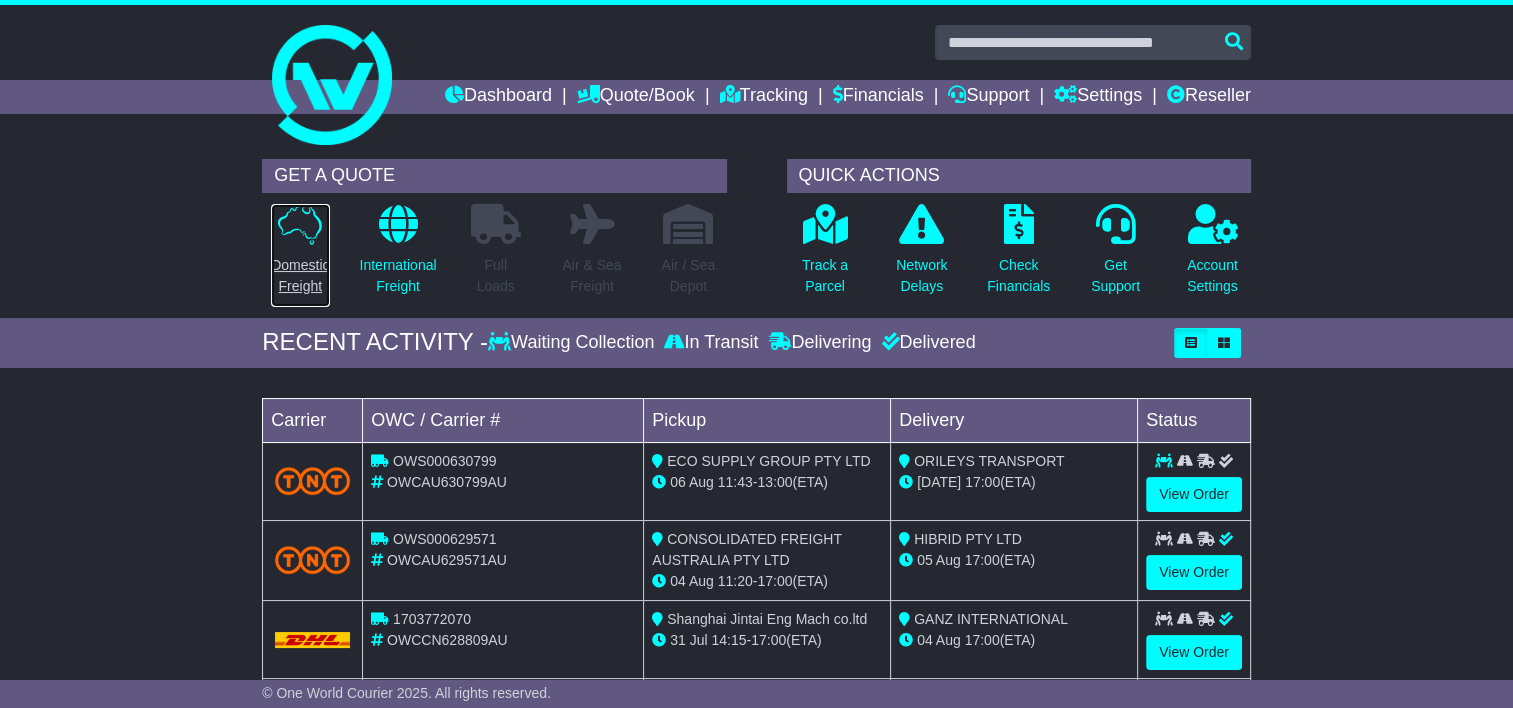 click at bounding box center (300, 224) 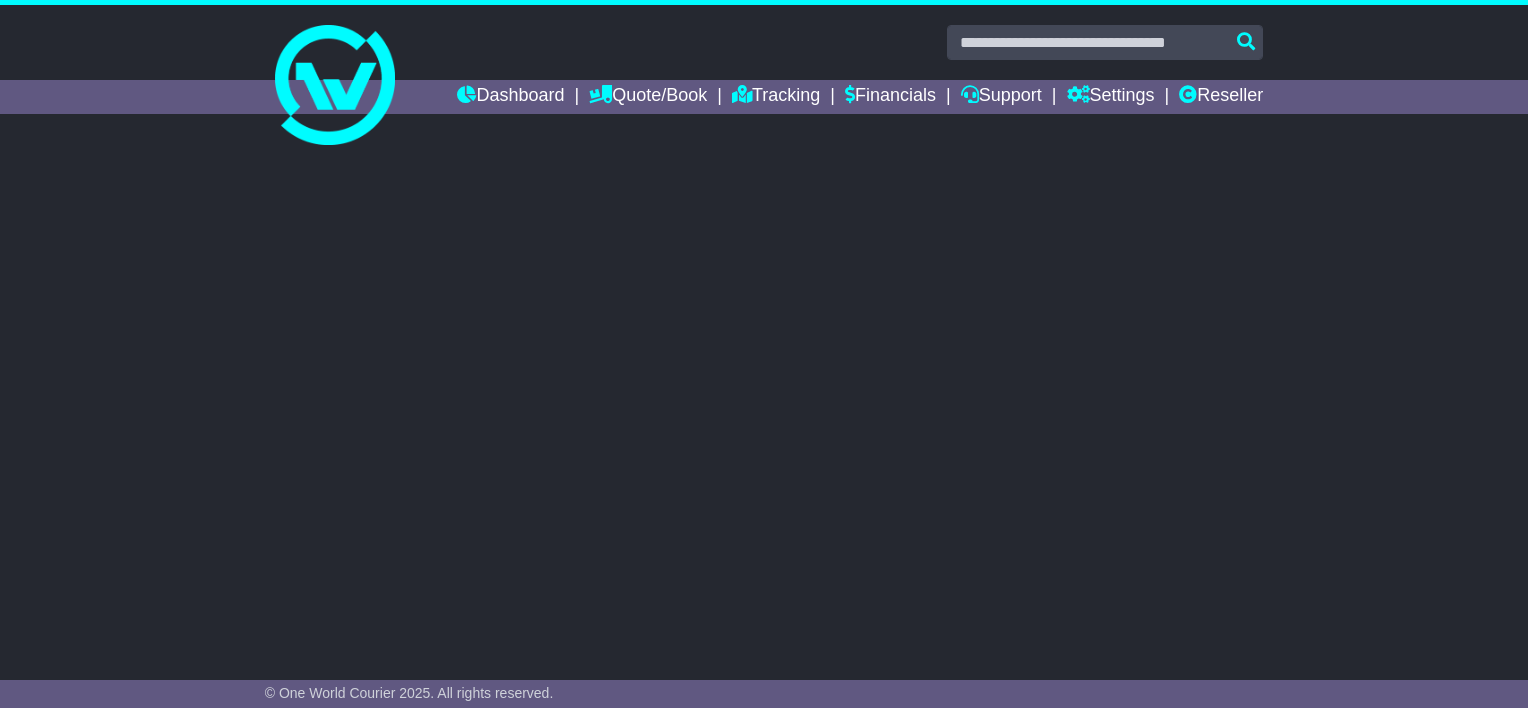 scroll, scrollTop: 0, scrollLeft: 0, axis: both 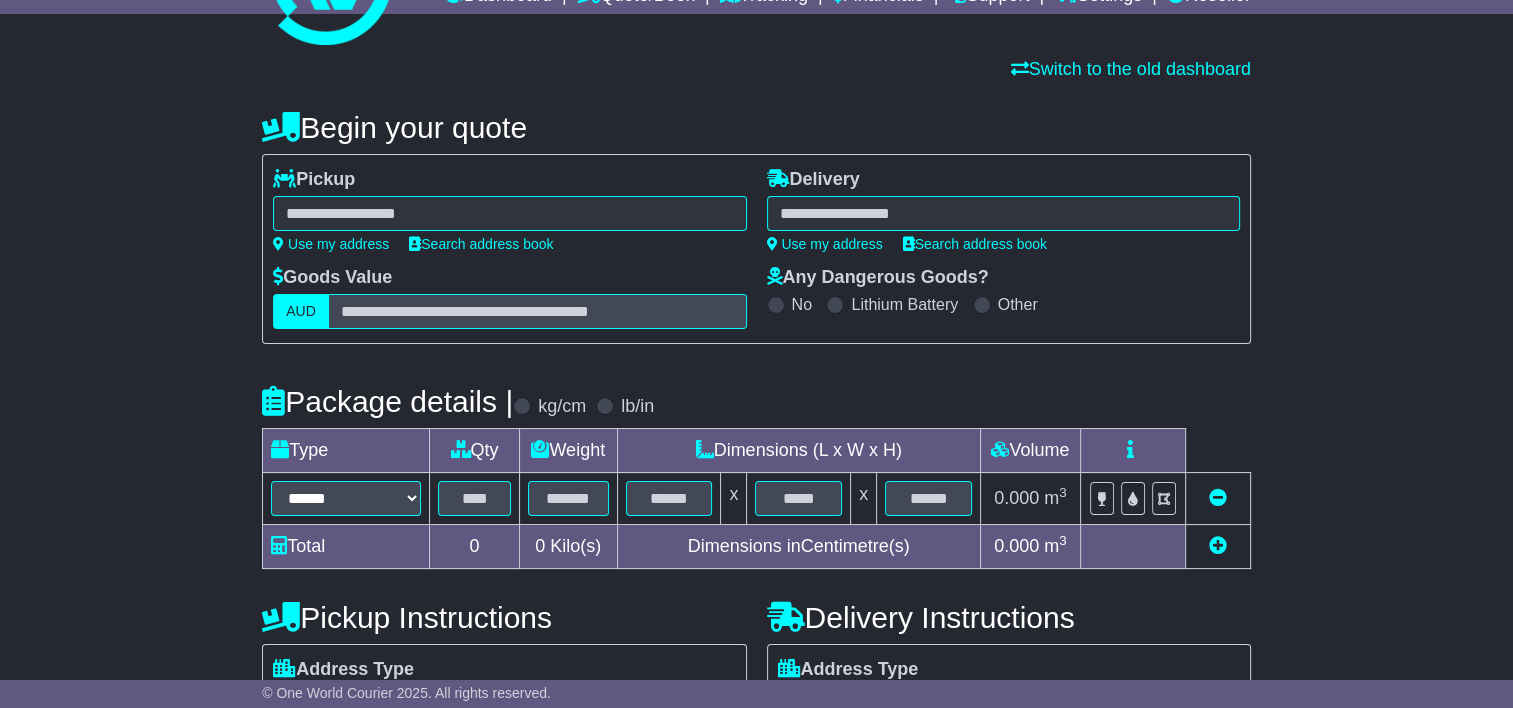 click at bounding box center (509, 213) 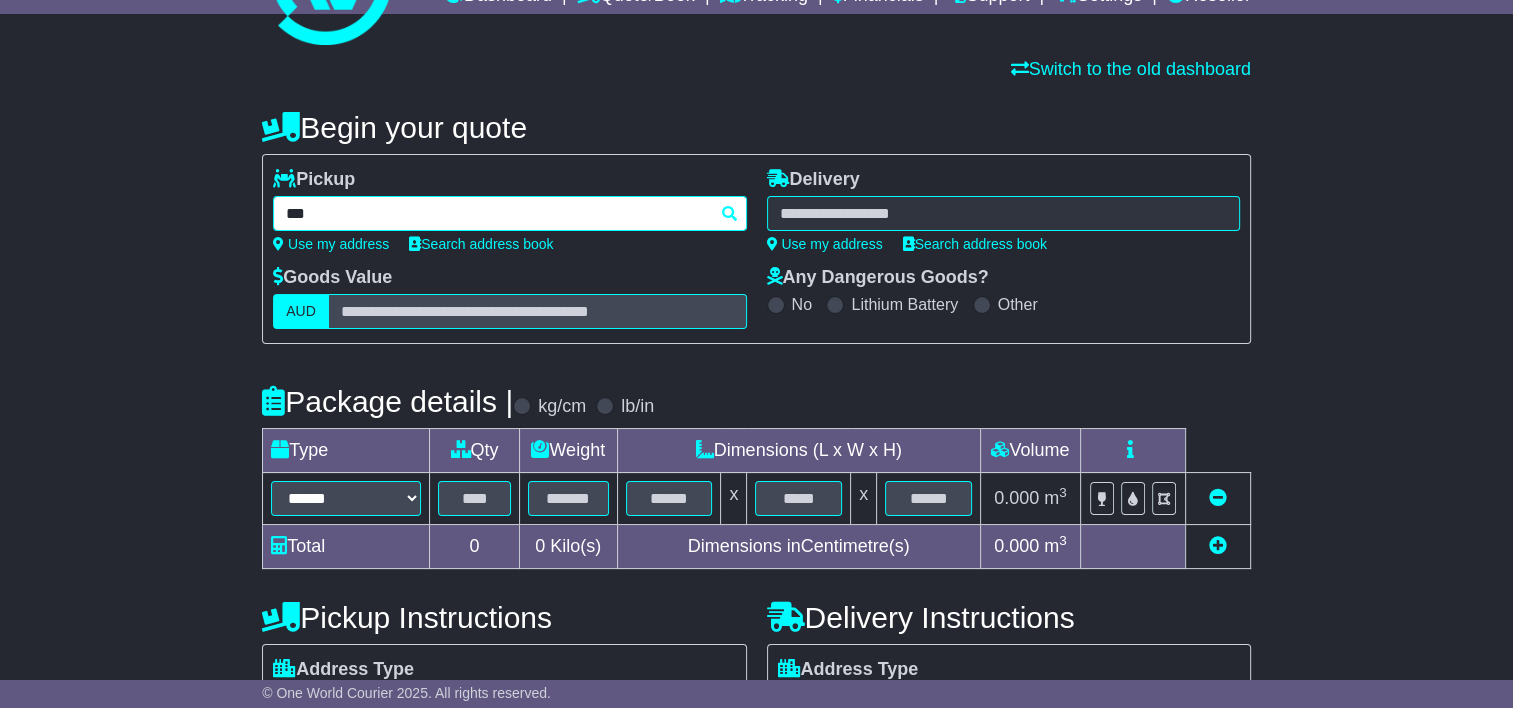 type on "****" 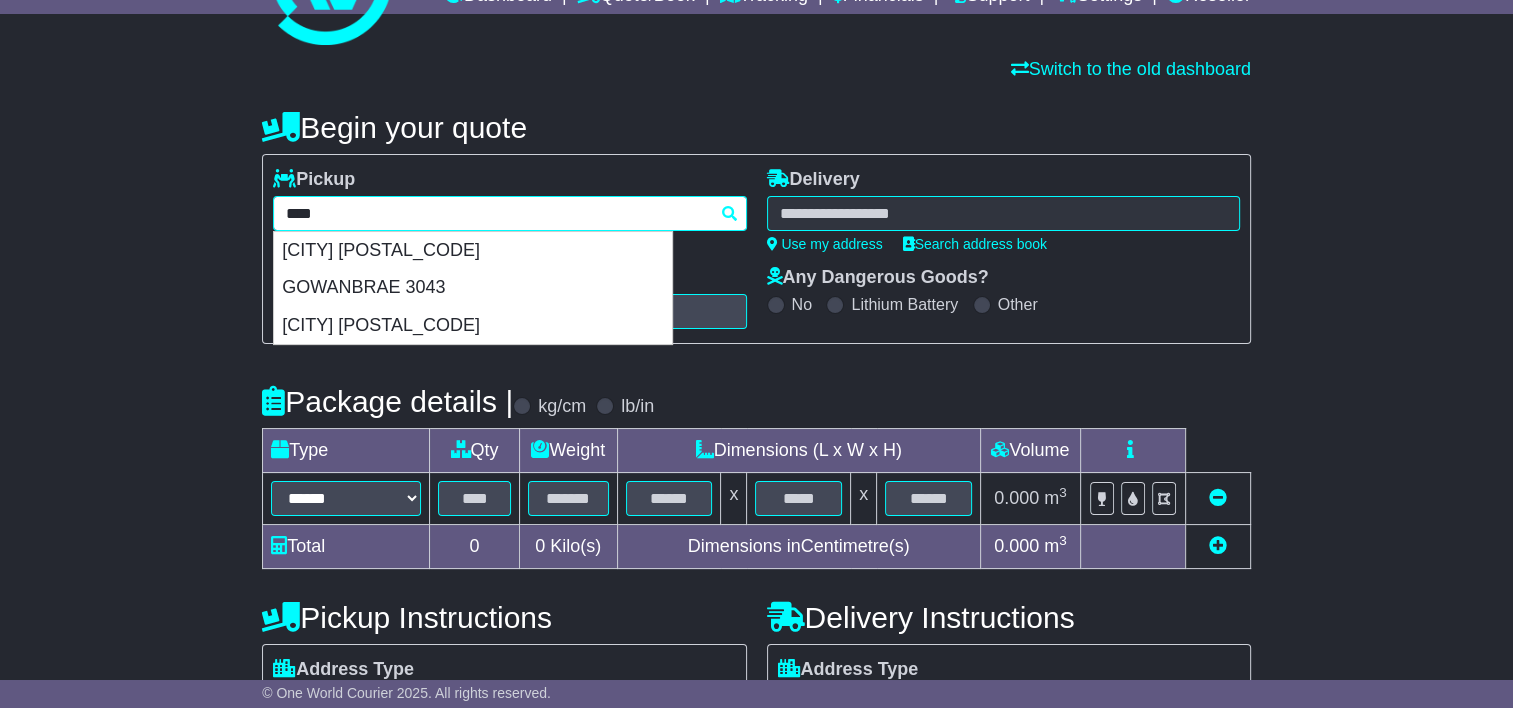 click on "[CITY] [POSTAL_CODE]" at bounding box center (473, 326) 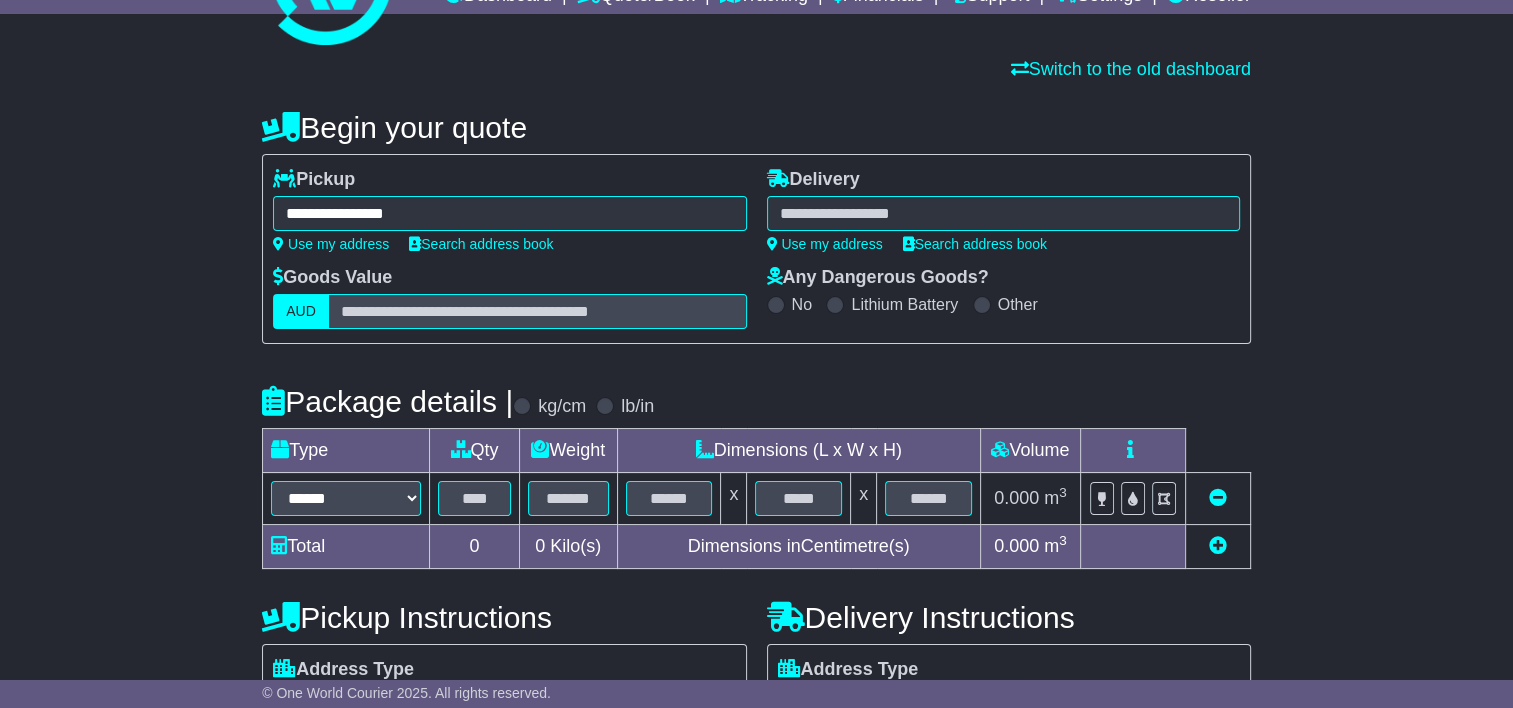 type on "**********" 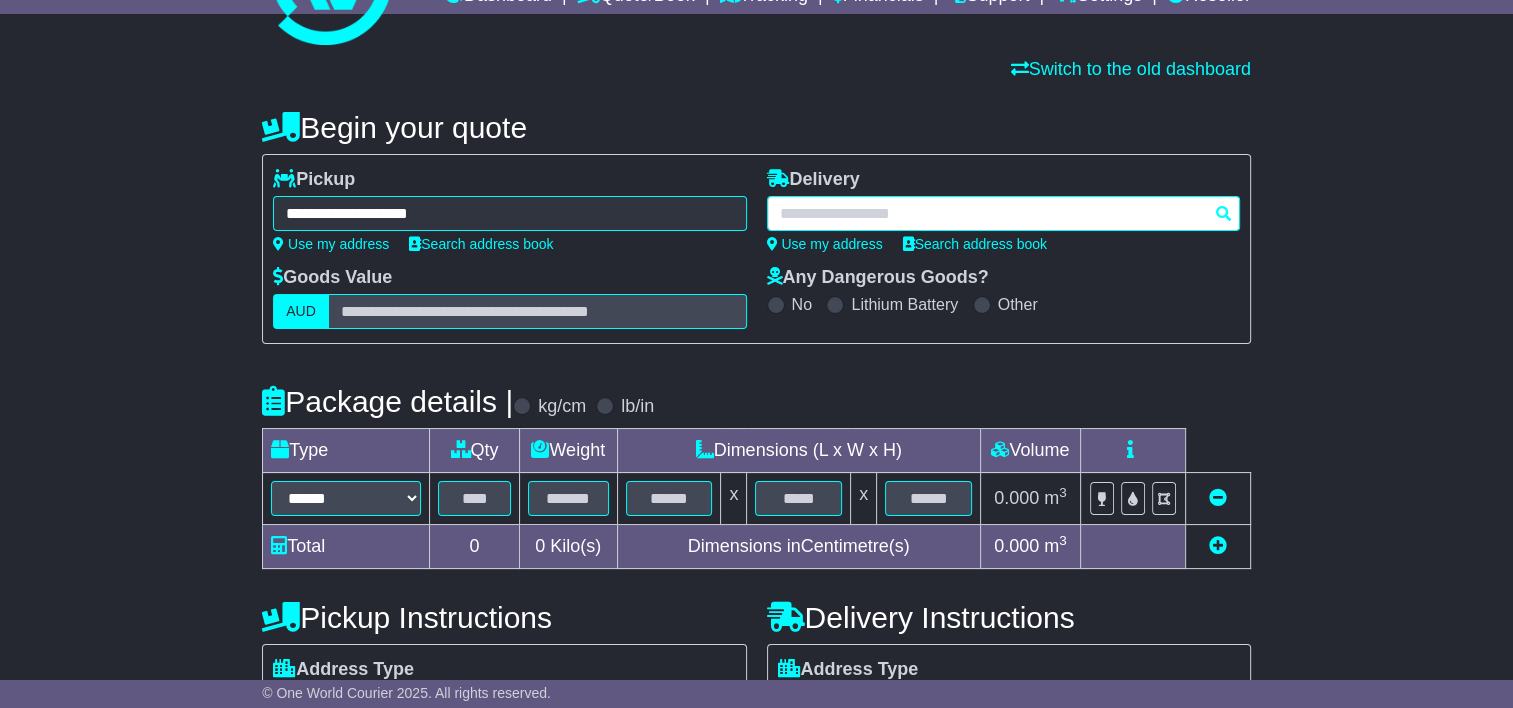 click at bounding box center (1003, 213) 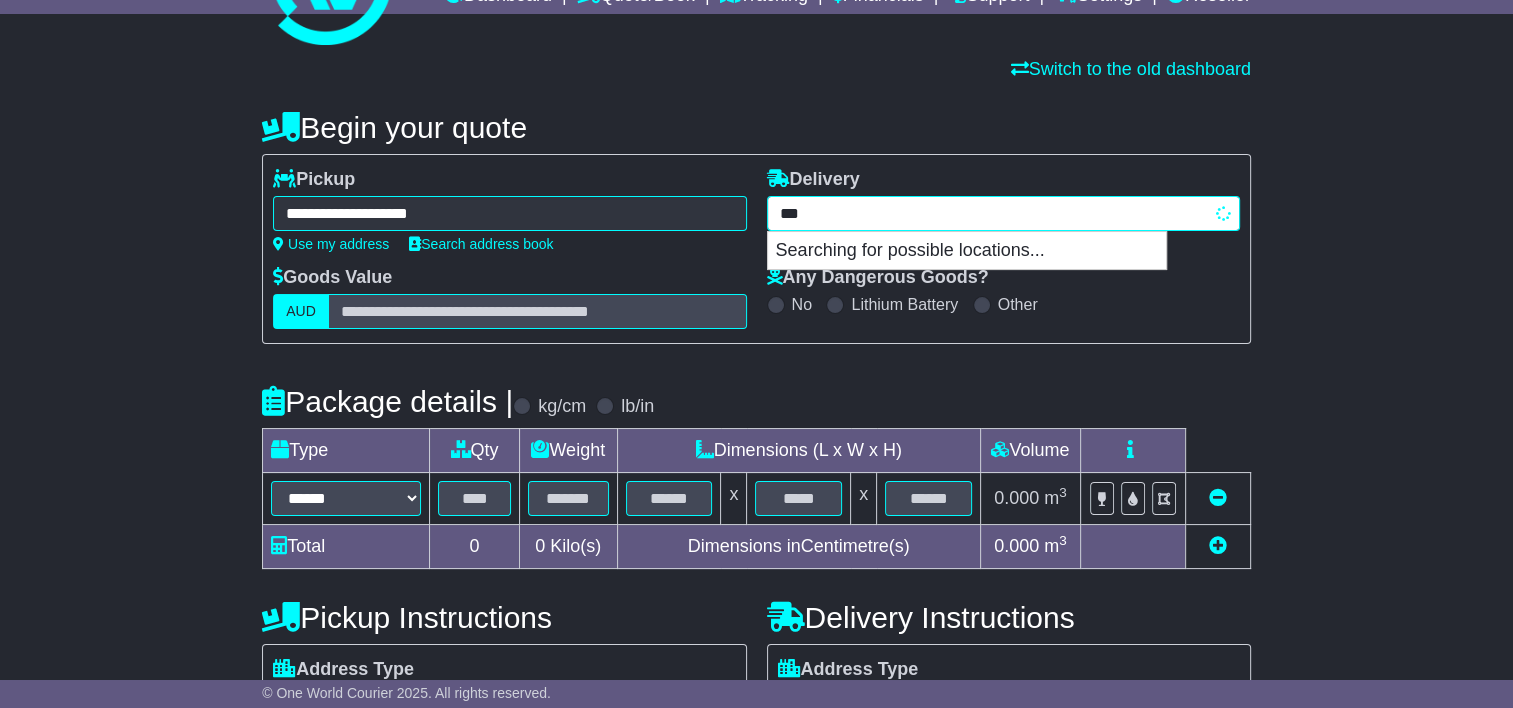type on "****" 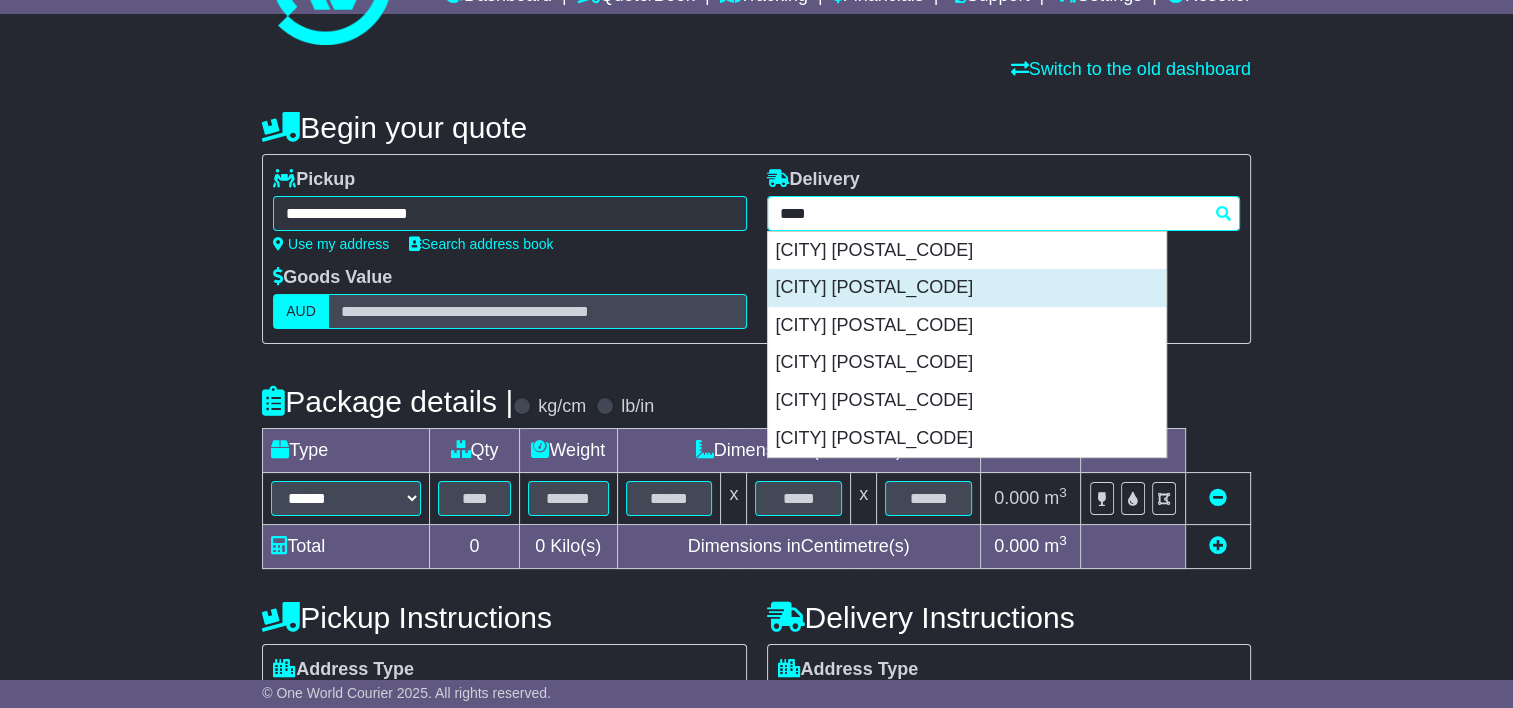 click on "COOMBABAH 4216" at bounding box center [967, 288] 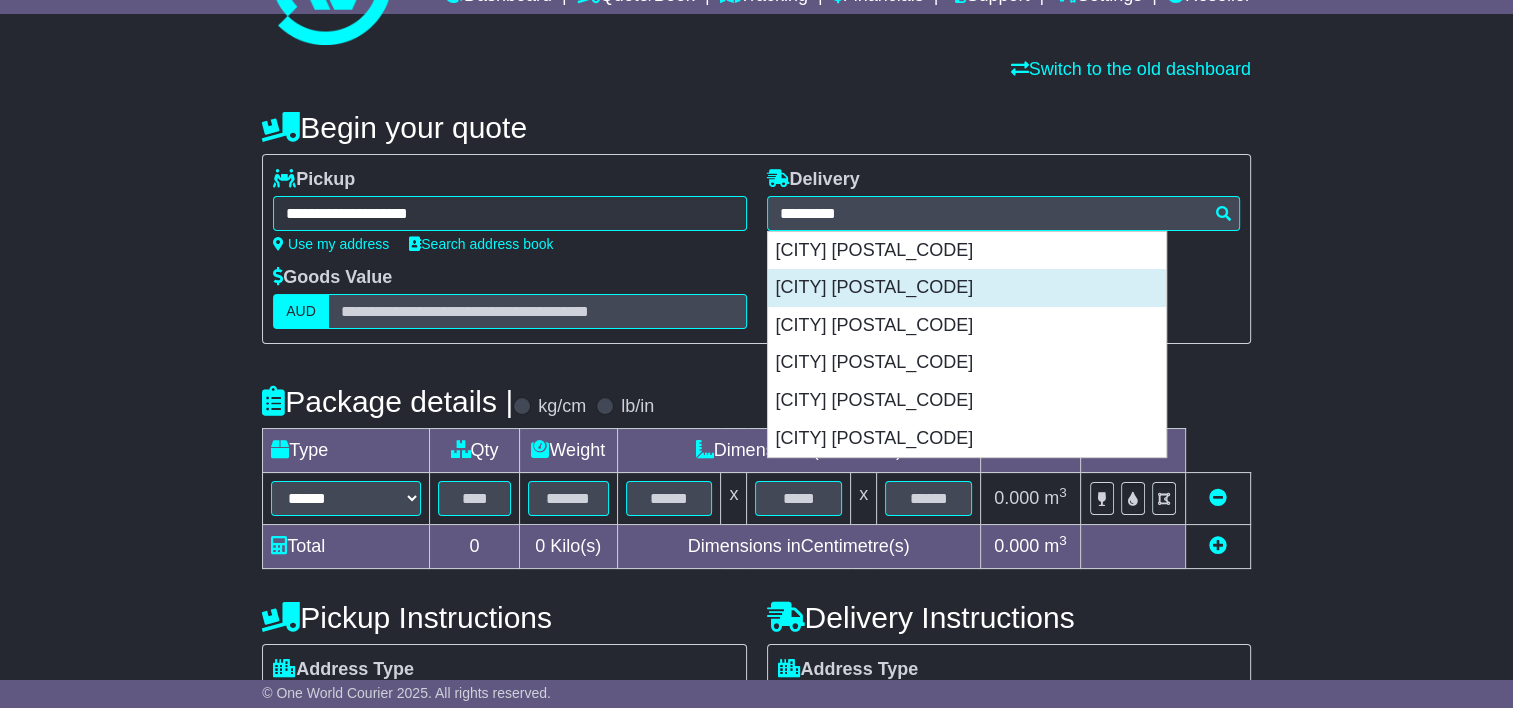 type on "**********" 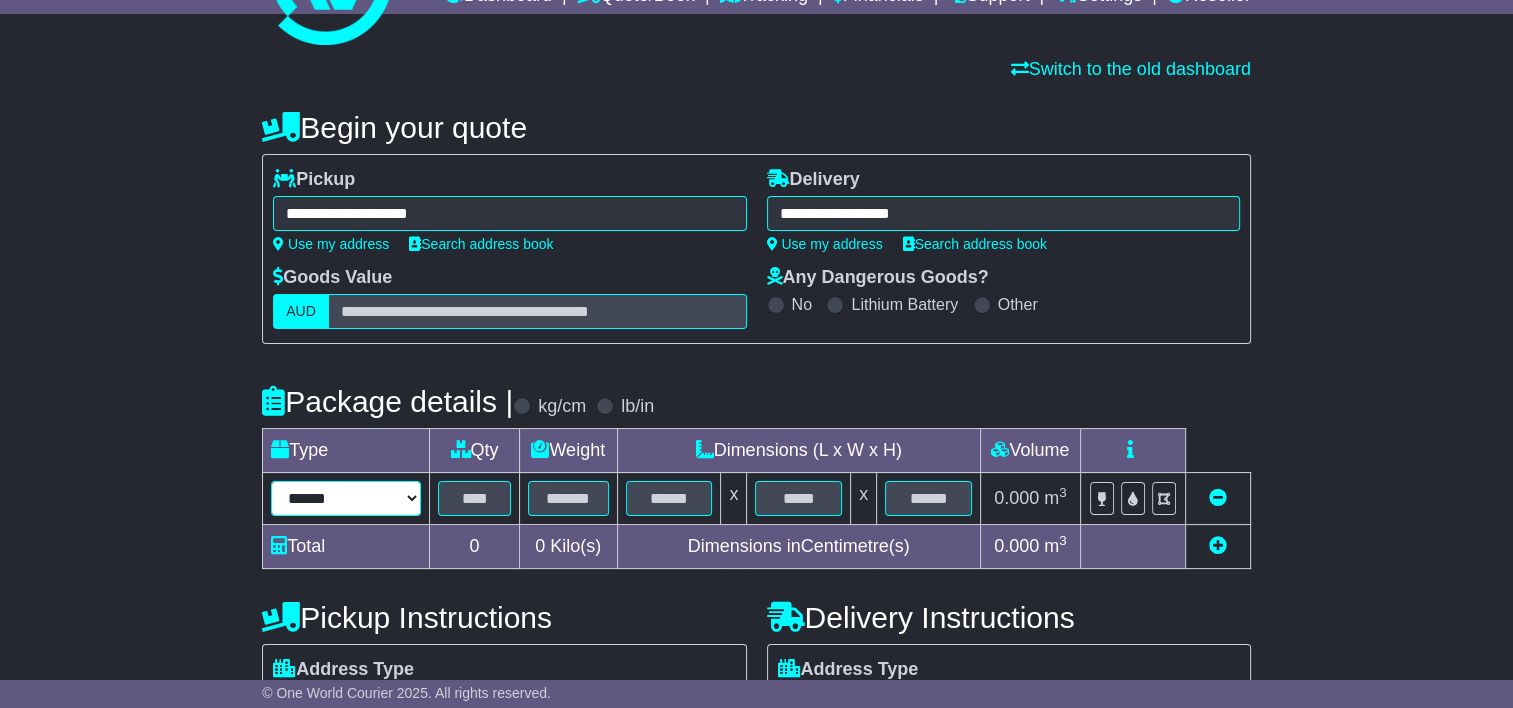 click on "****** ****** *** ******** ***** **** **** ****** *** *******" at bounding box center (346, 498) 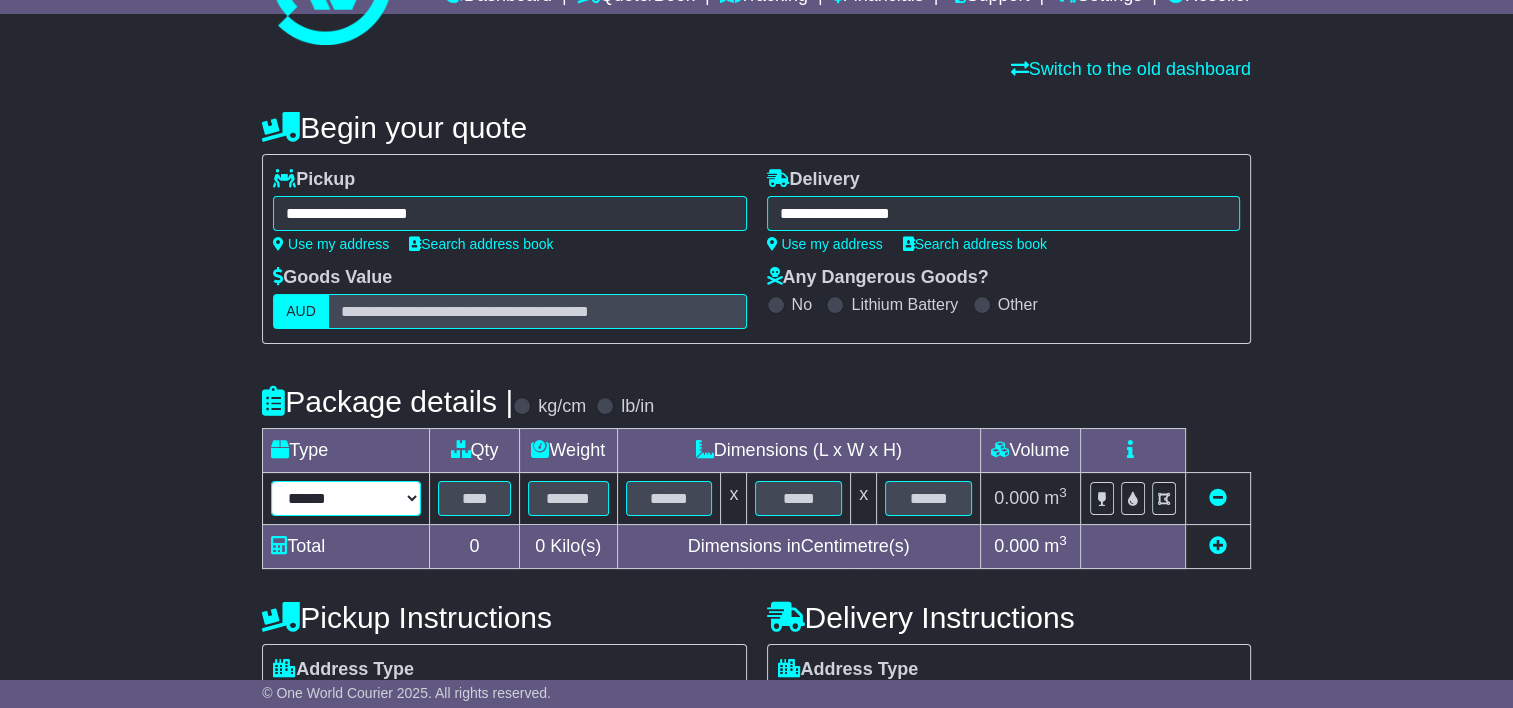 select on "*****" 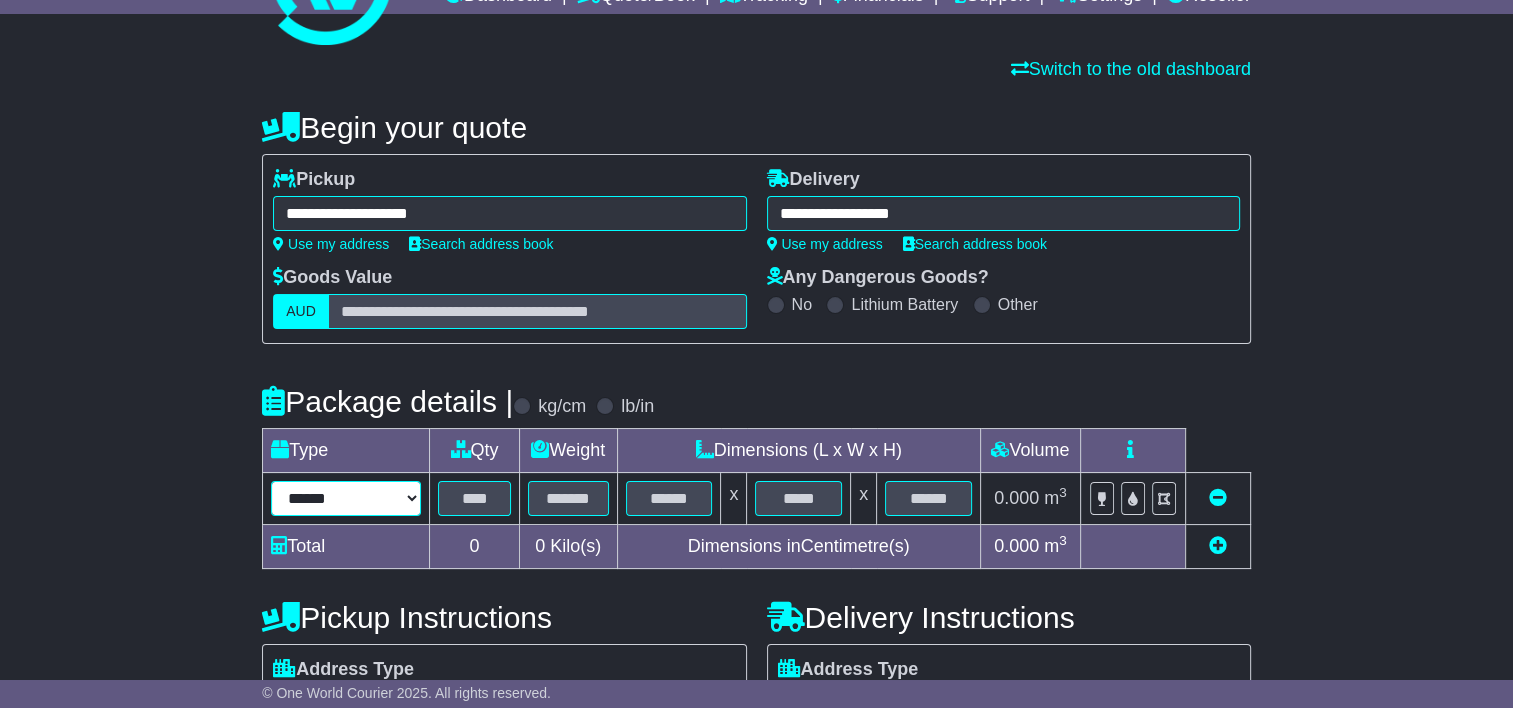 click on "****** ****** *** ******** ***** **** **** ****** *** *******" at bounding box center (346, 498) 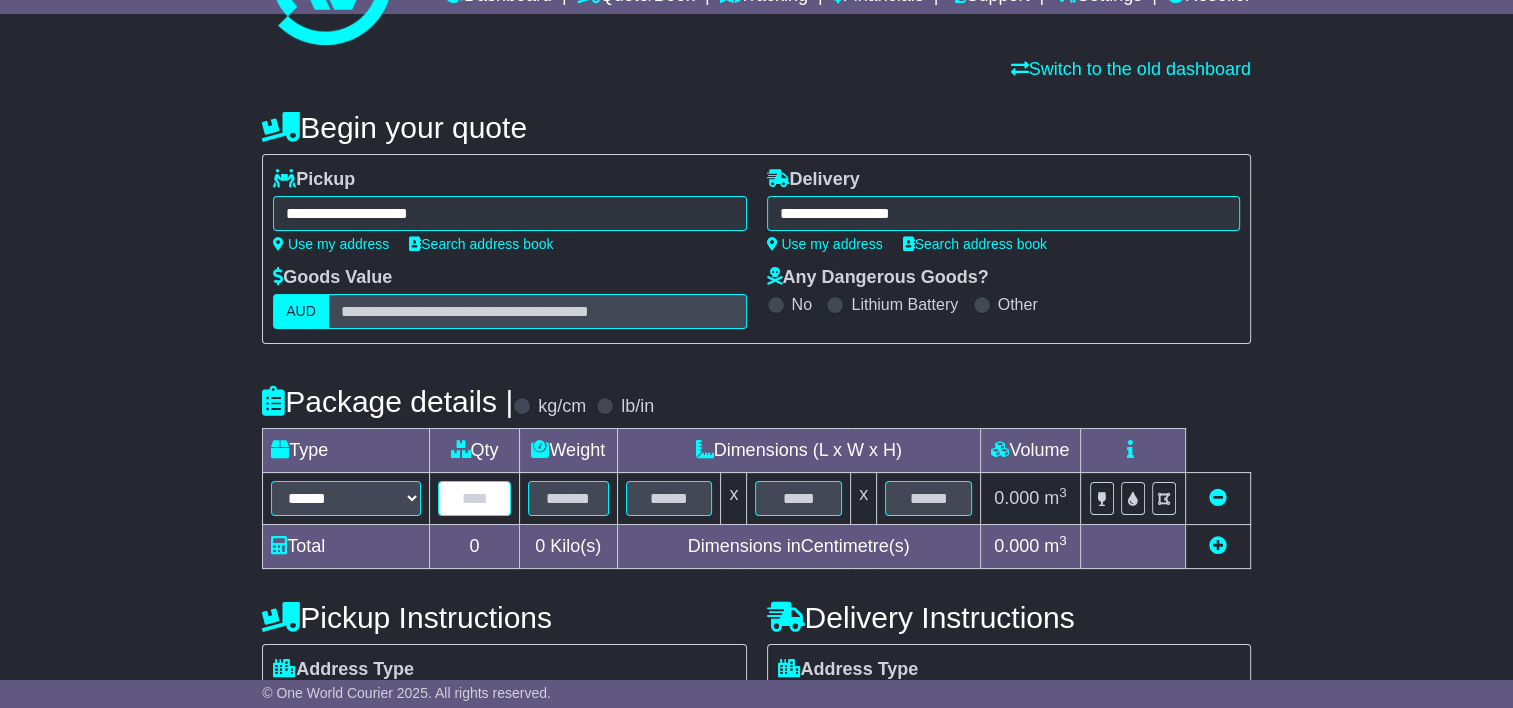 click at bounding box center (474, 498) 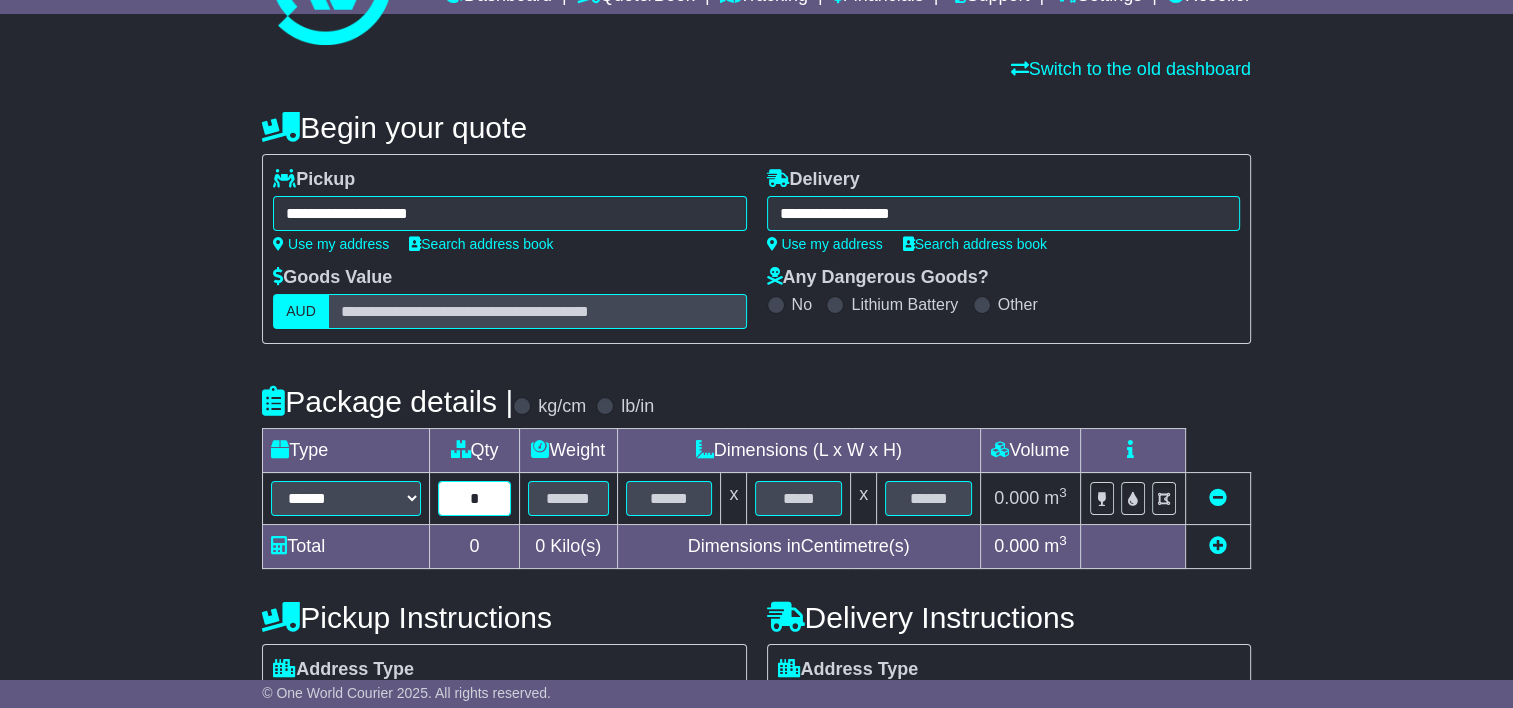 type on "*" 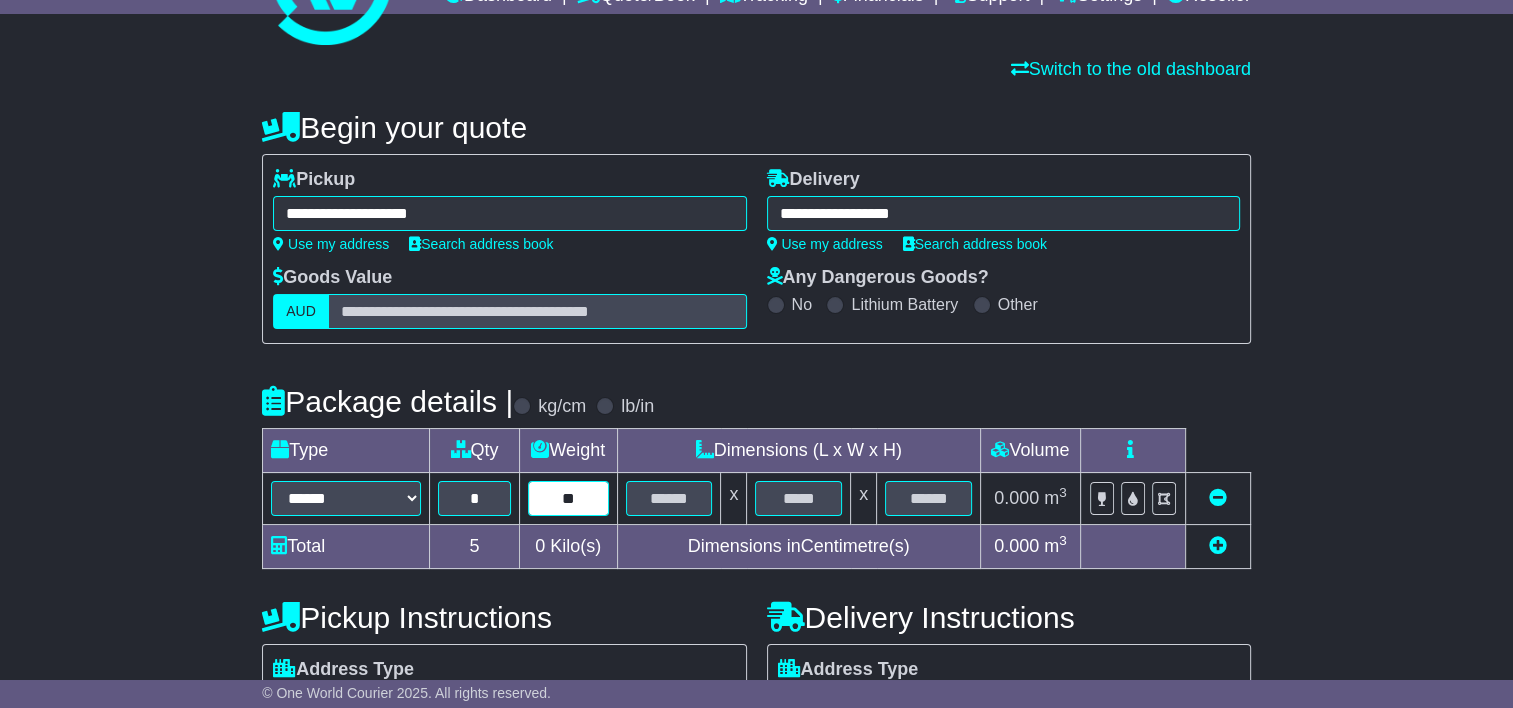 type on "*" 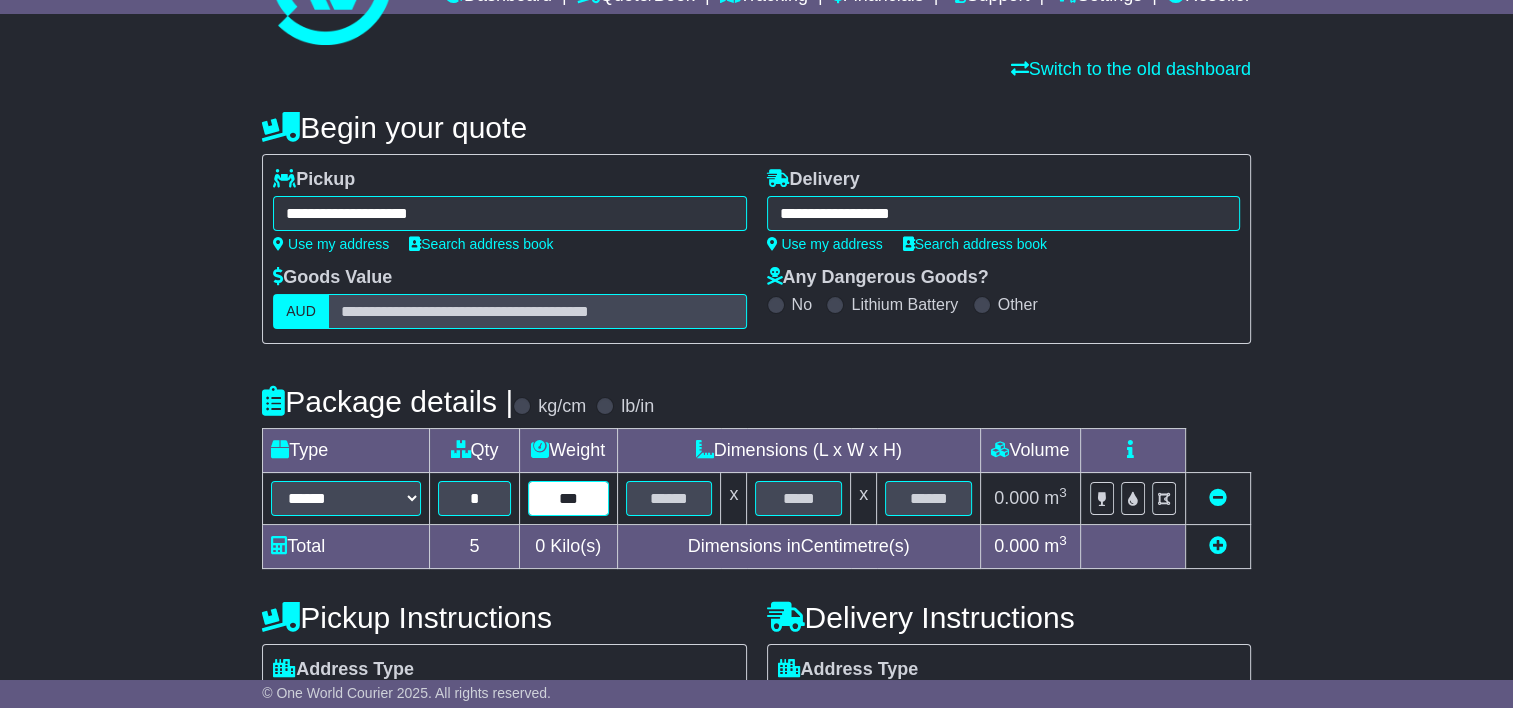 type on "***" 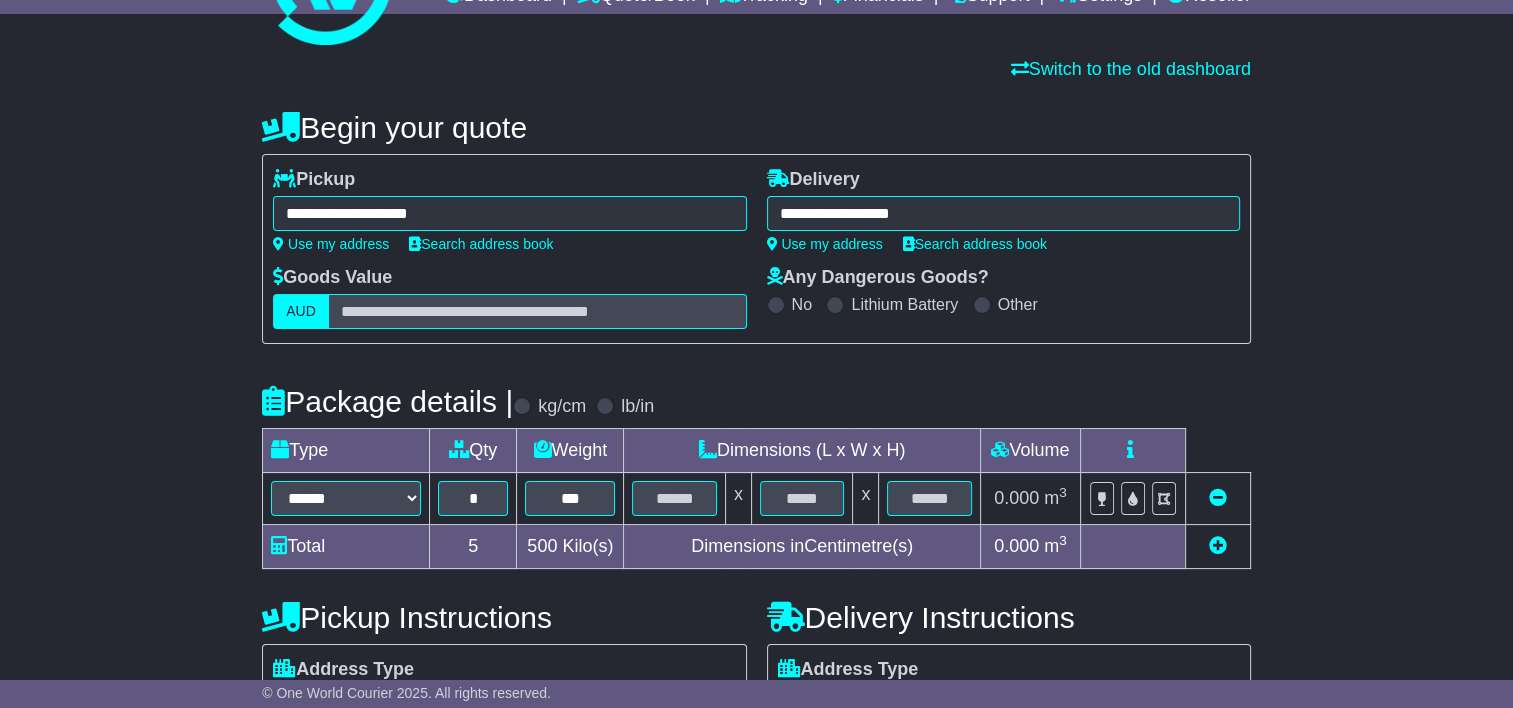 click on "Lithium Battery" at bounding box center [904, 304] 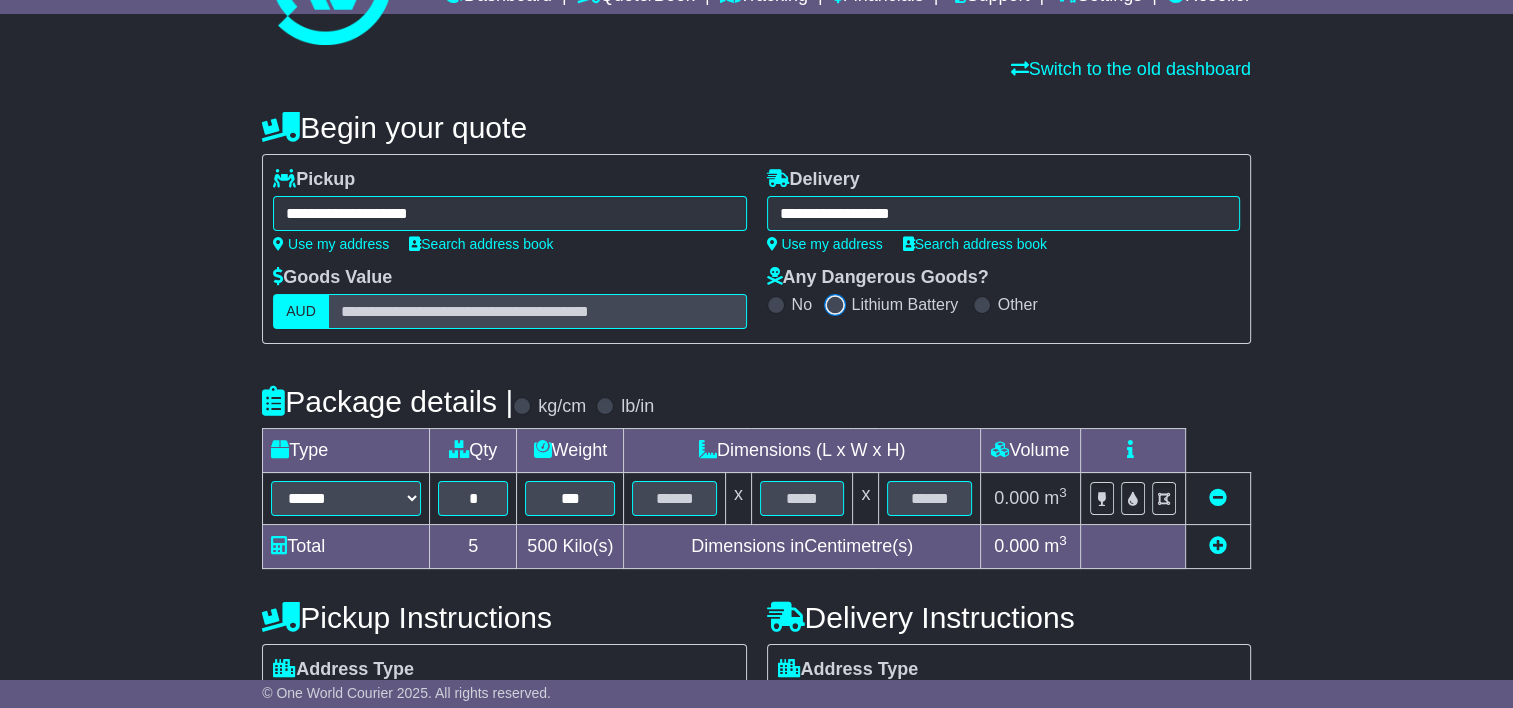 scroll, scrollTop: 300, scrollLeft: 0, axis: vertical 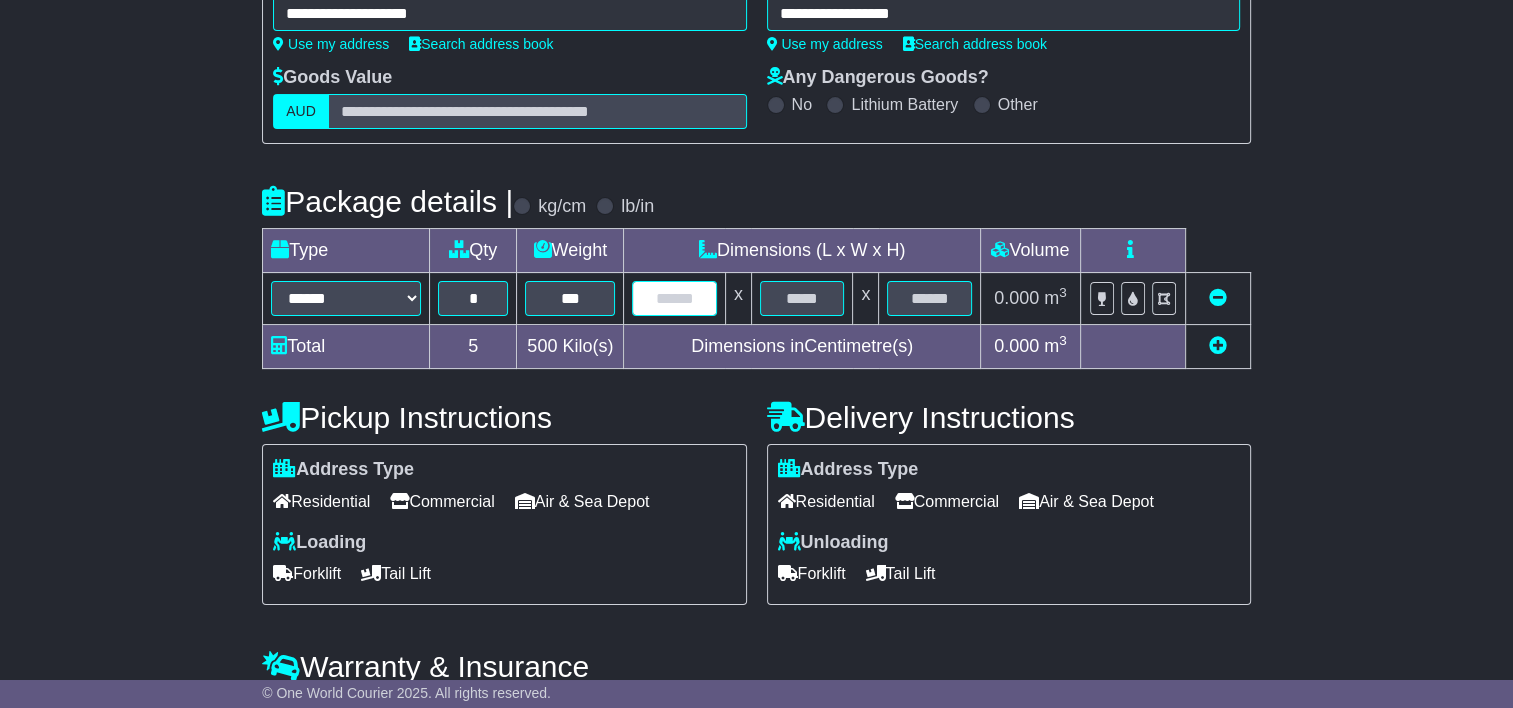 click at bounding box center (674, 298) 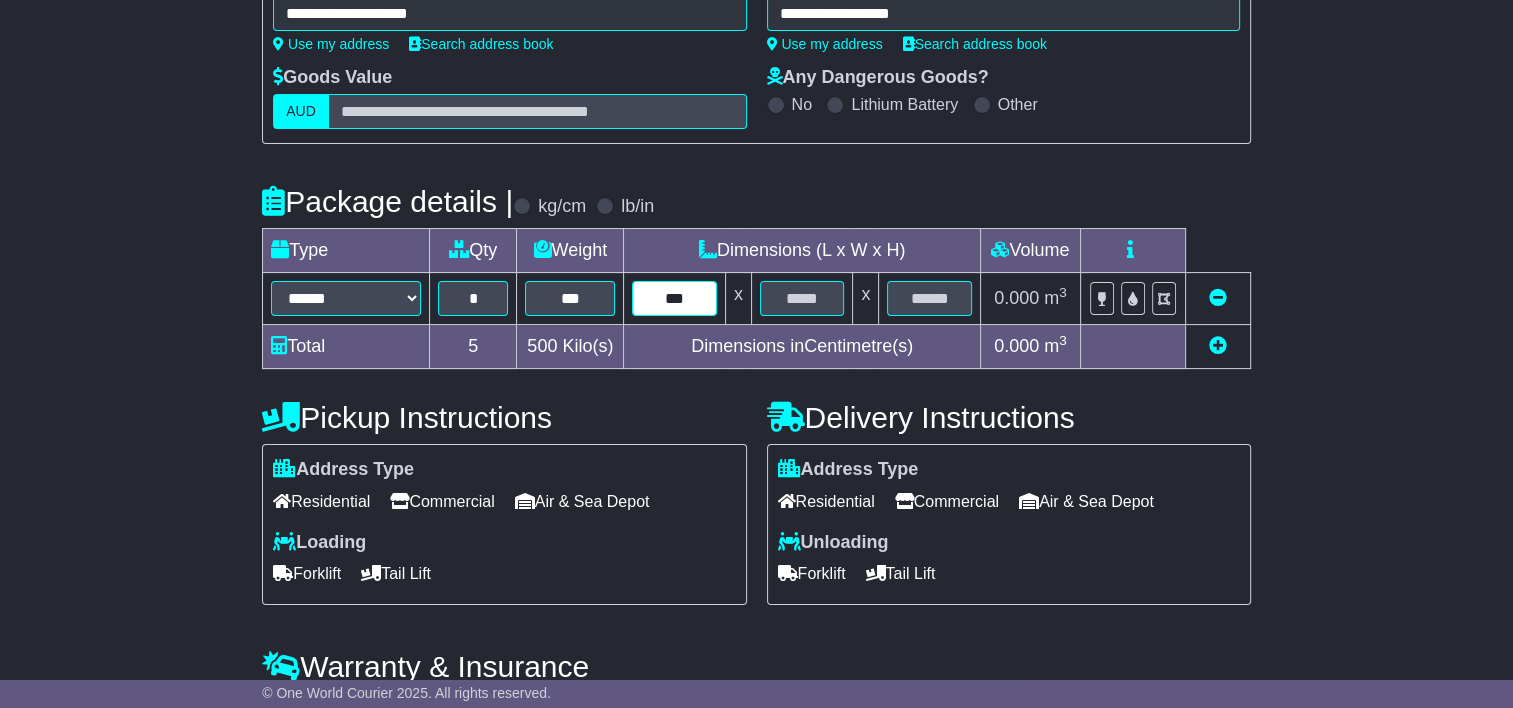 type on "***" 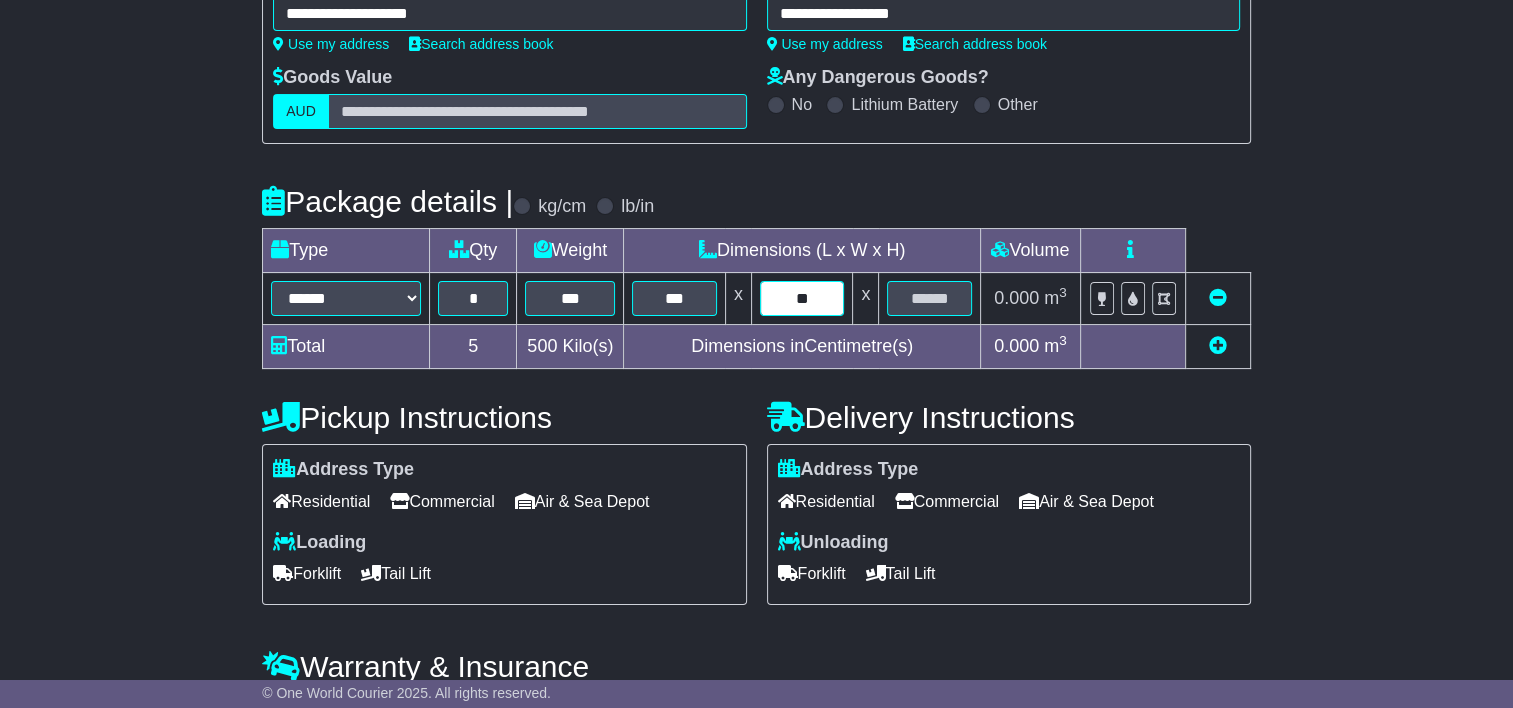 type on "**" 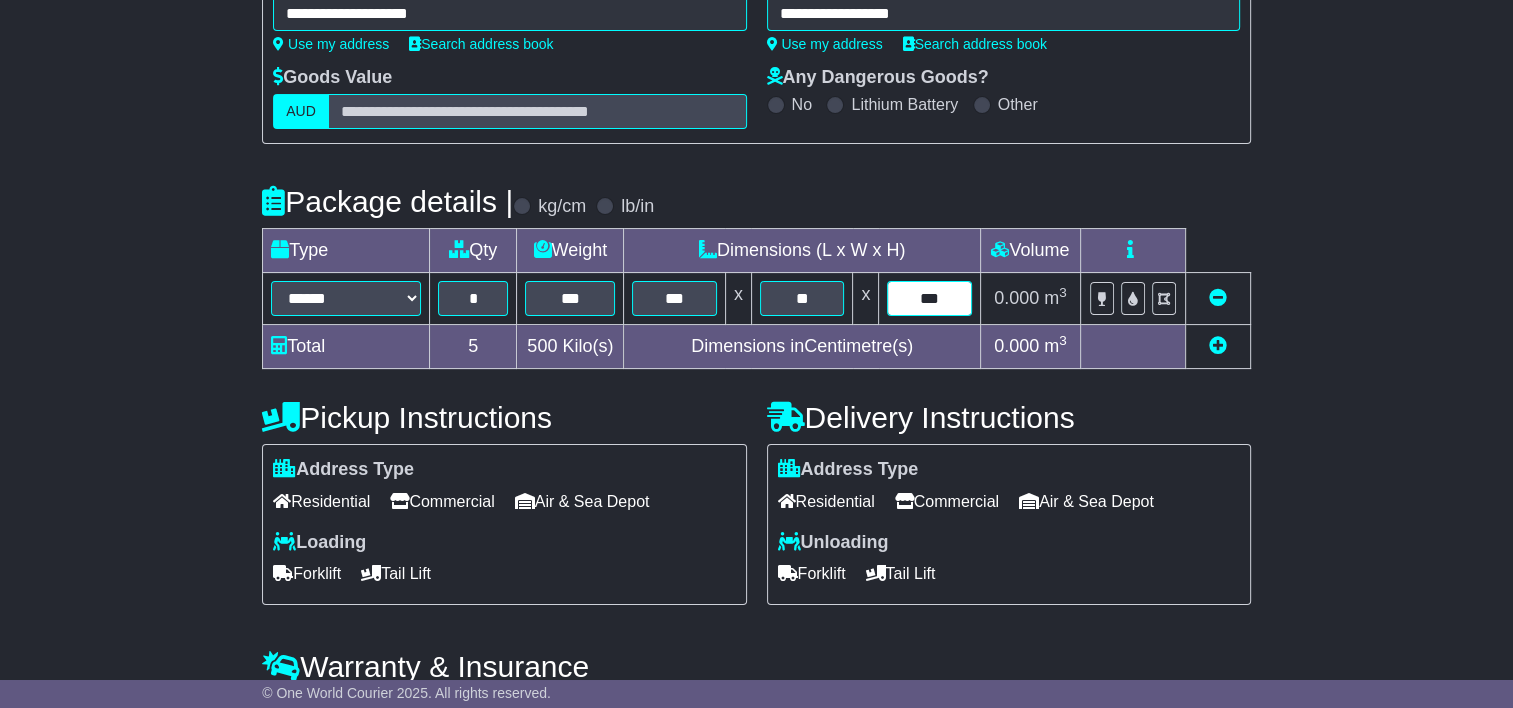 type on "***" 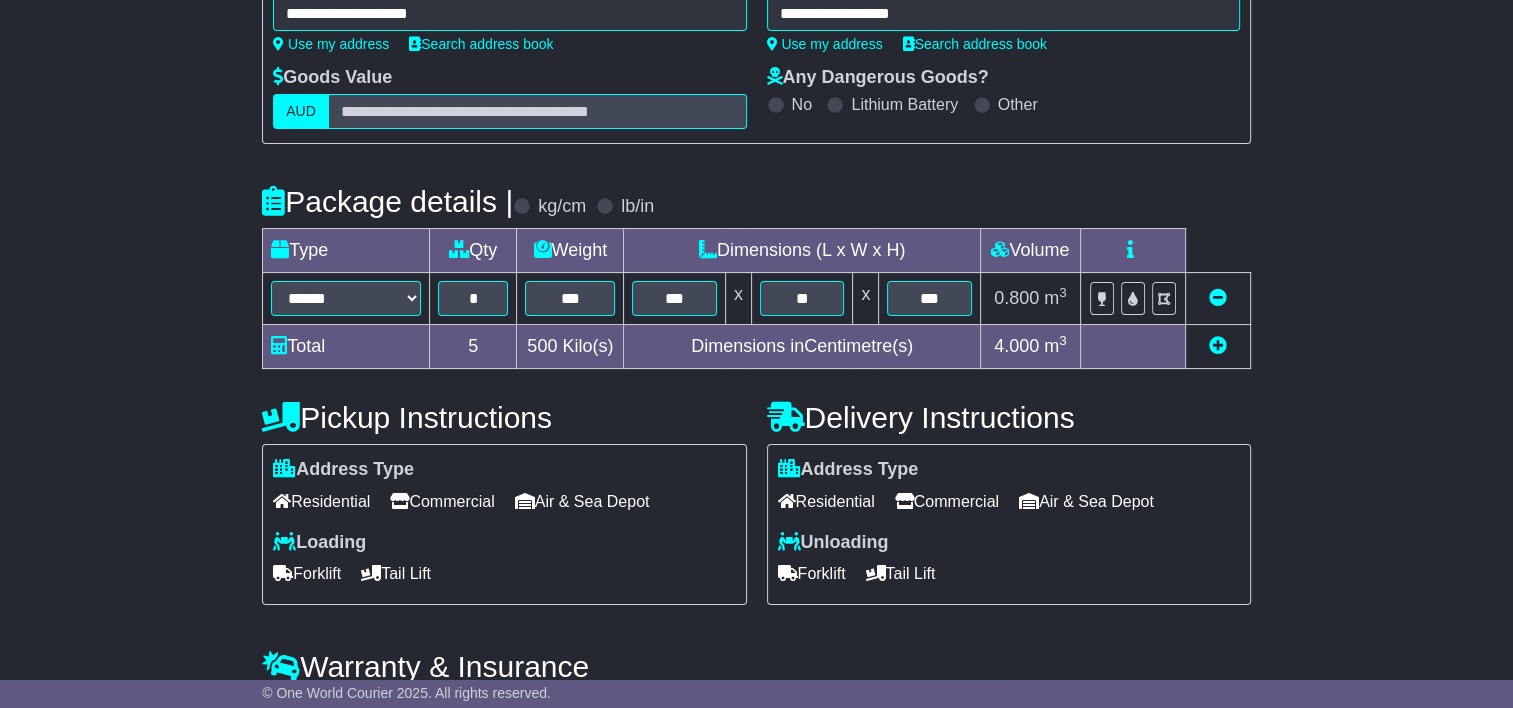 scroll, scrollTop: 420, scrollLeft: 0, axis: vertical 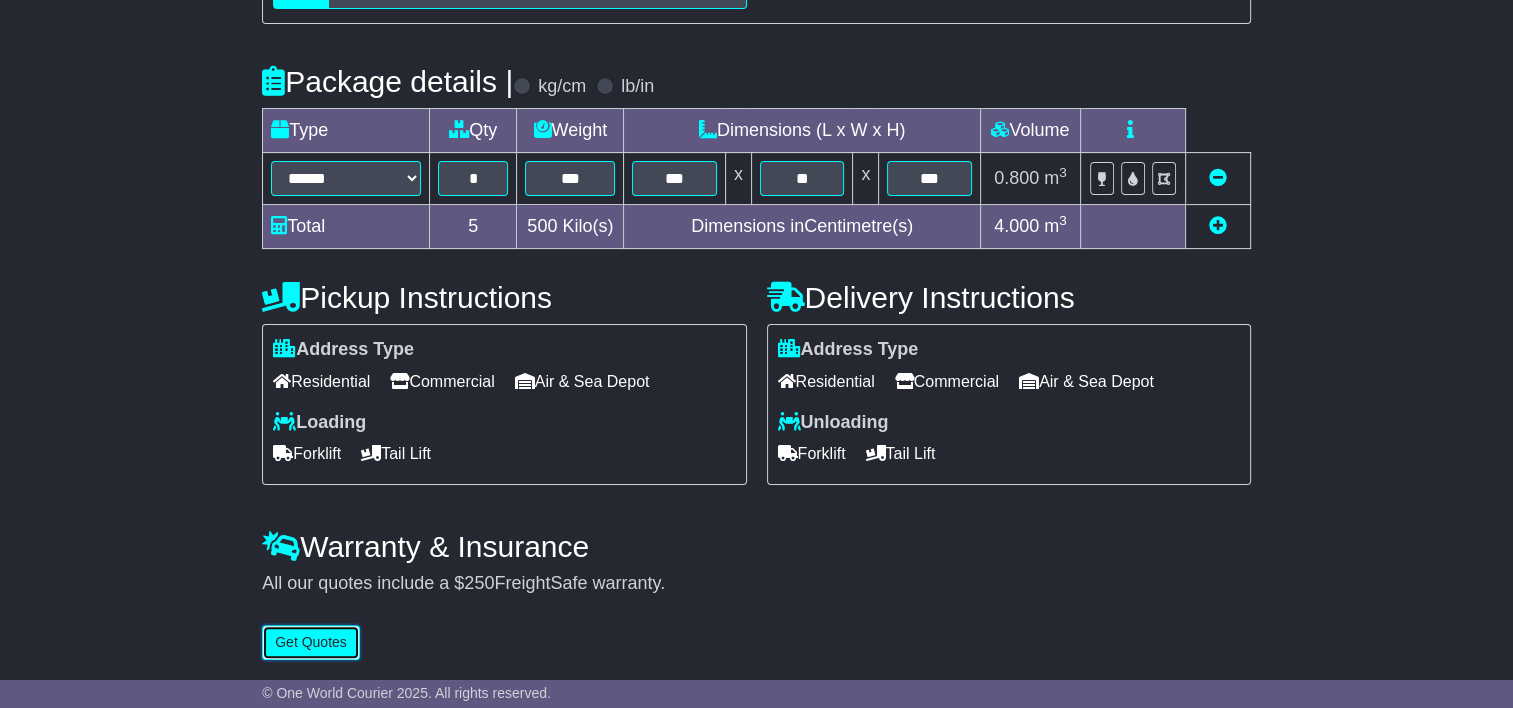 type 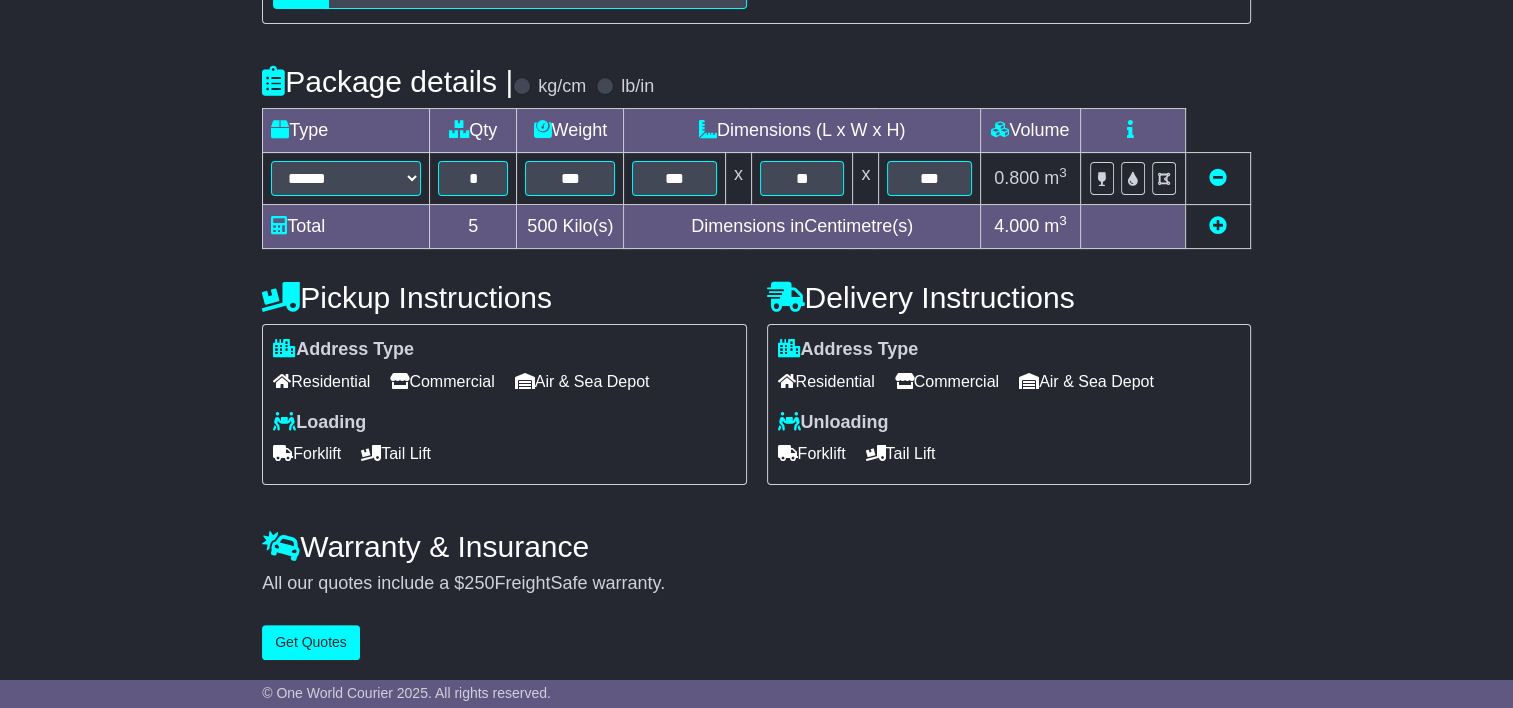 click on "Commercial" at bounding box center [442, 381] 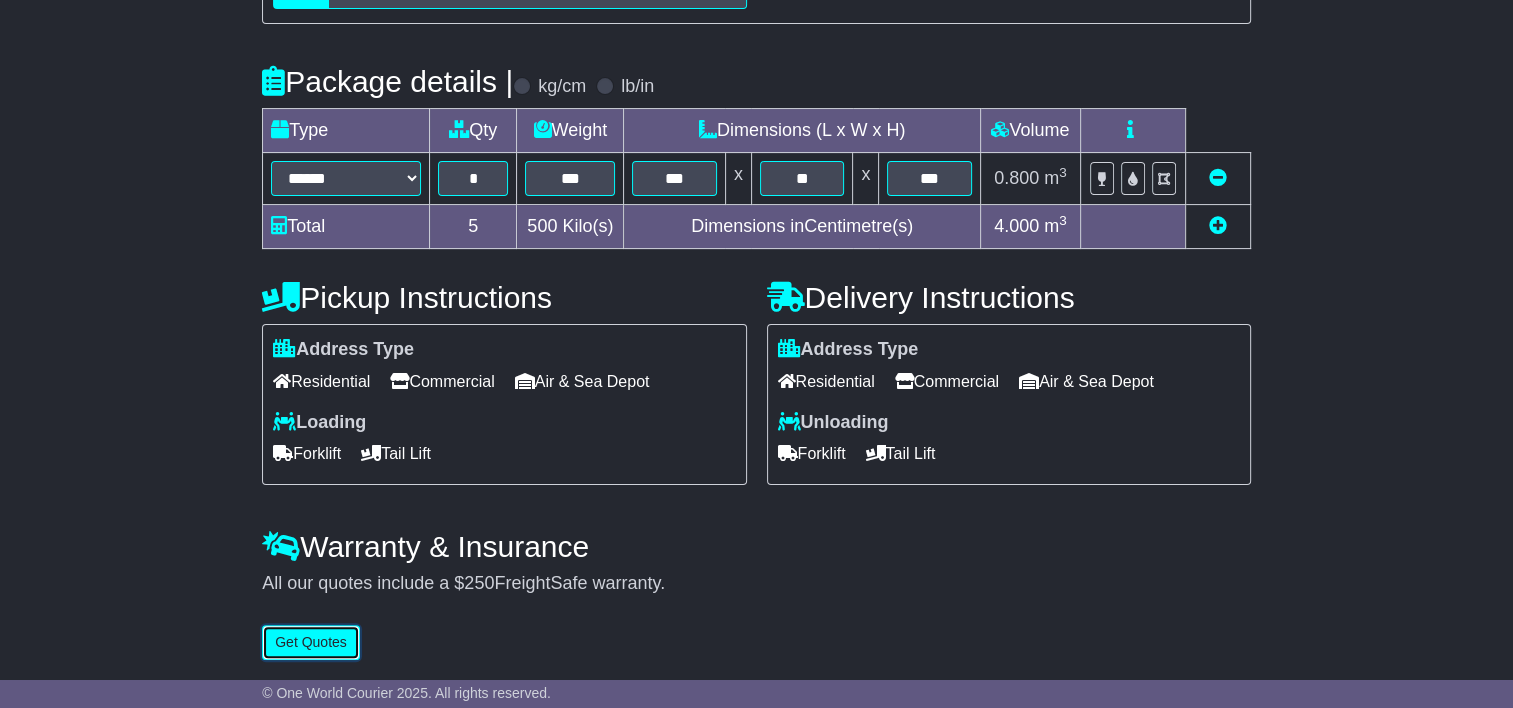 click on "Get Quotes" at bounding box center (311, 642) 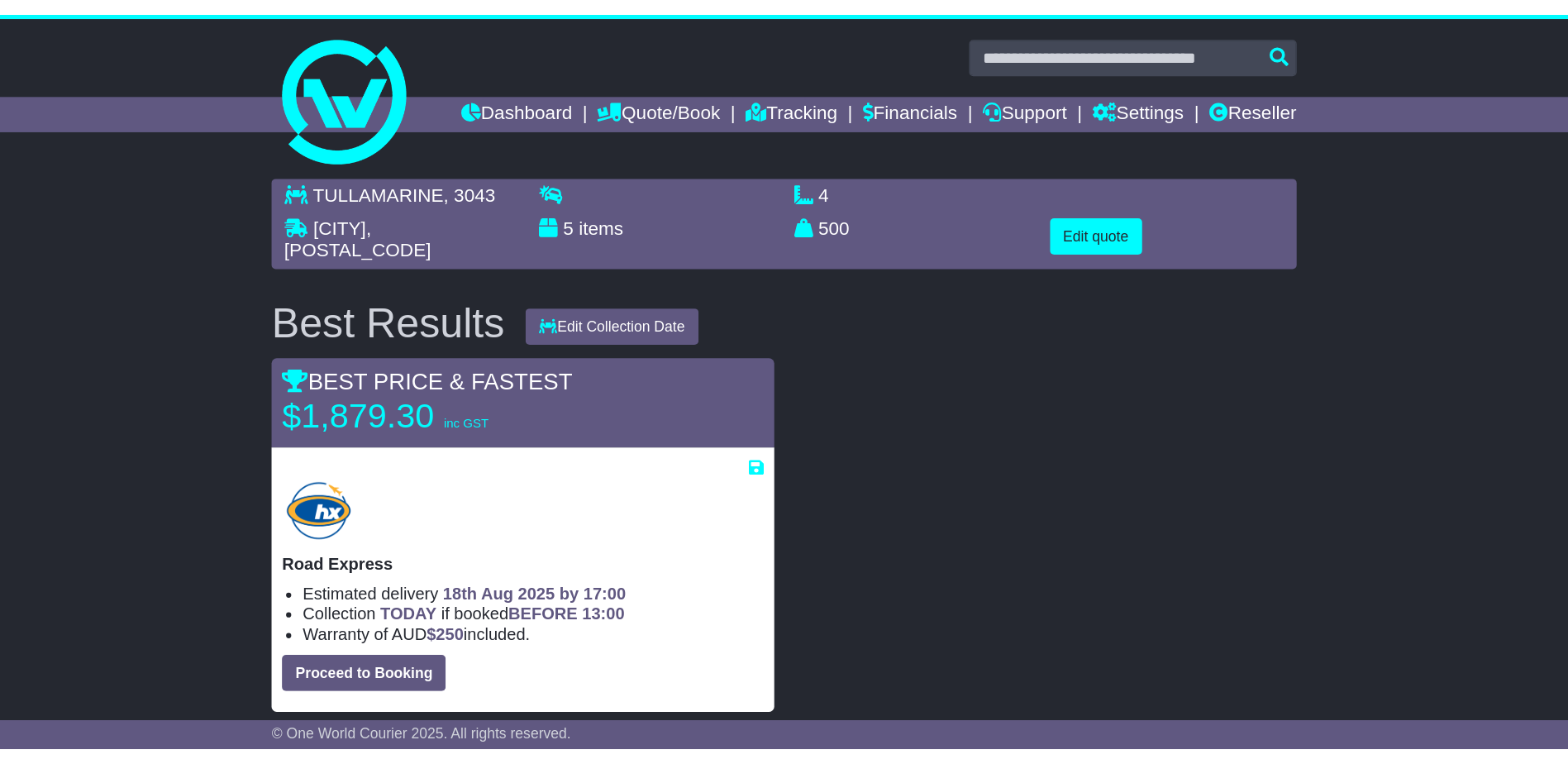 scroll, scrollTop: 0, scrollLeft: 0, axis: both 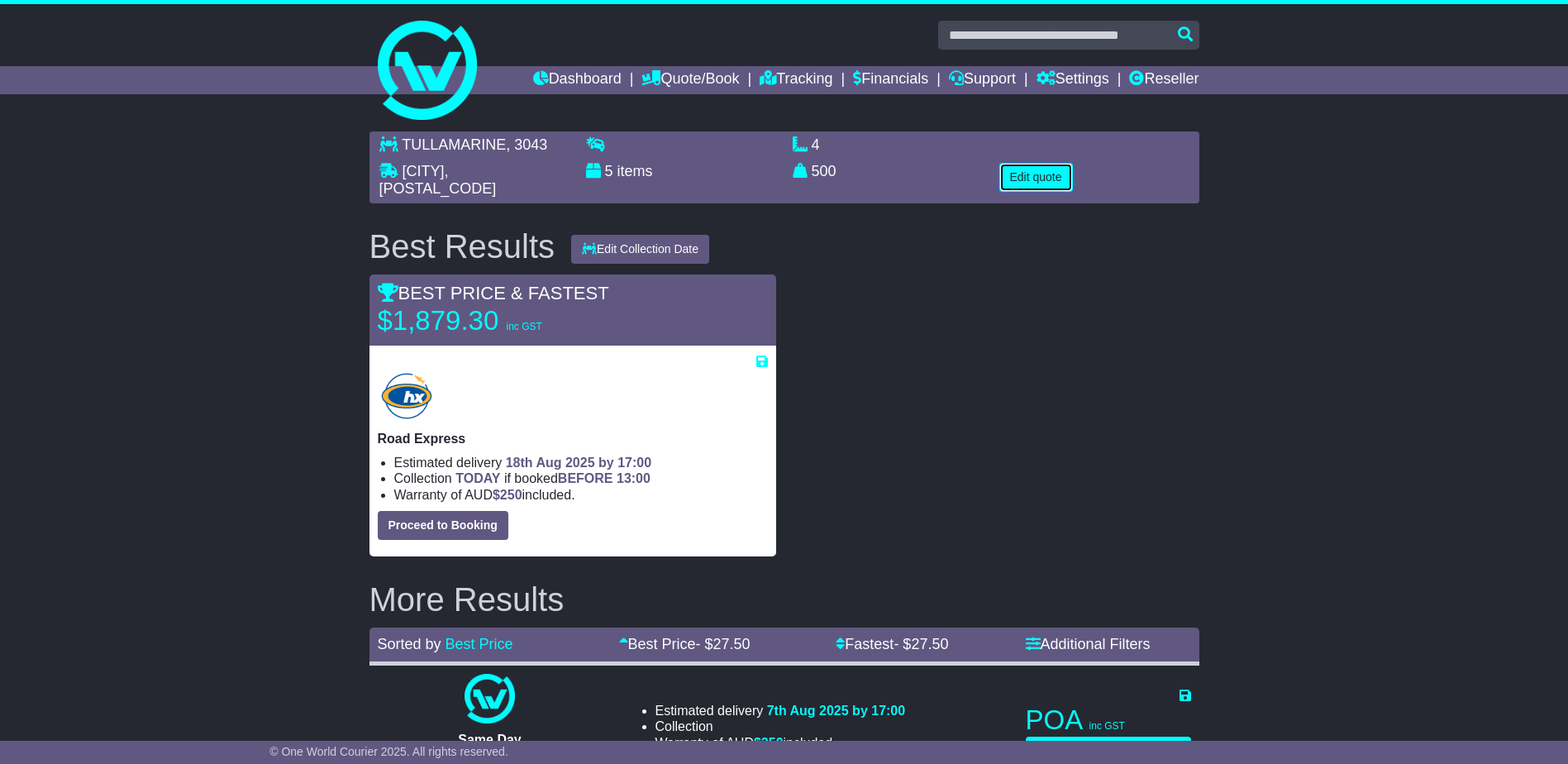 click on "Edit quote" at bounding box center [1036, 177] 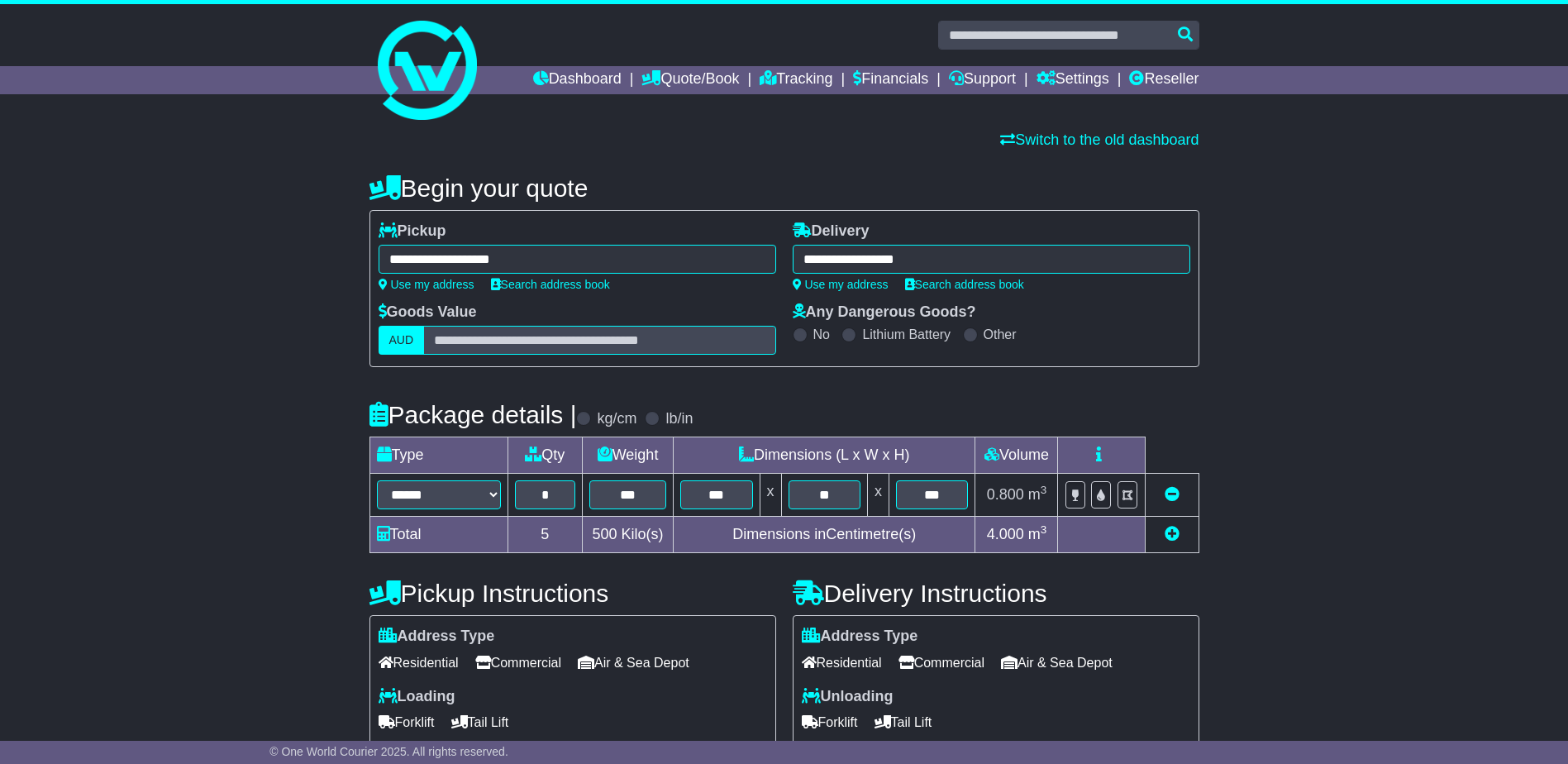 click on "Other" at bounding box center (1000, 334) 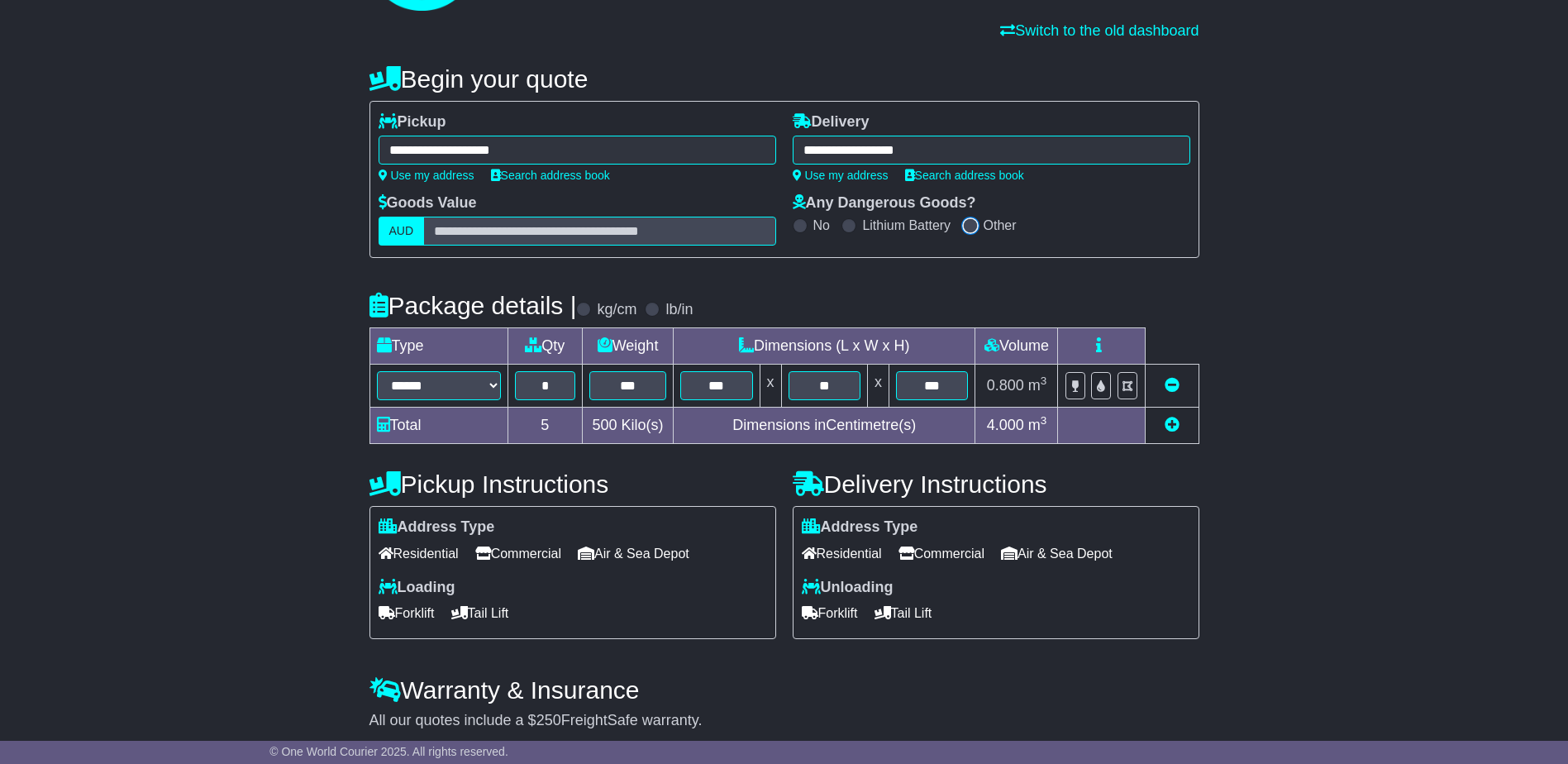 scroll, scrollTop: 174, scrollLeft: 0, axis: vertical 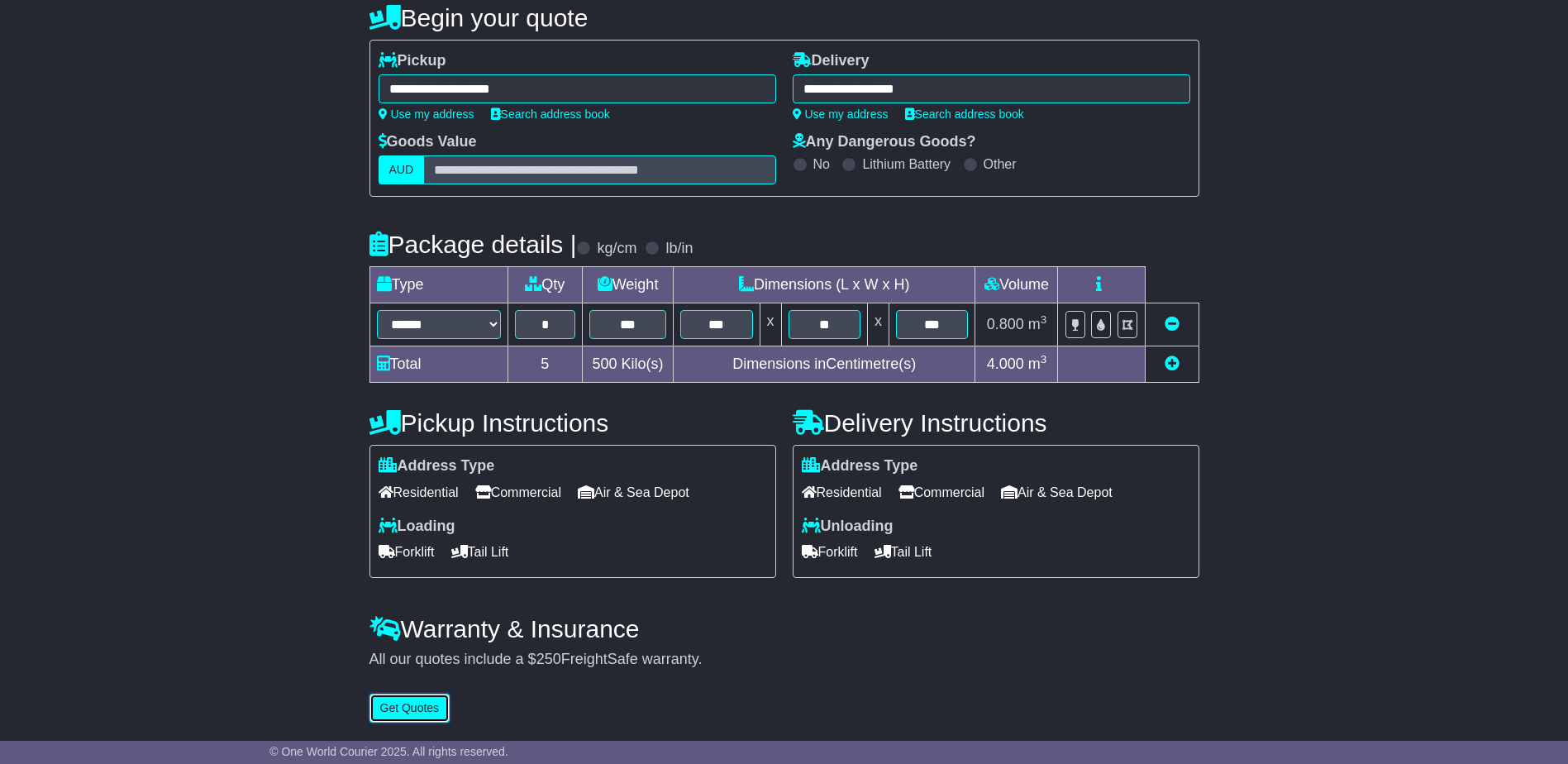 click on "Get Quotes" at bounding box center [410, 708] 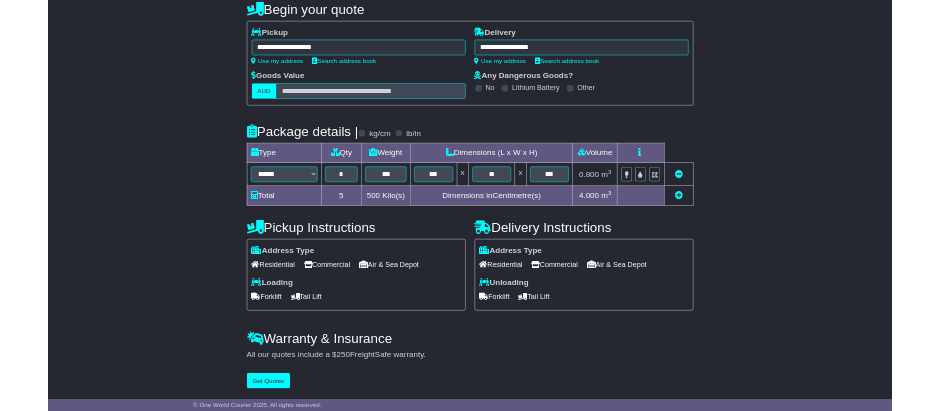 scroll, scrollTop: 0, scrollLeft: 0, axis: both 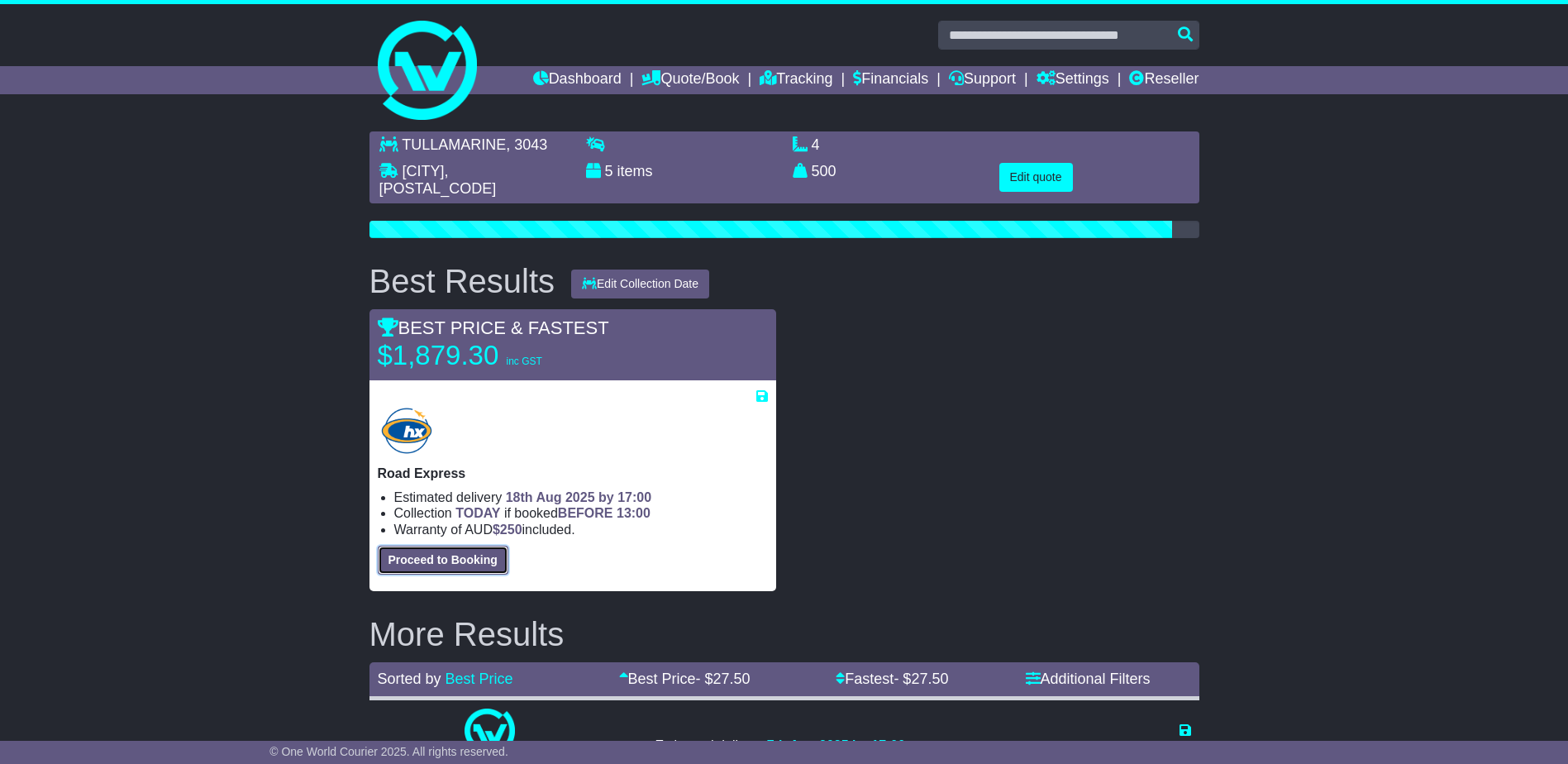 click on "Proceed to Booking" at bounding box center (443, 560) 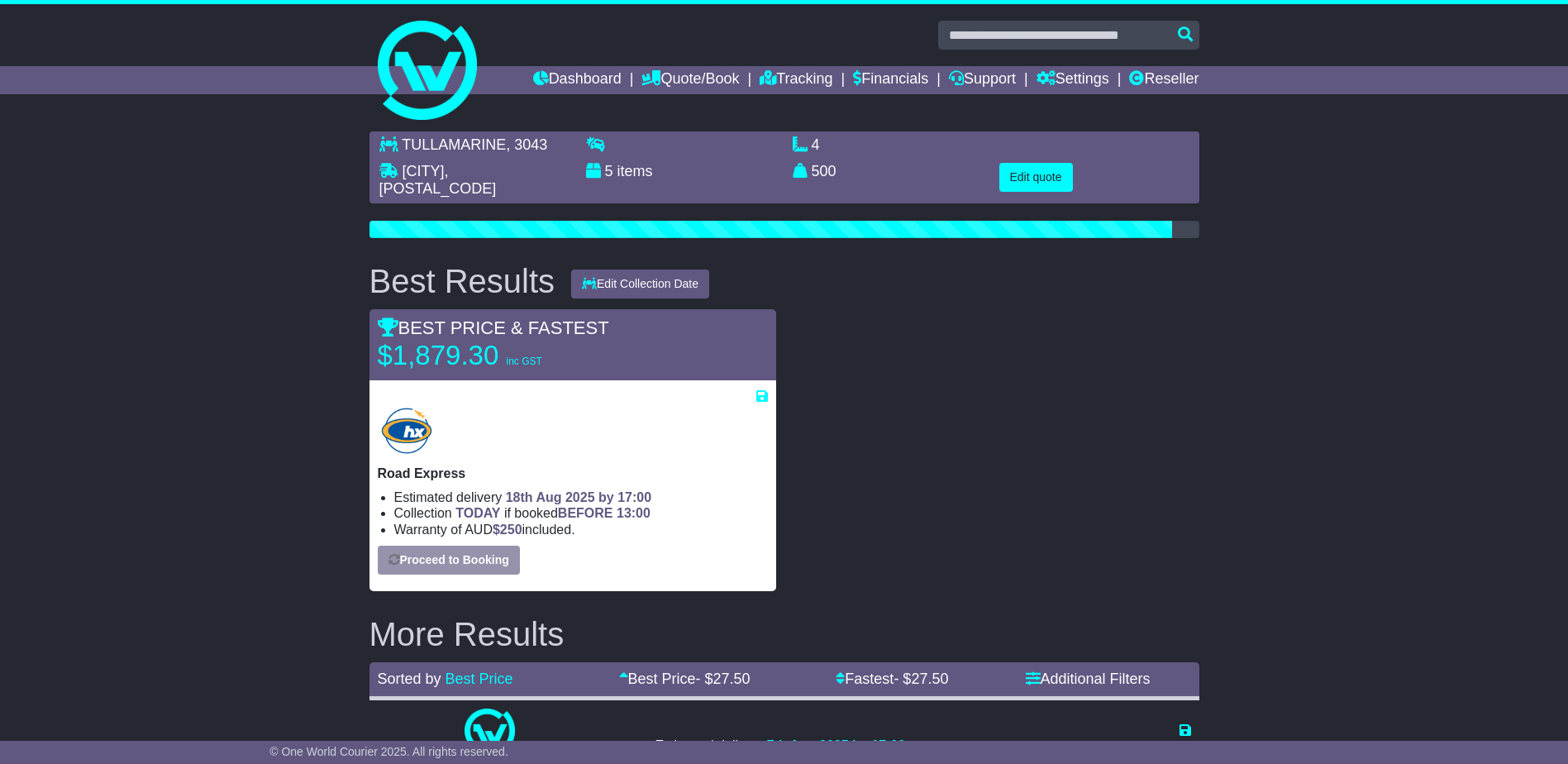 select on "*****" 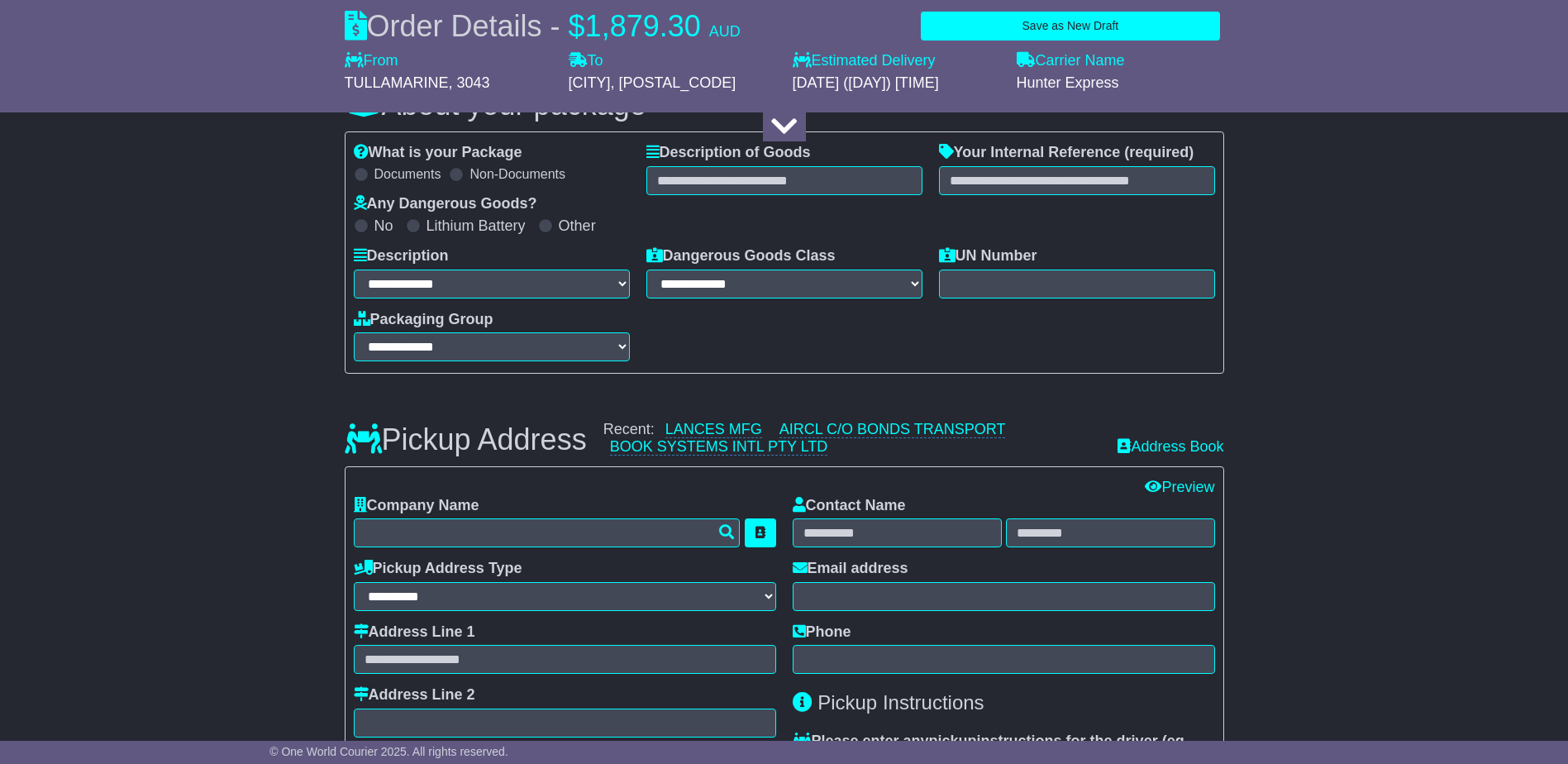 scroll, scrollTop: 0, scrollLeft: 0, axis: both 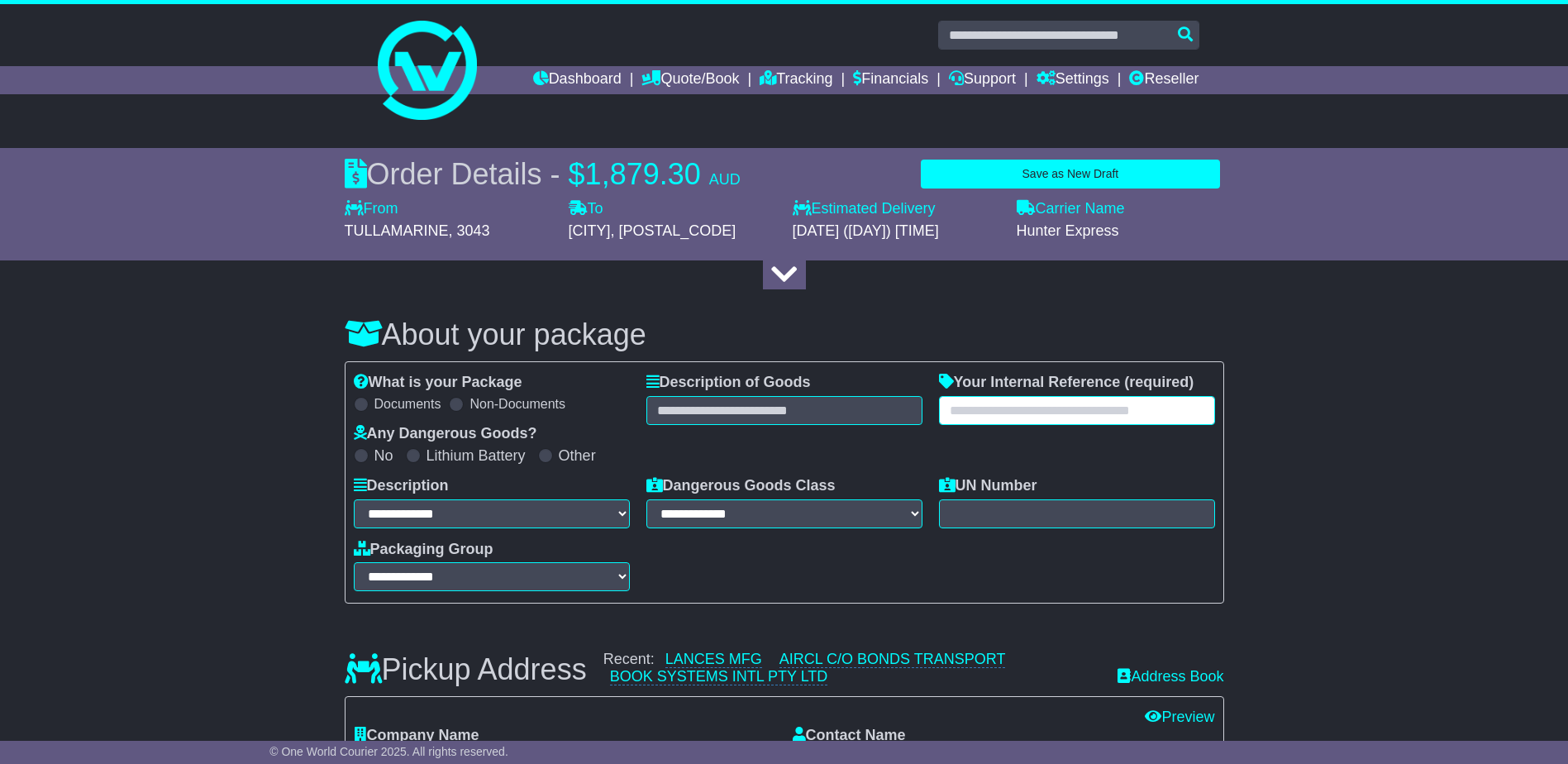 click at bounding box center [1077, 410] 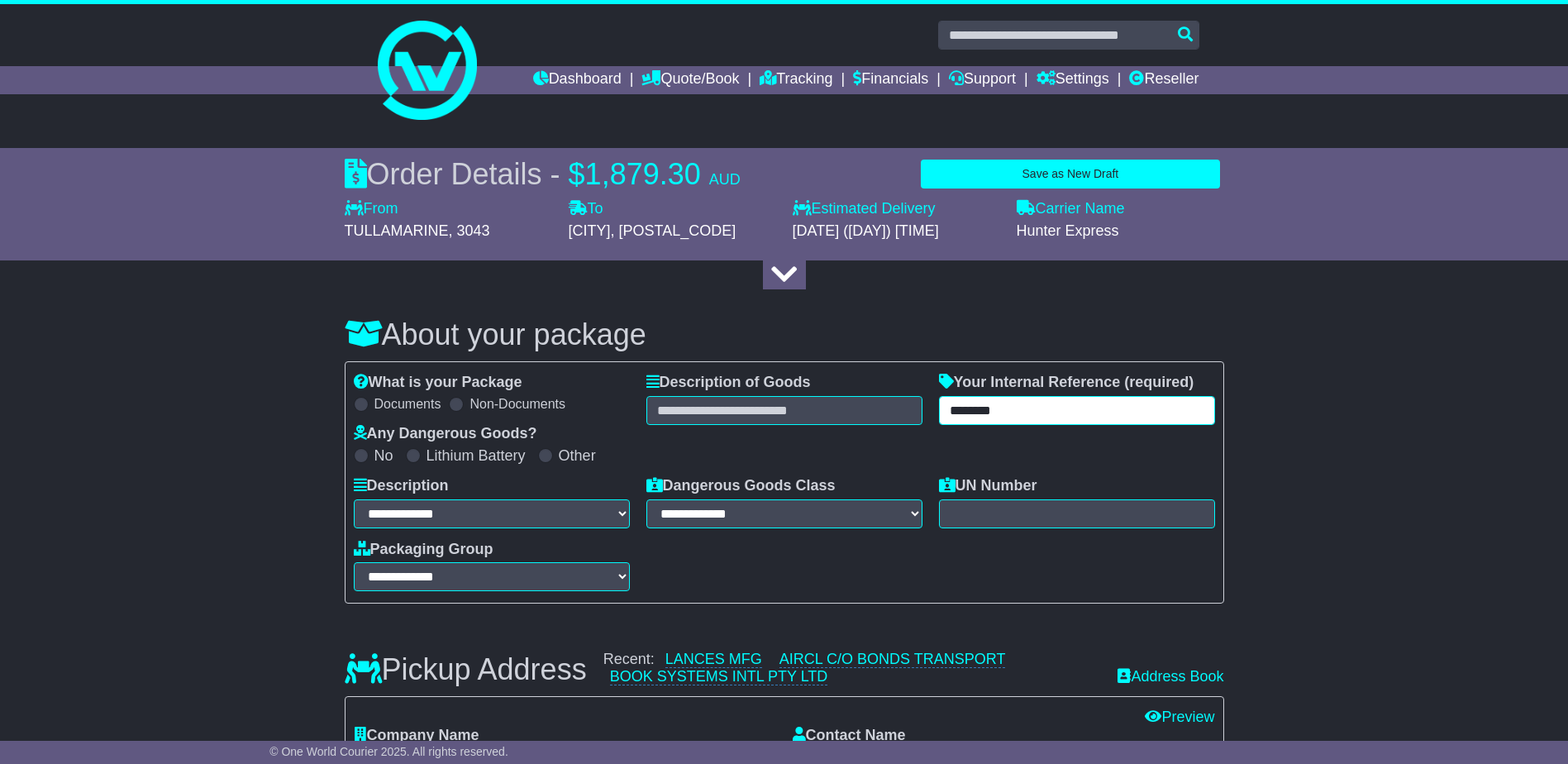 type on "********" 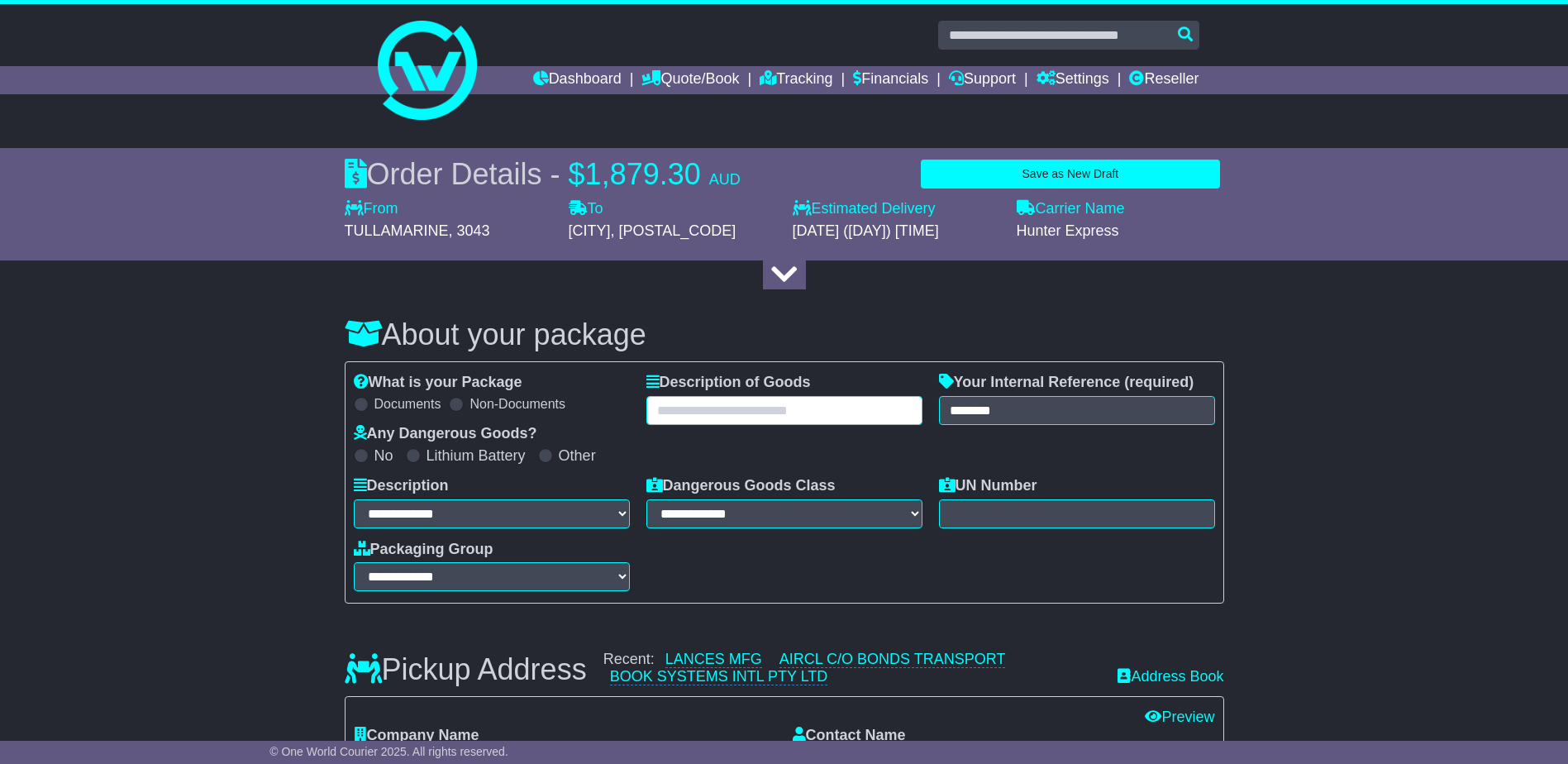 click at bounding box center (784, 410) 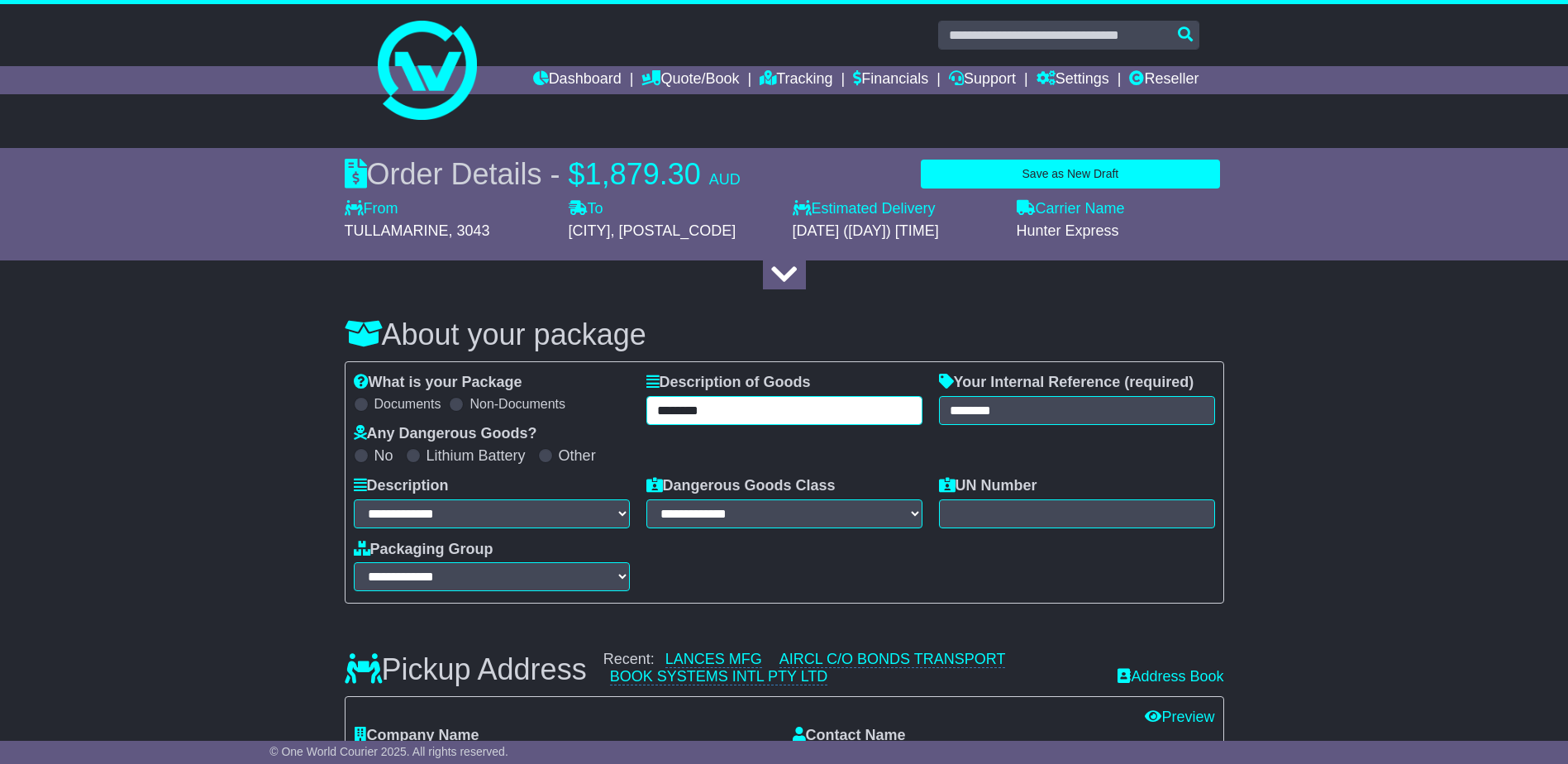 type on "********" 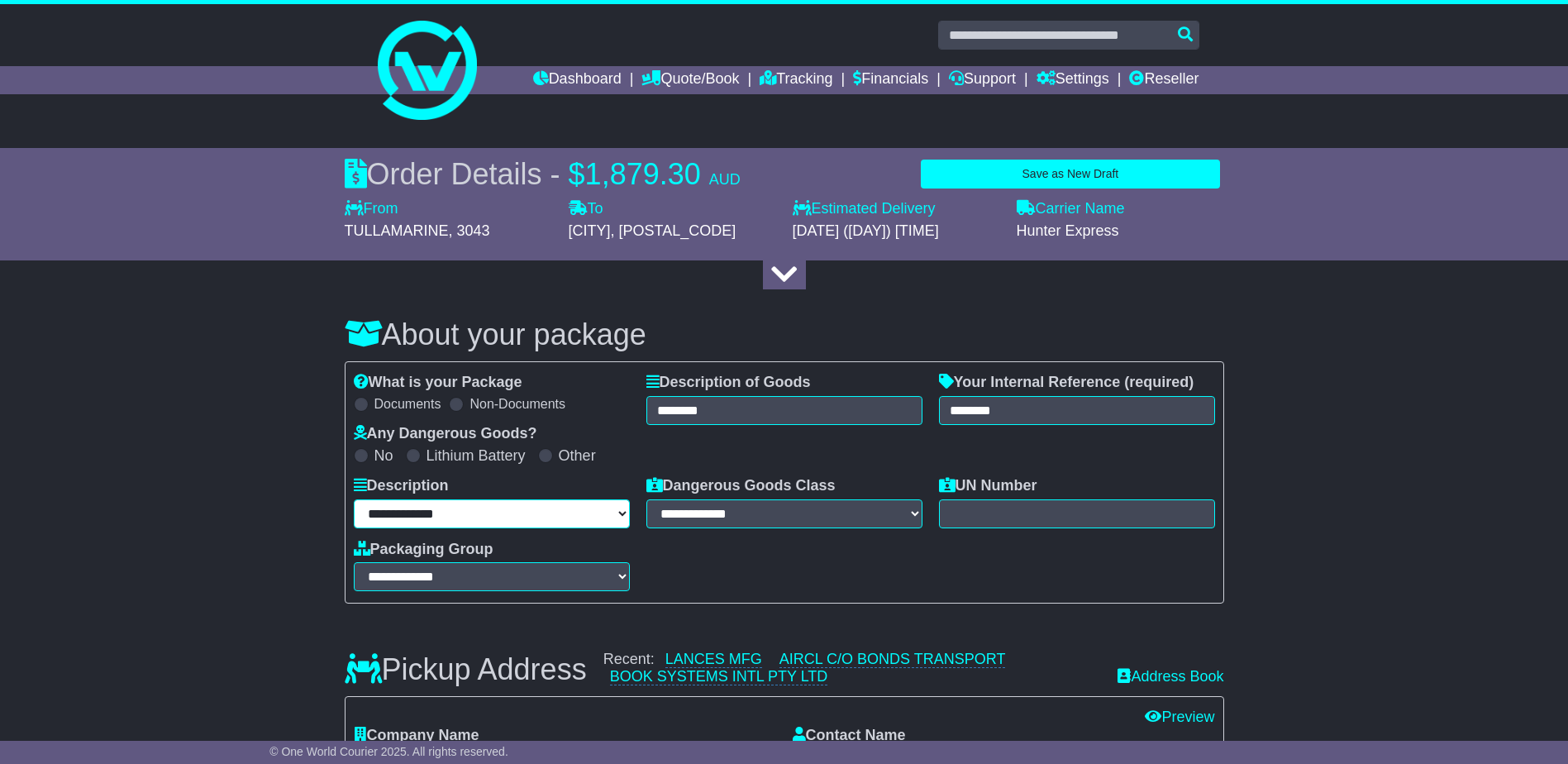 click on "**********" at bounding box center (492, 513) 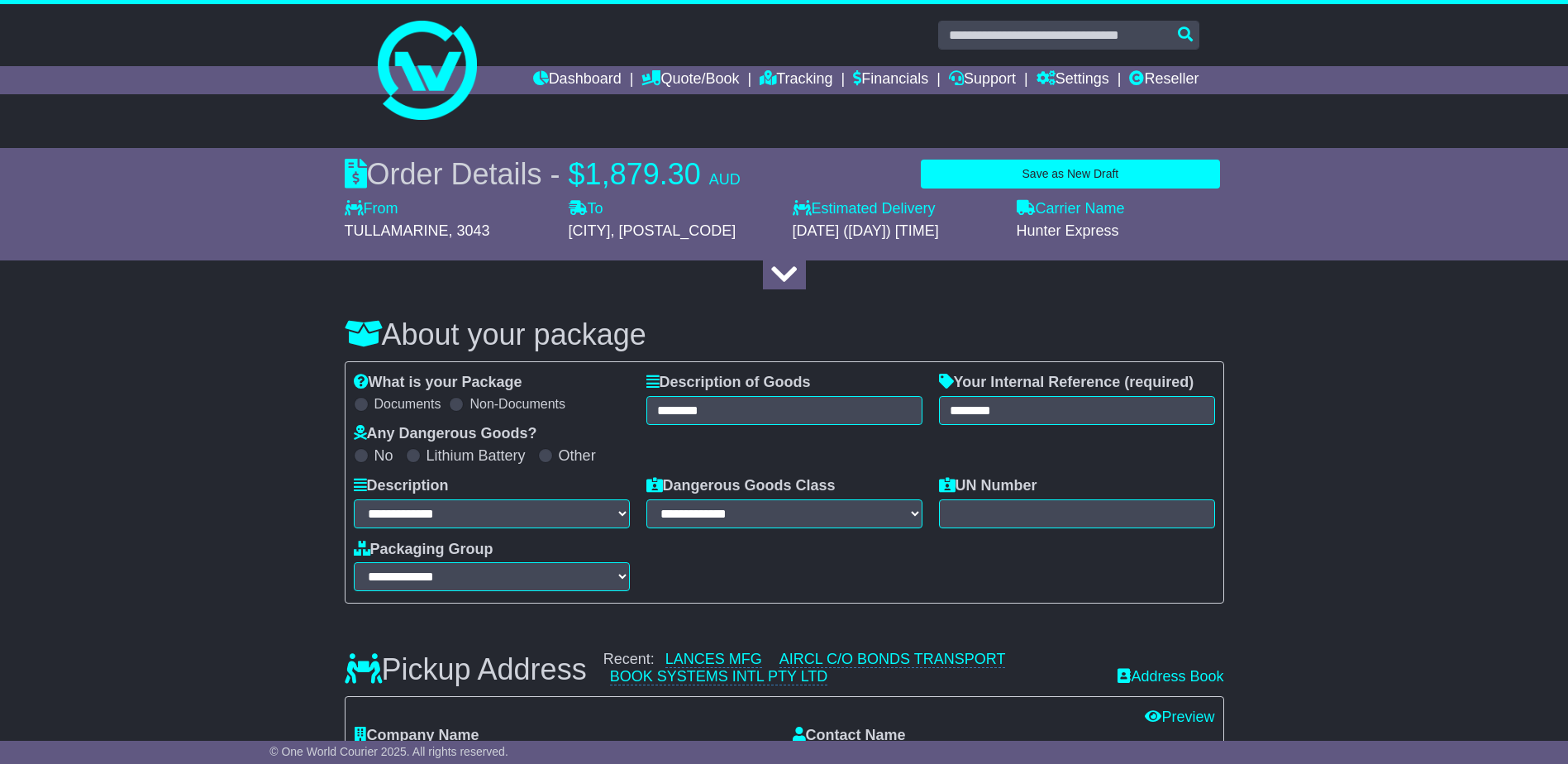 drag, startPoint x: 412, startPoint y: 452, endPoint x: 466, endPoint y: 467, distance: 56.04463 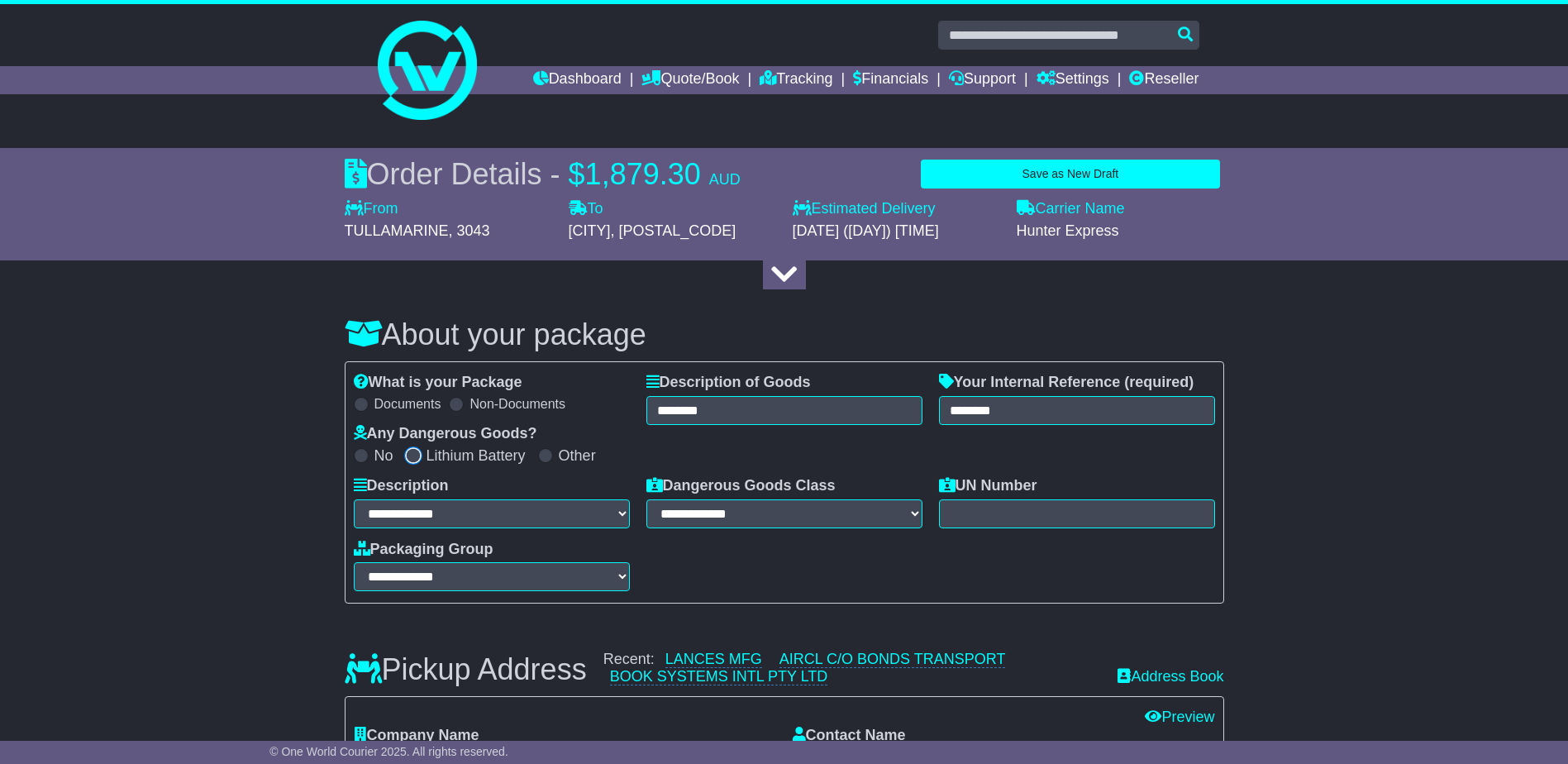 select on "**********" 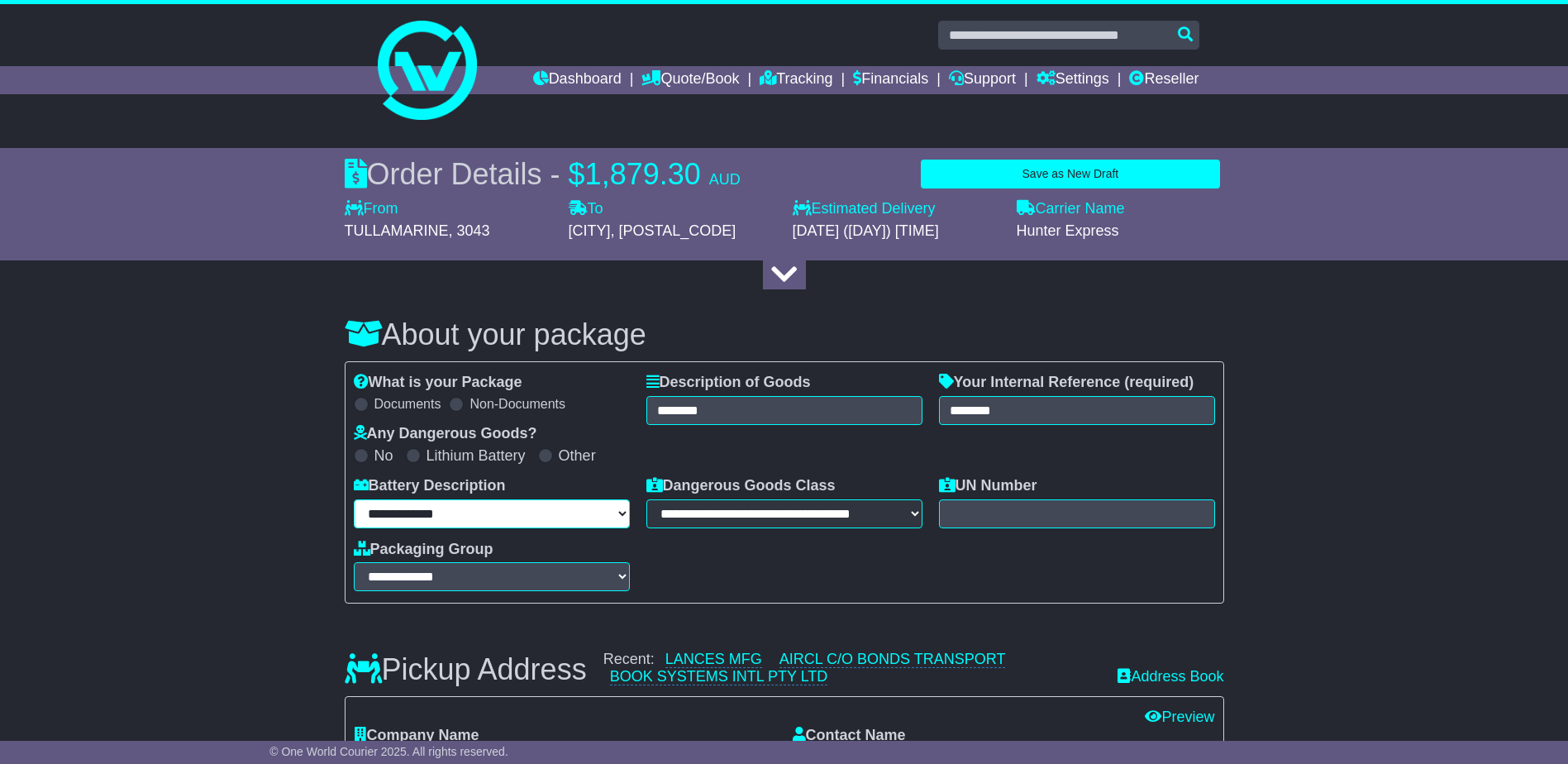 click on "**********" at bounding box center (492, 513) 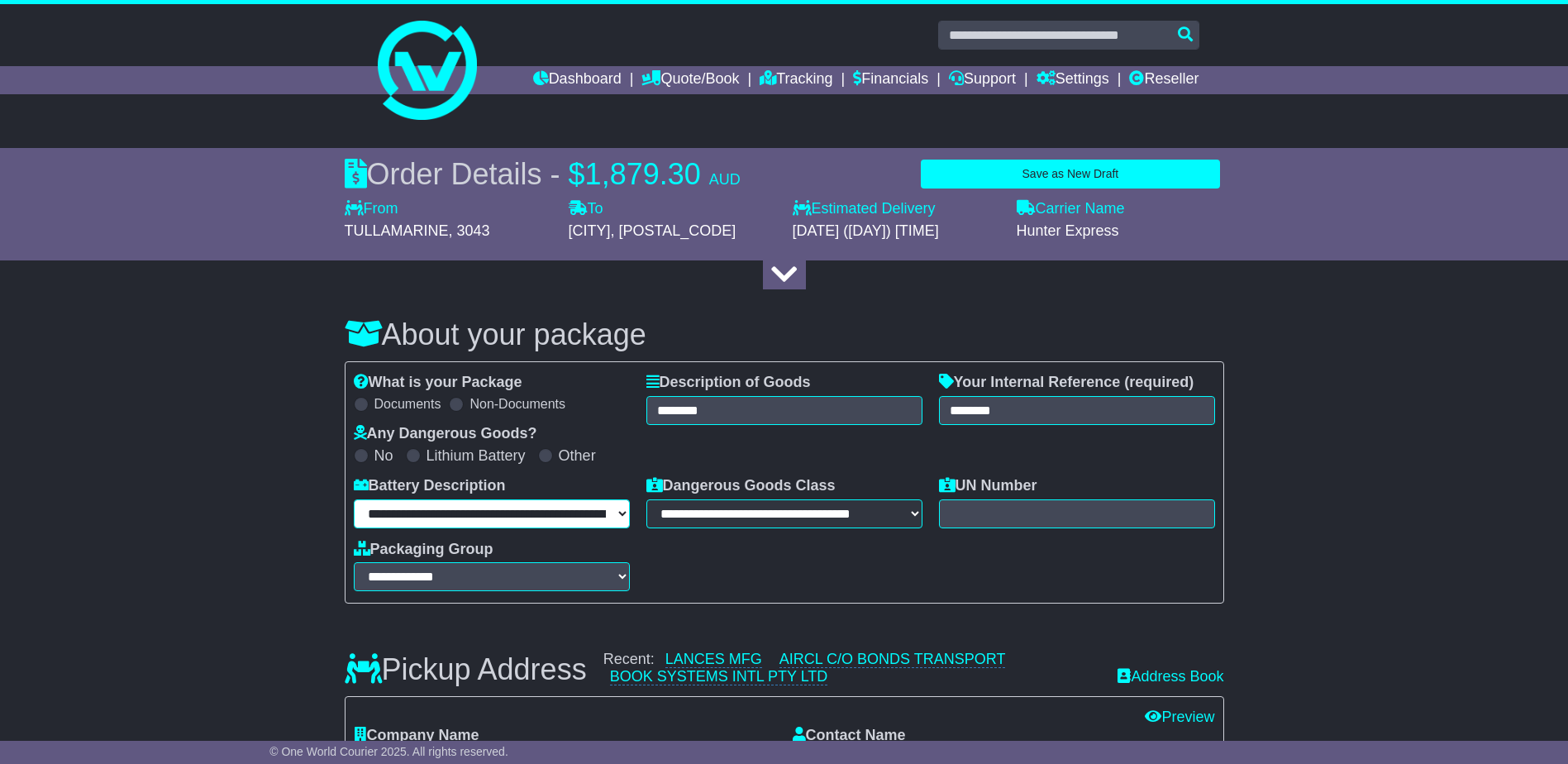 click on "**********" at bounding box center (492, 513) 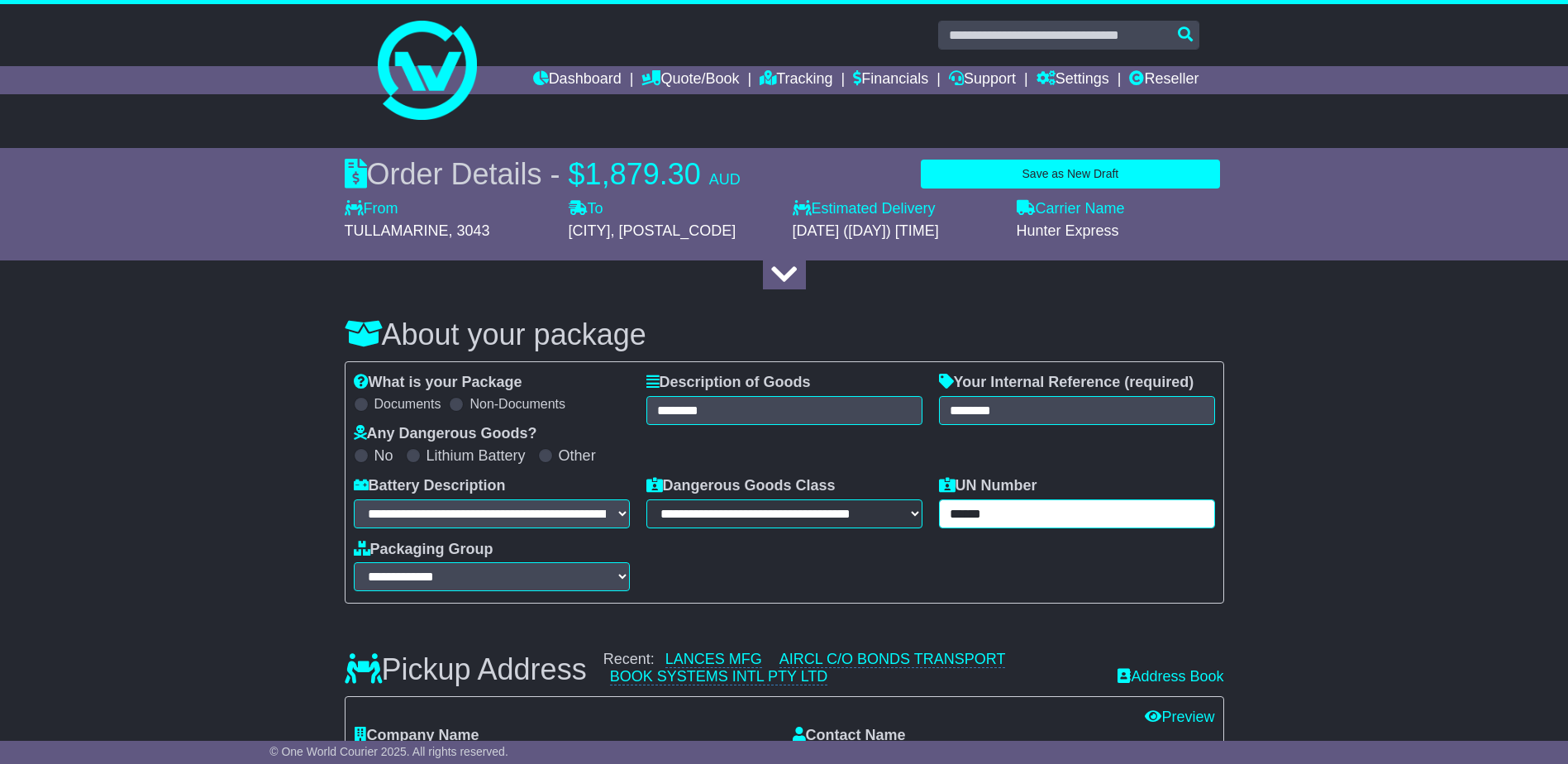 click on "******" at bounding box center (1077, 513) 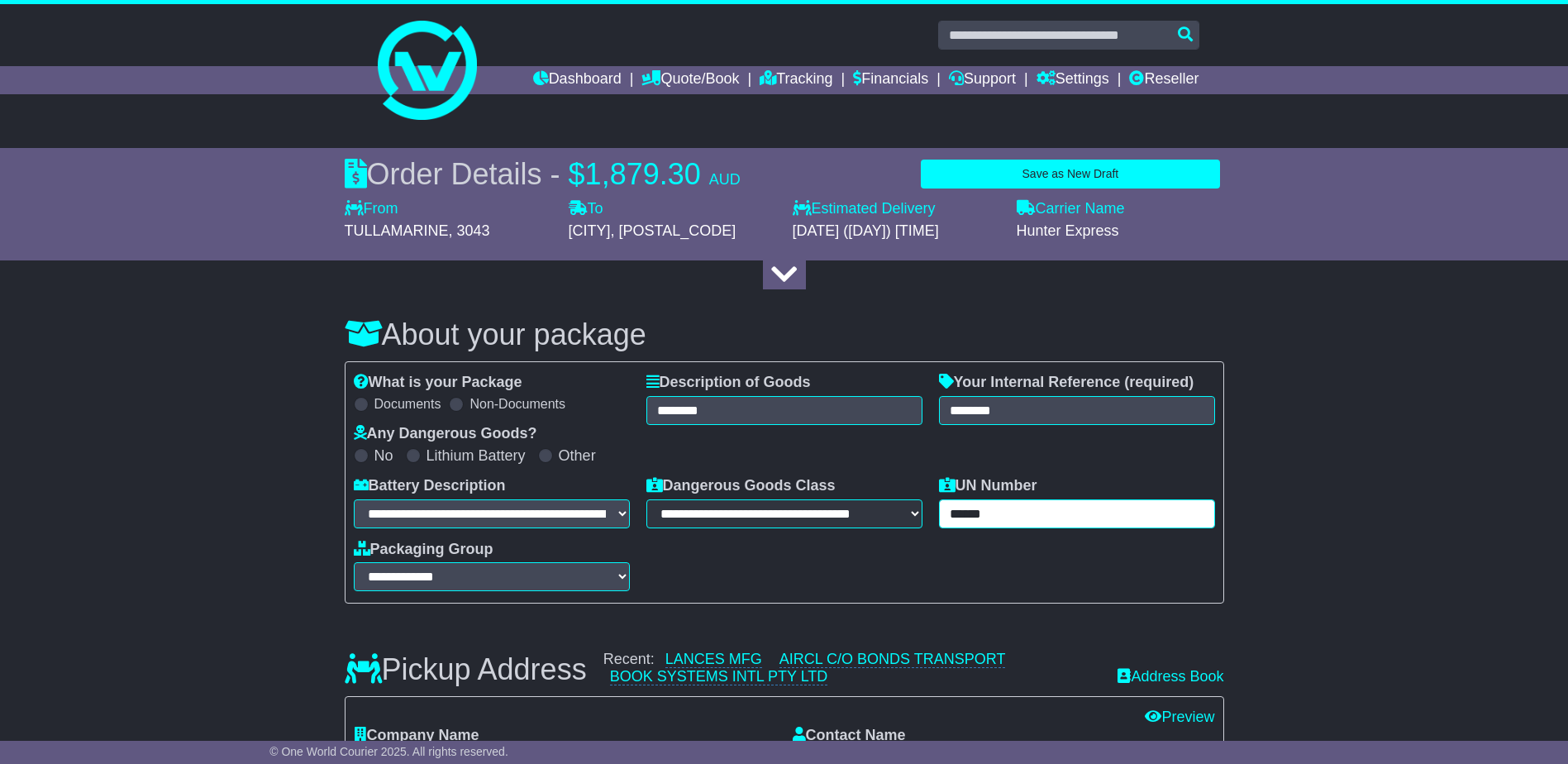 type on "******" 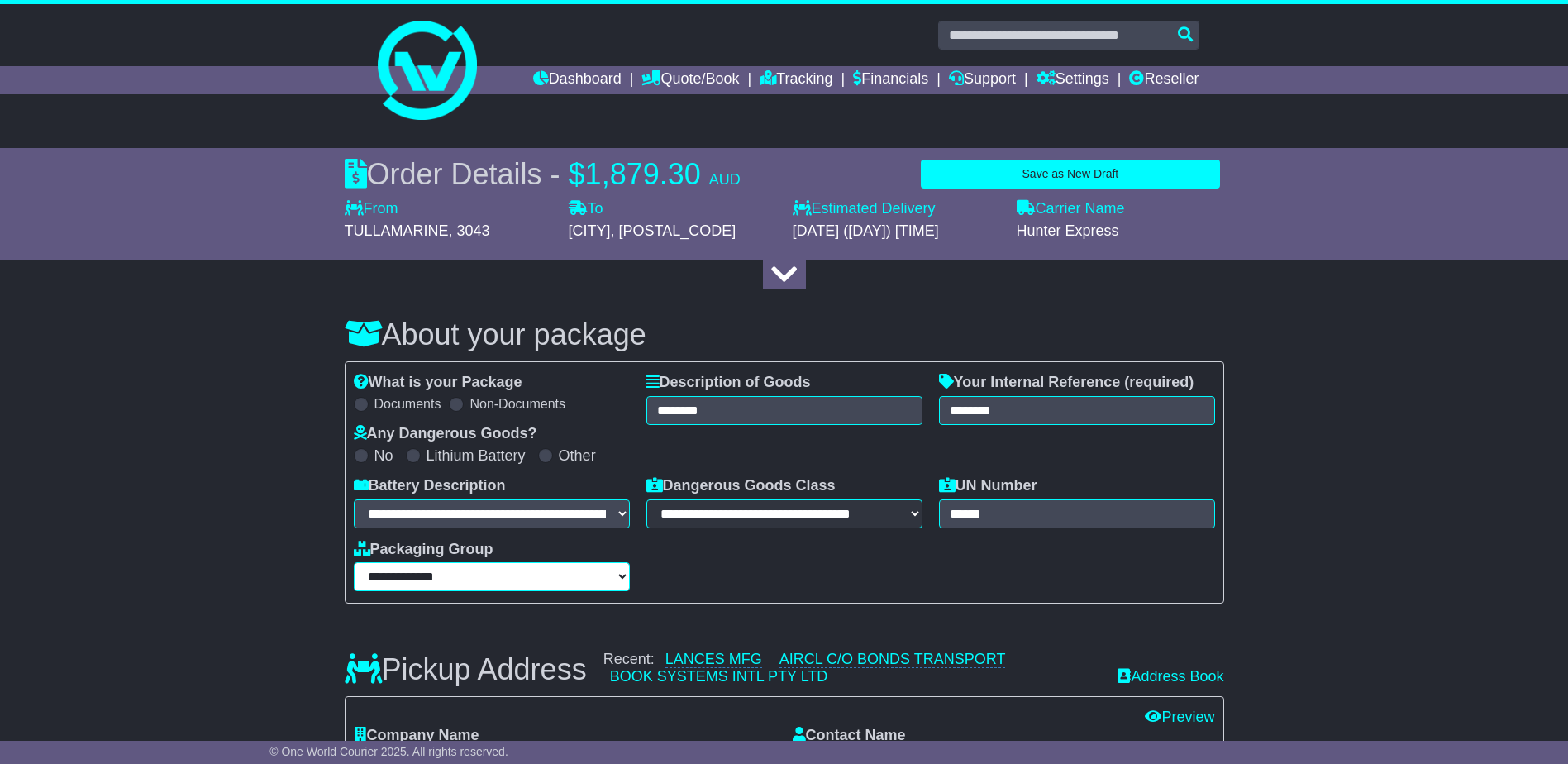 click on "**********" at bounding box center [492, 576] 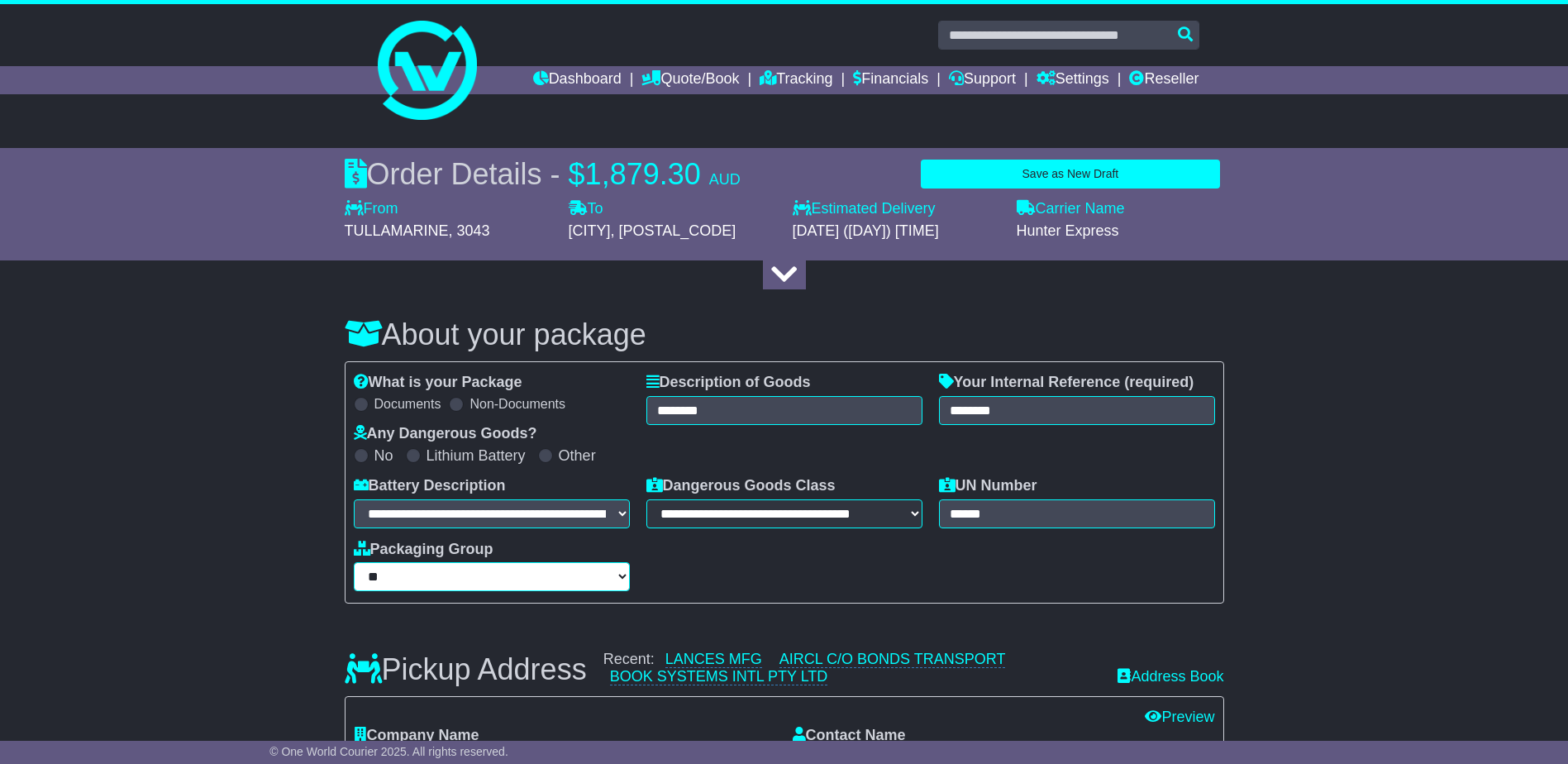 click on "**********" at bounding box center [492, 576] 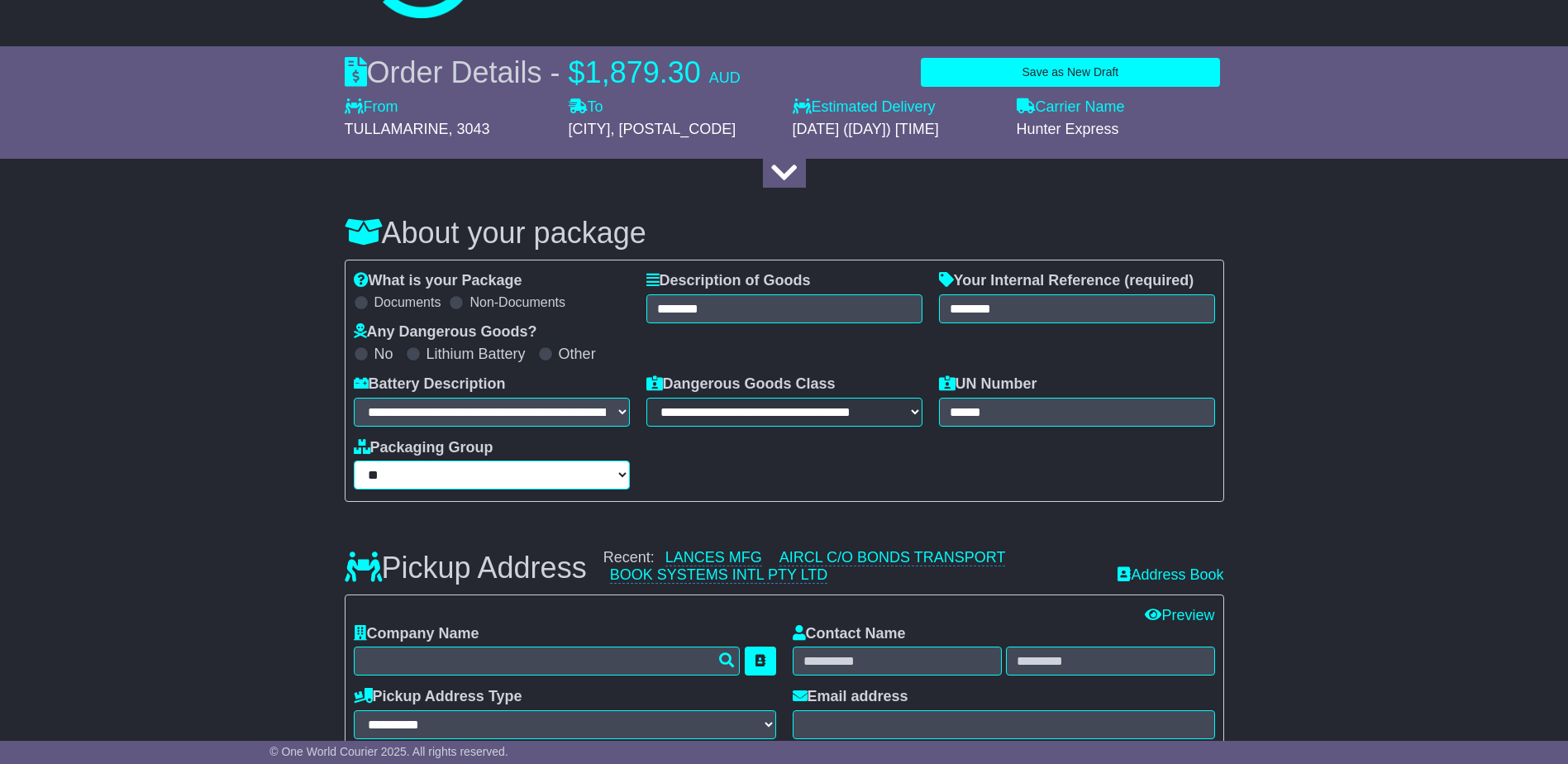 scroll, scrollTop: 248, scrollLeft: 0, axis: vertical 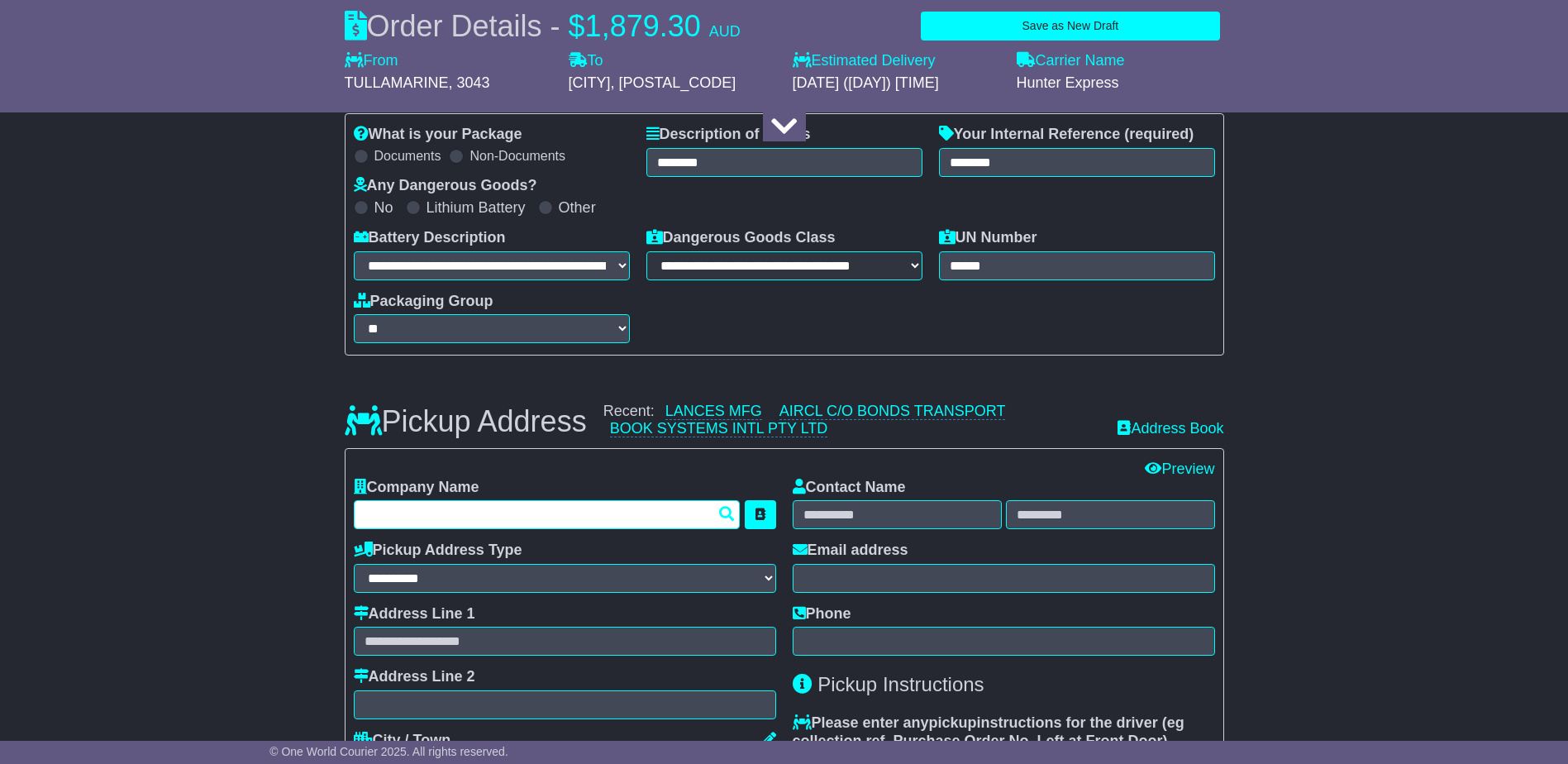click at bounding box center (547, 514) 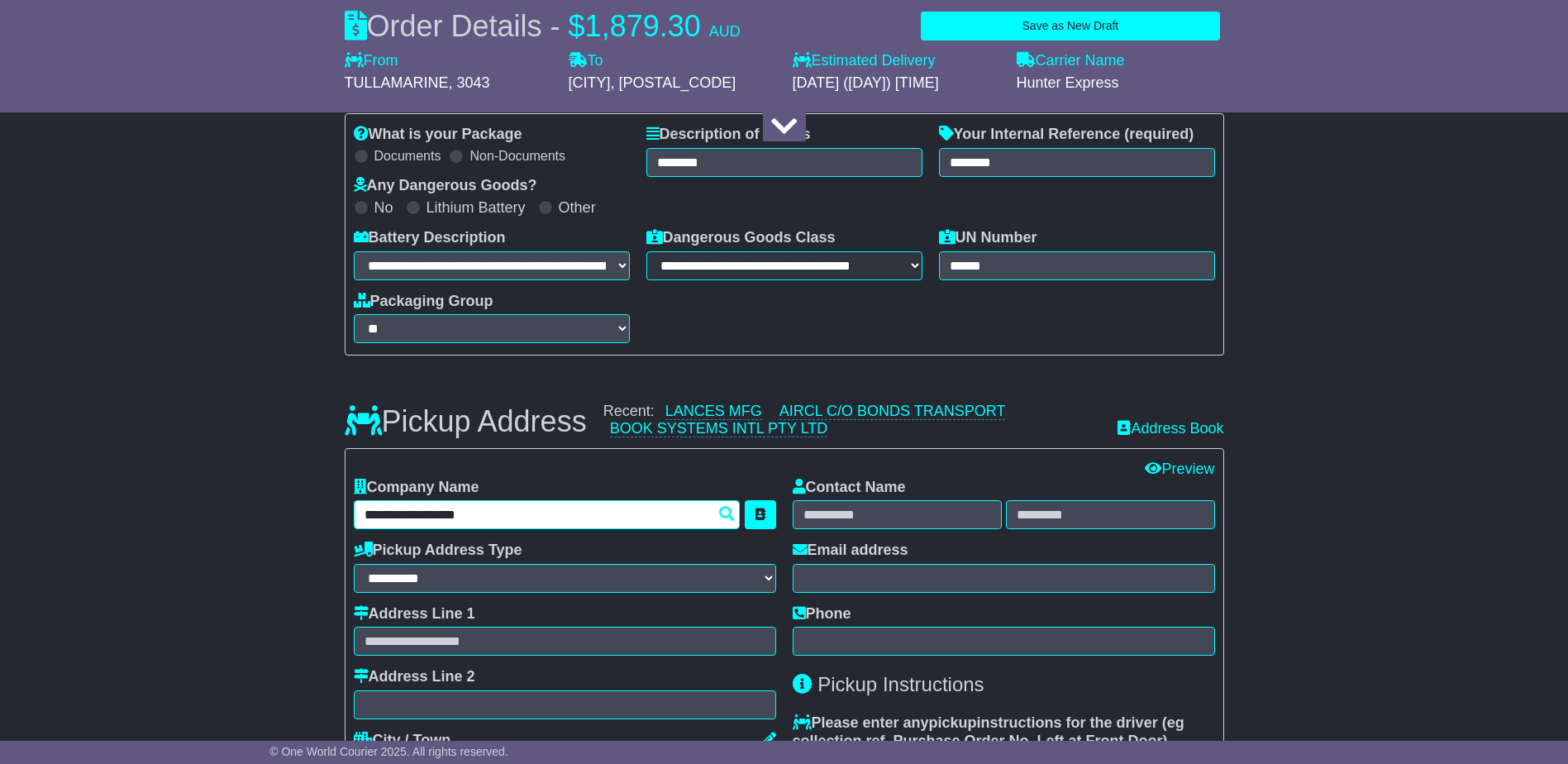 type on "**********" 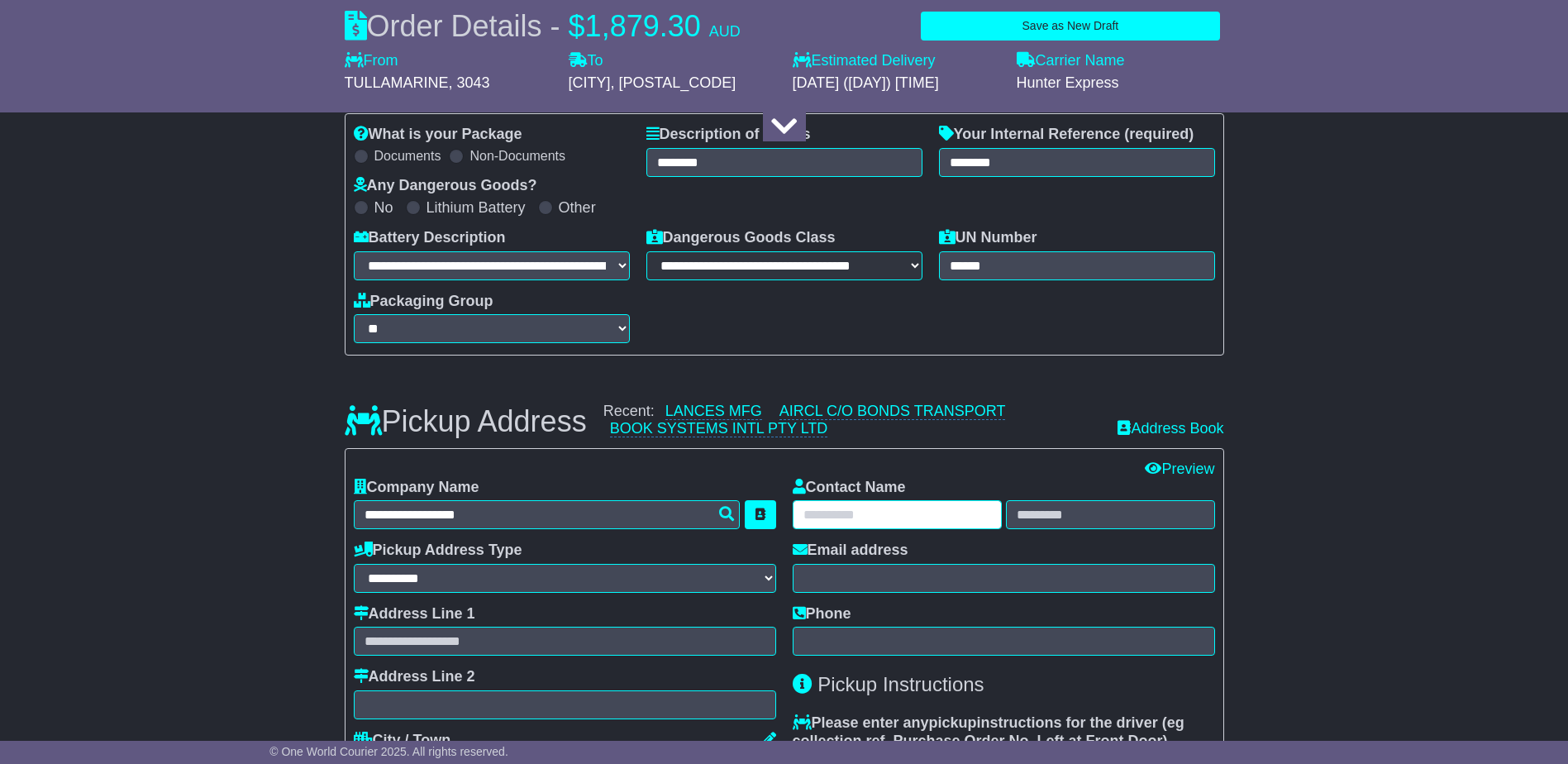 click at bounding box center [897, 514] 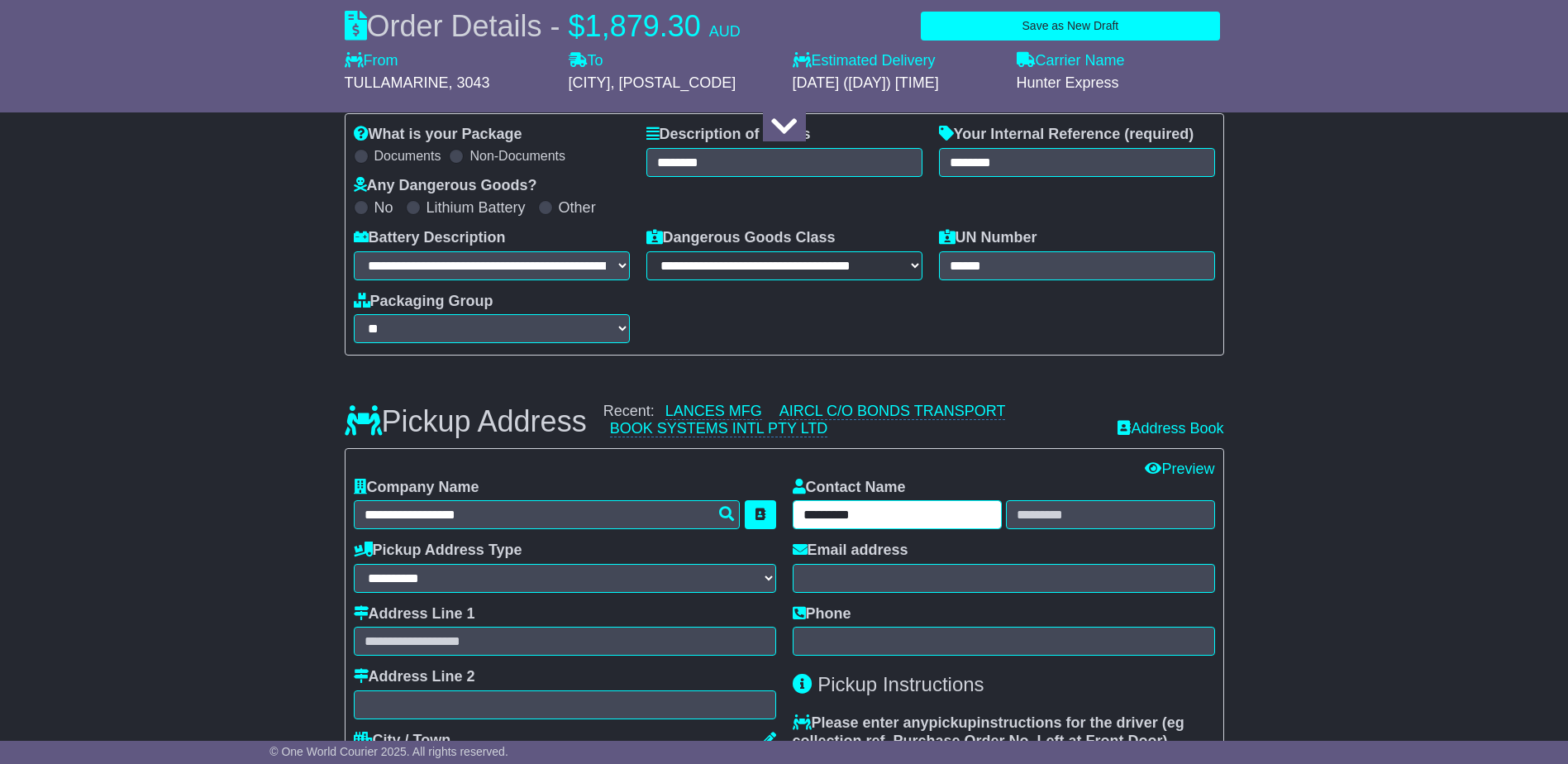type on "********" 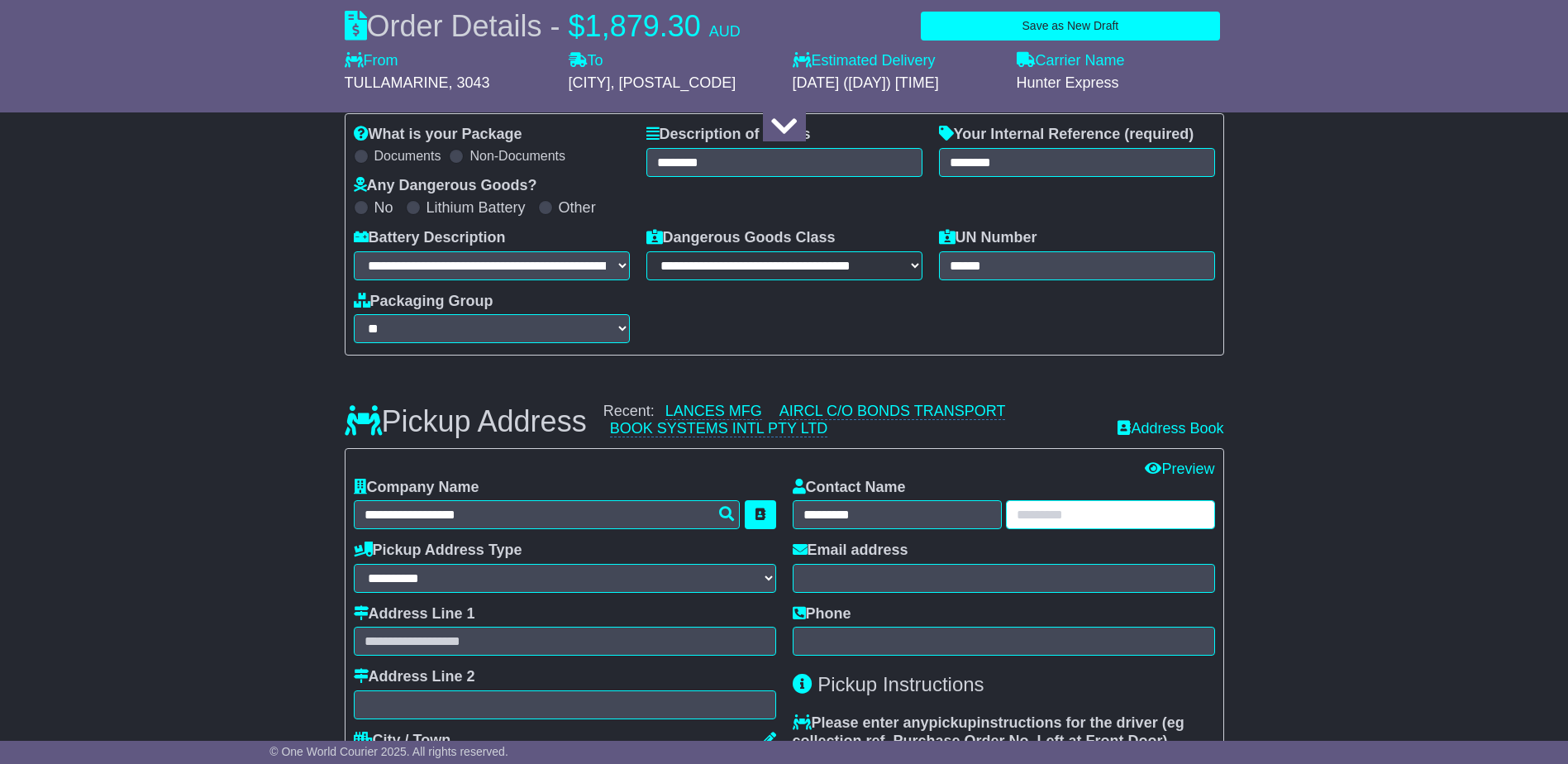 click at bounding box center (1110, 514) 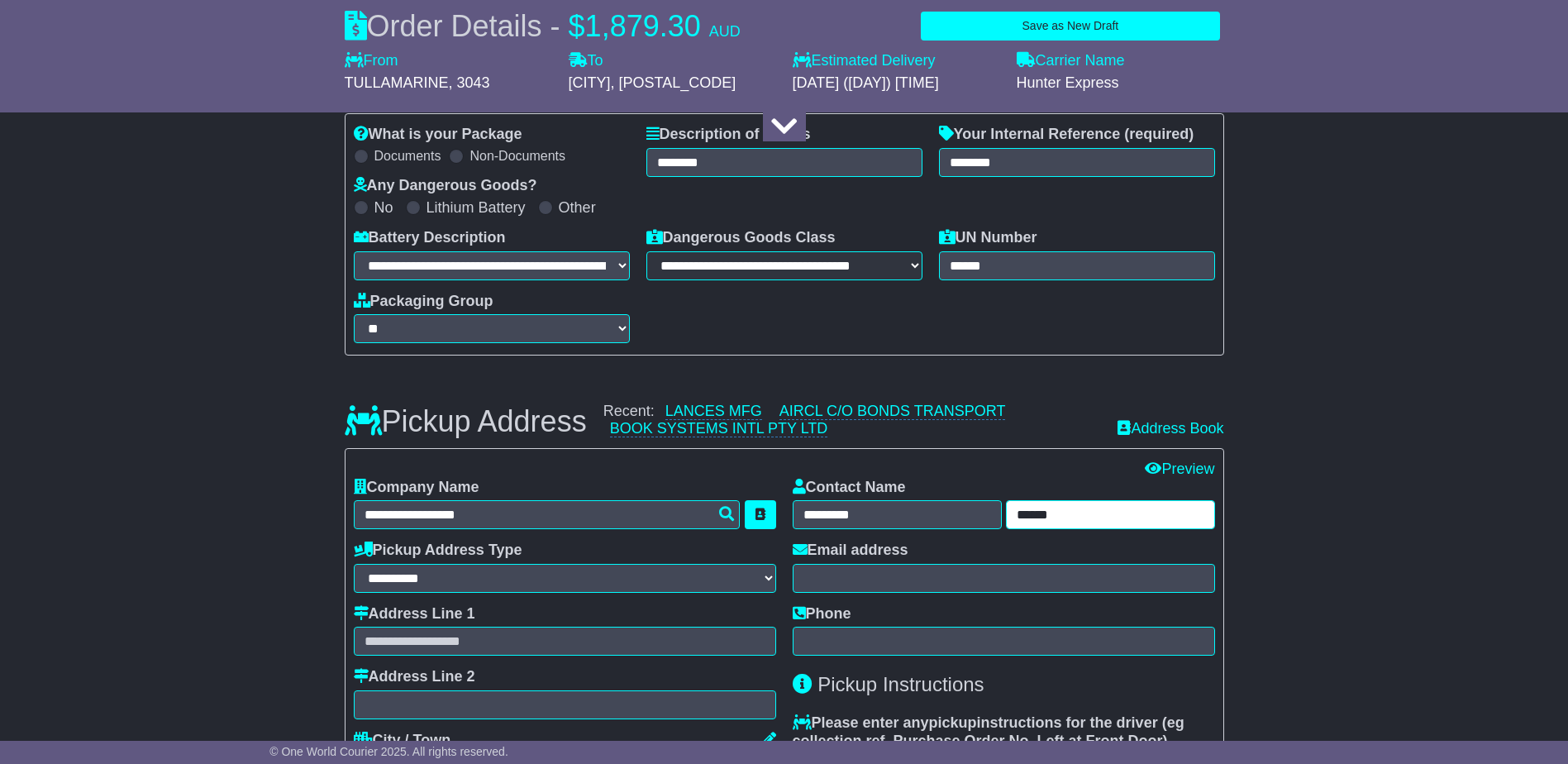 type on "******" 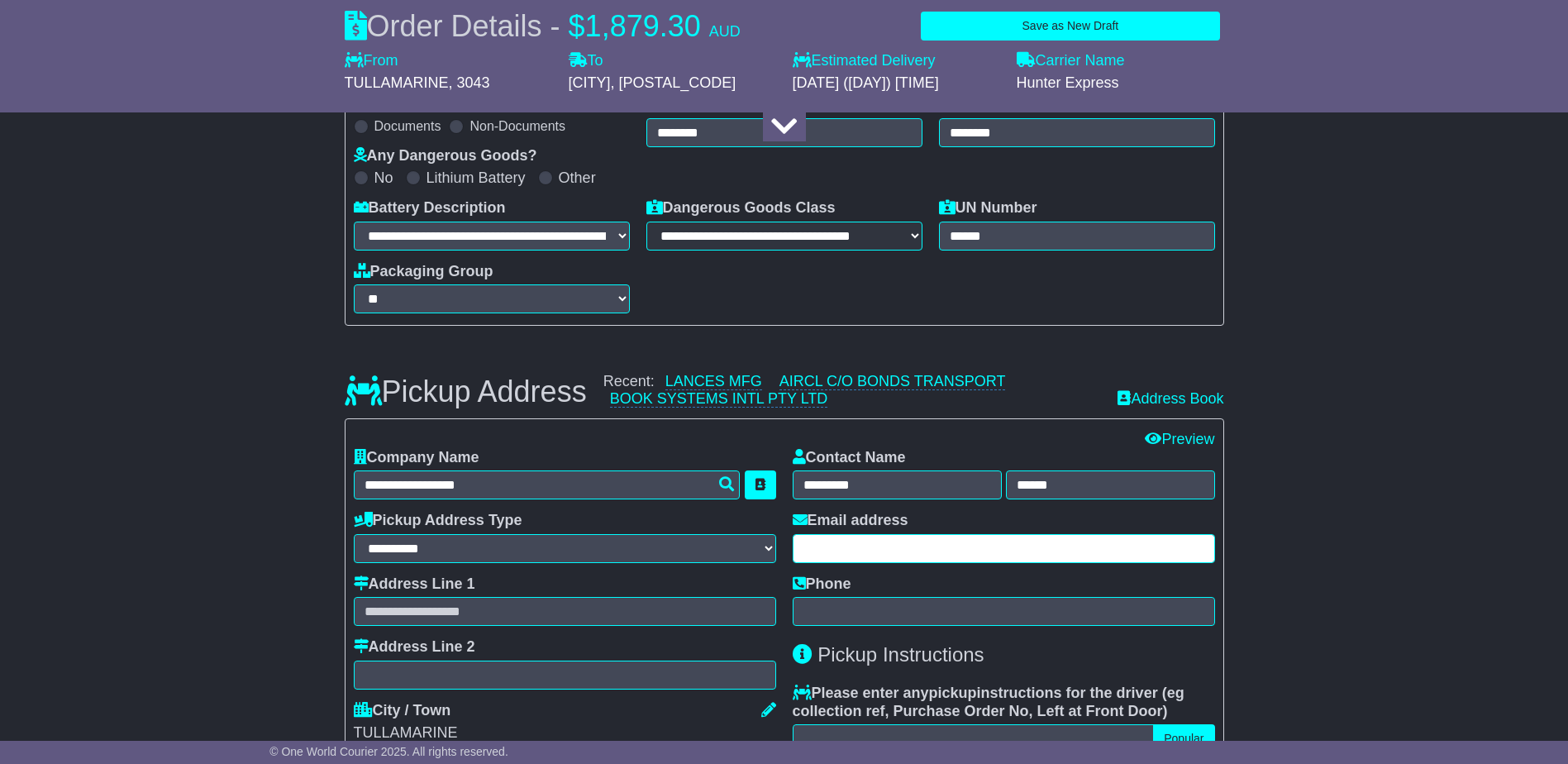 scroll, scrollTop: 331, scrollLeft: 0, axis: vertical 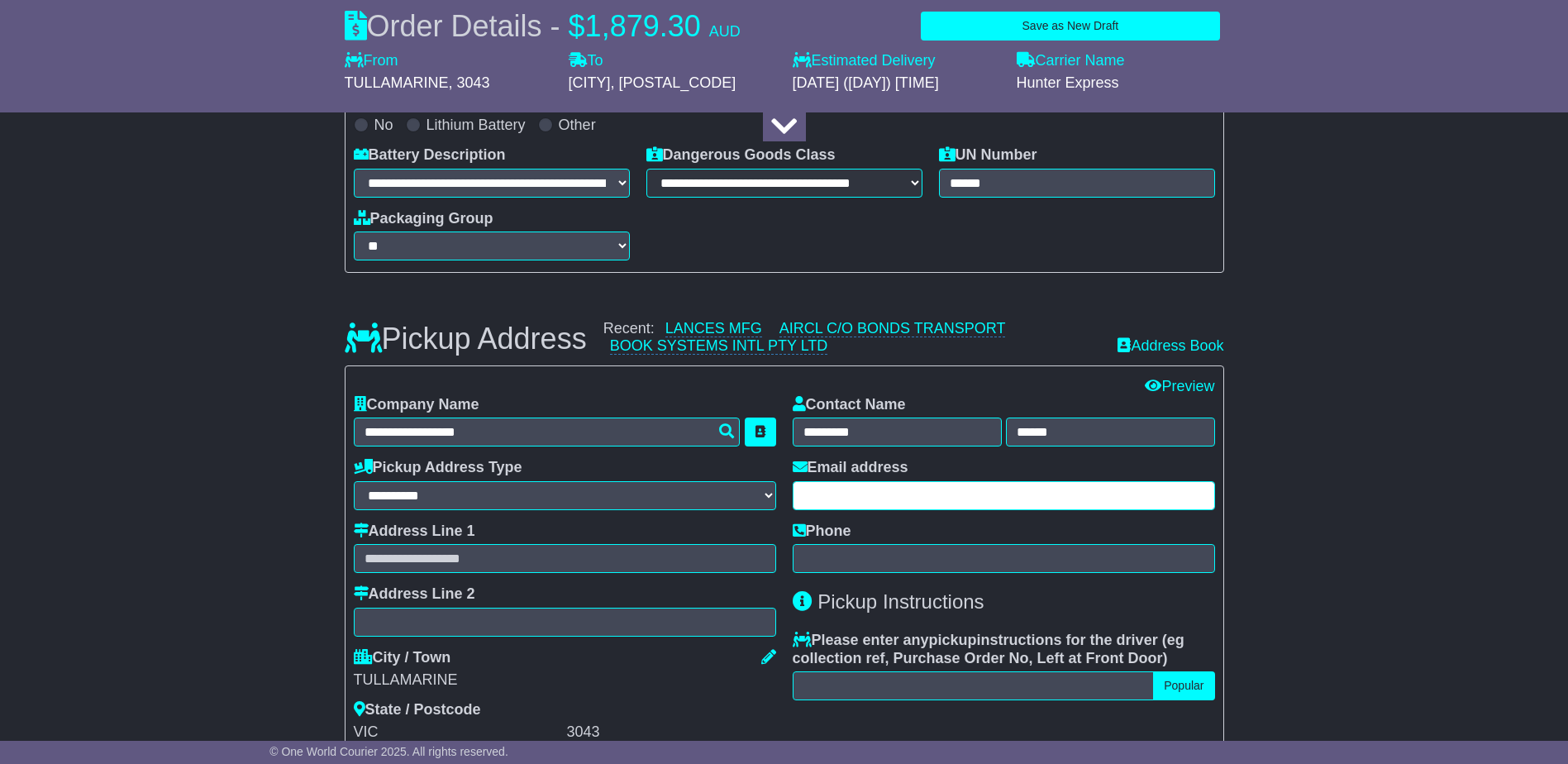 click at bounding box center (1003, 495) 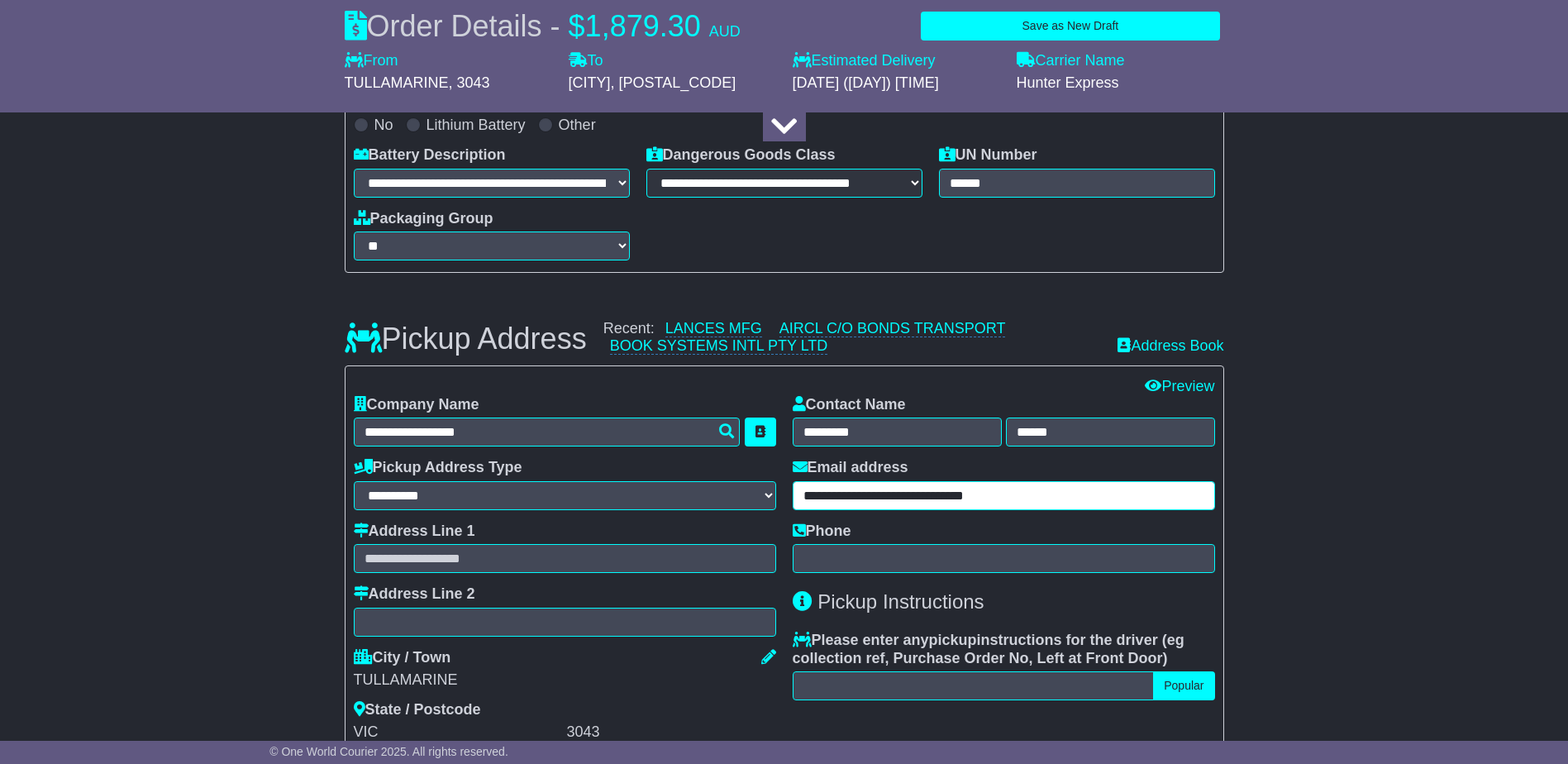 type on "**********" 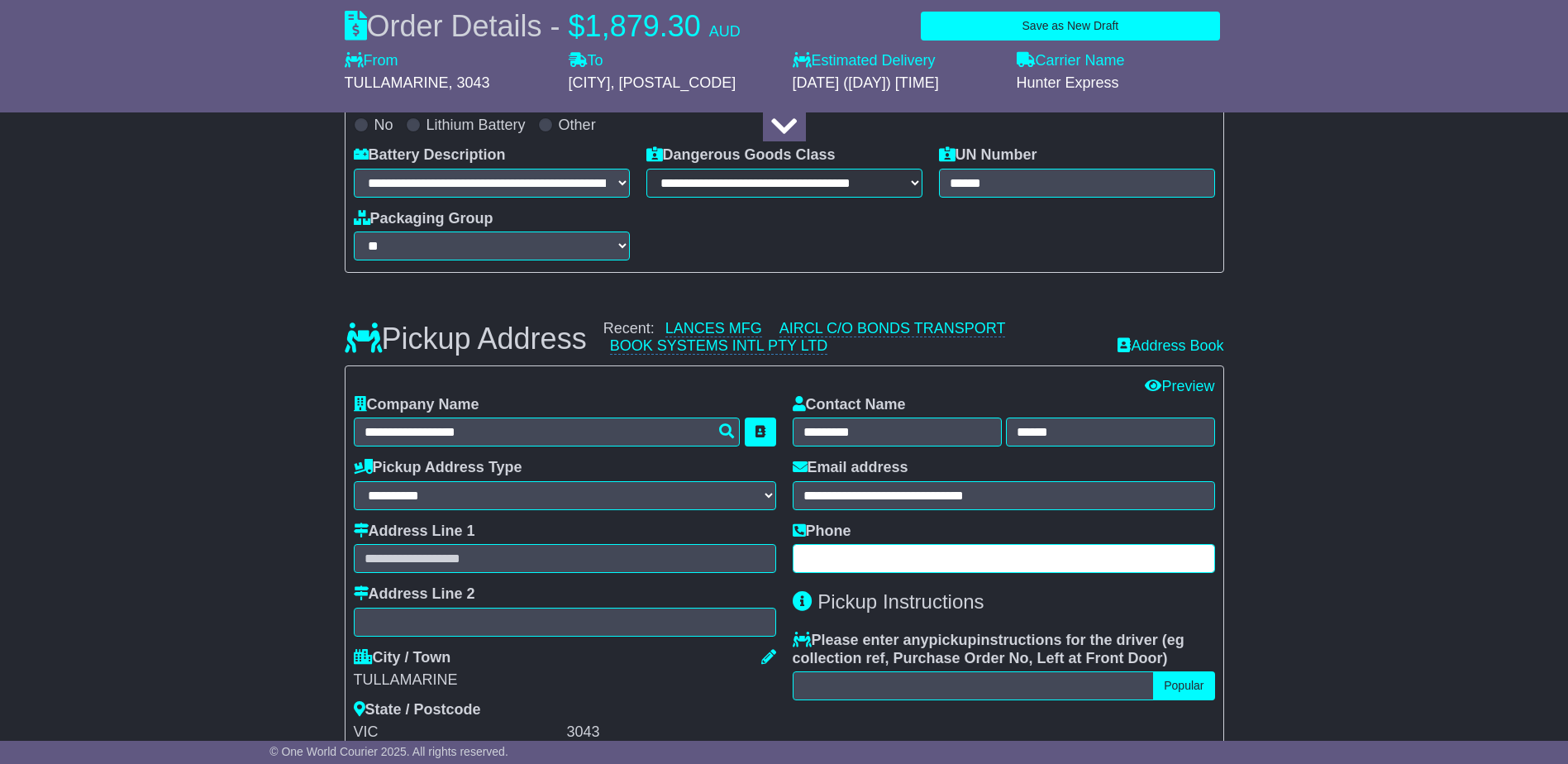 click at bounding box center (1003, 558) 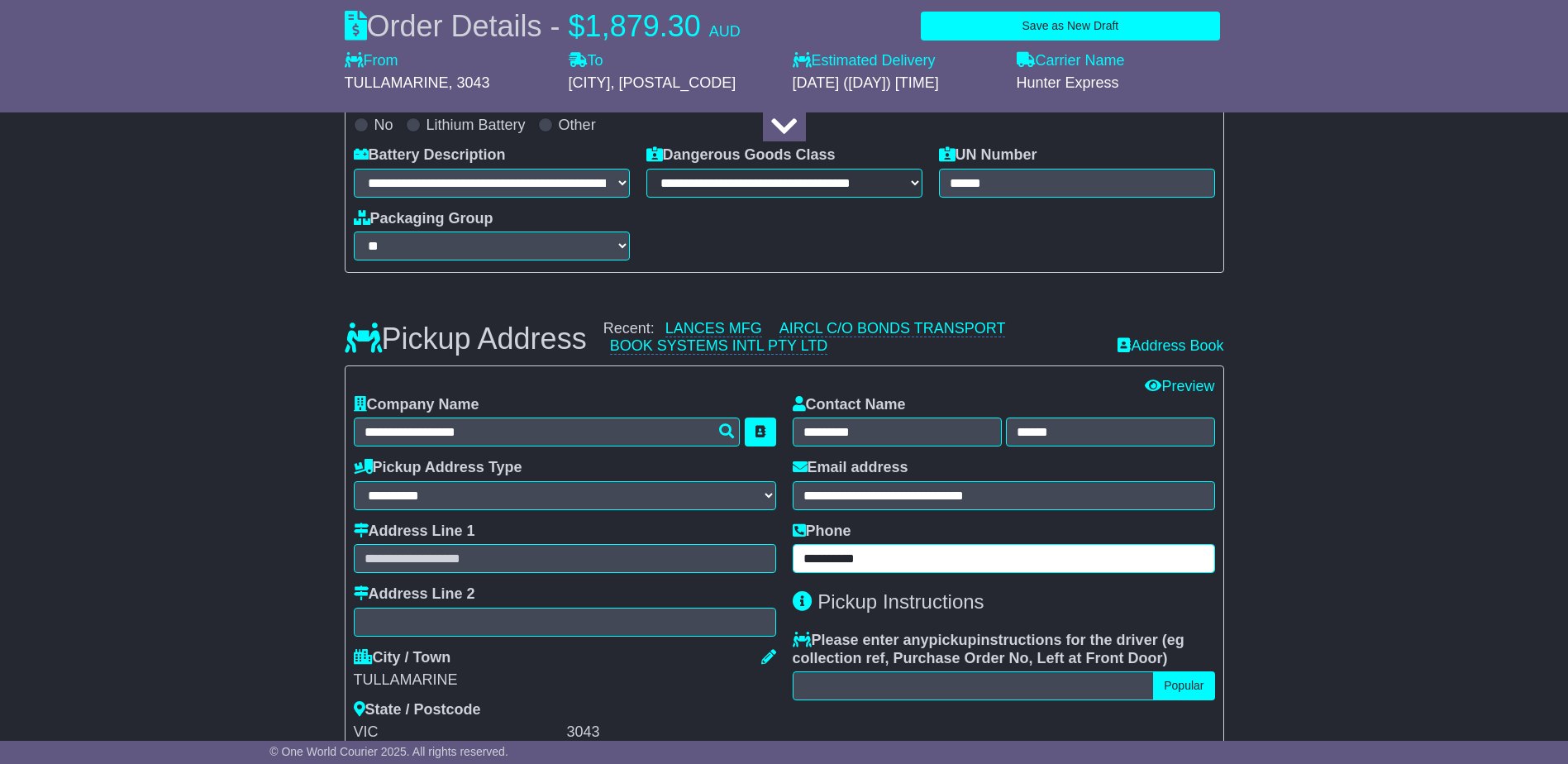 type on "**********" 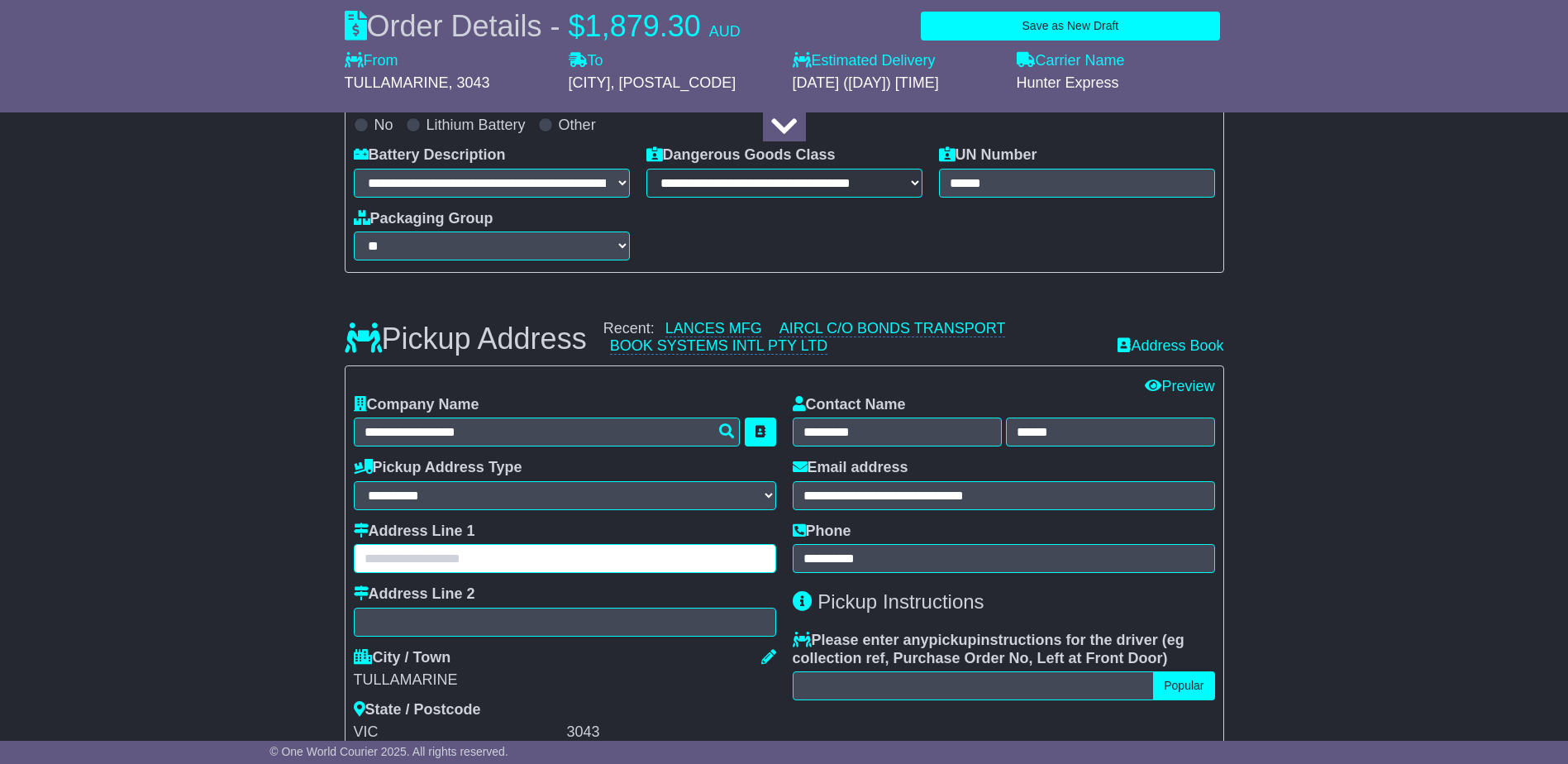 click at bounding box center [565, 558] 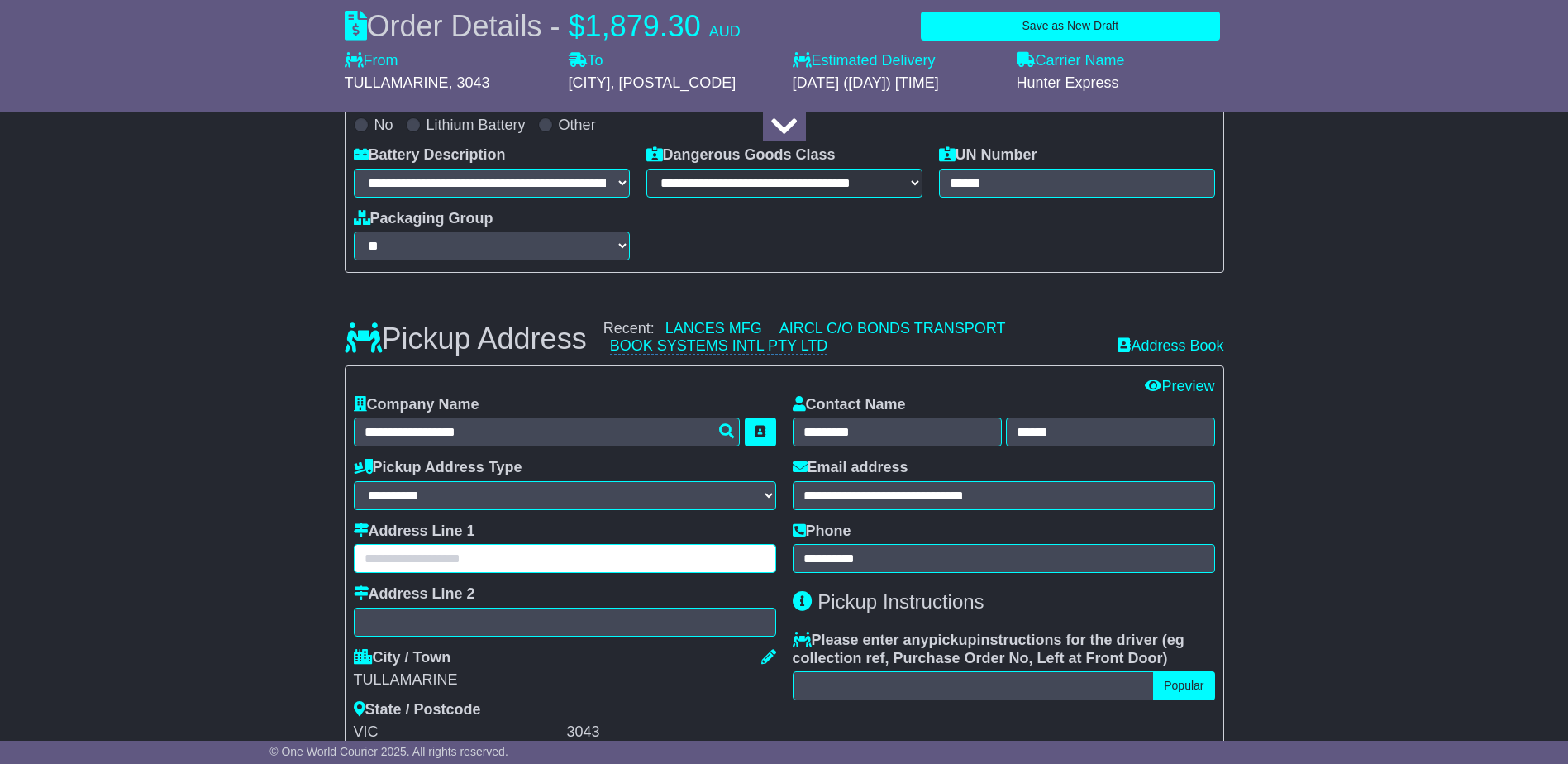paste on "**********" 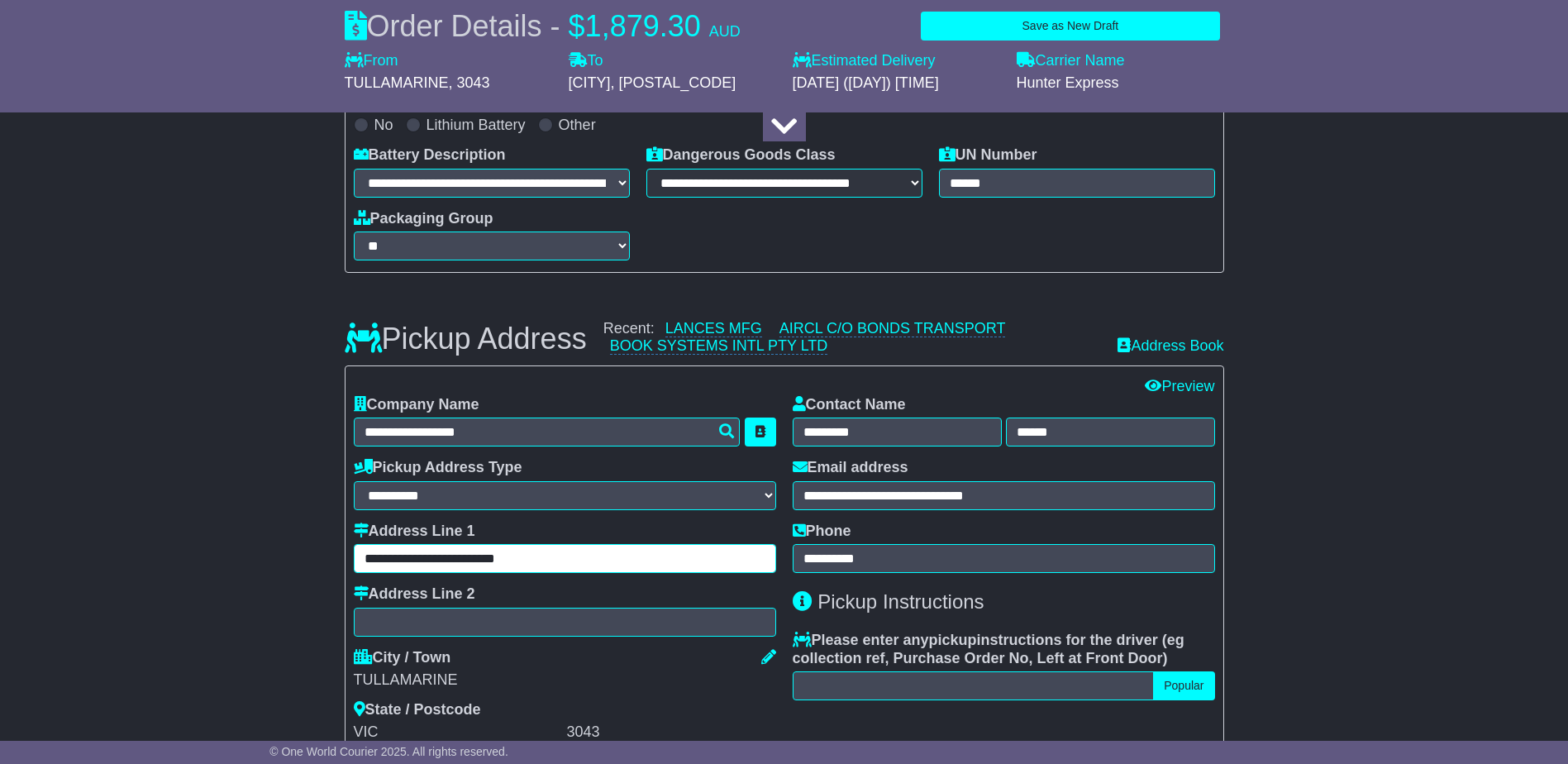type on "**********" 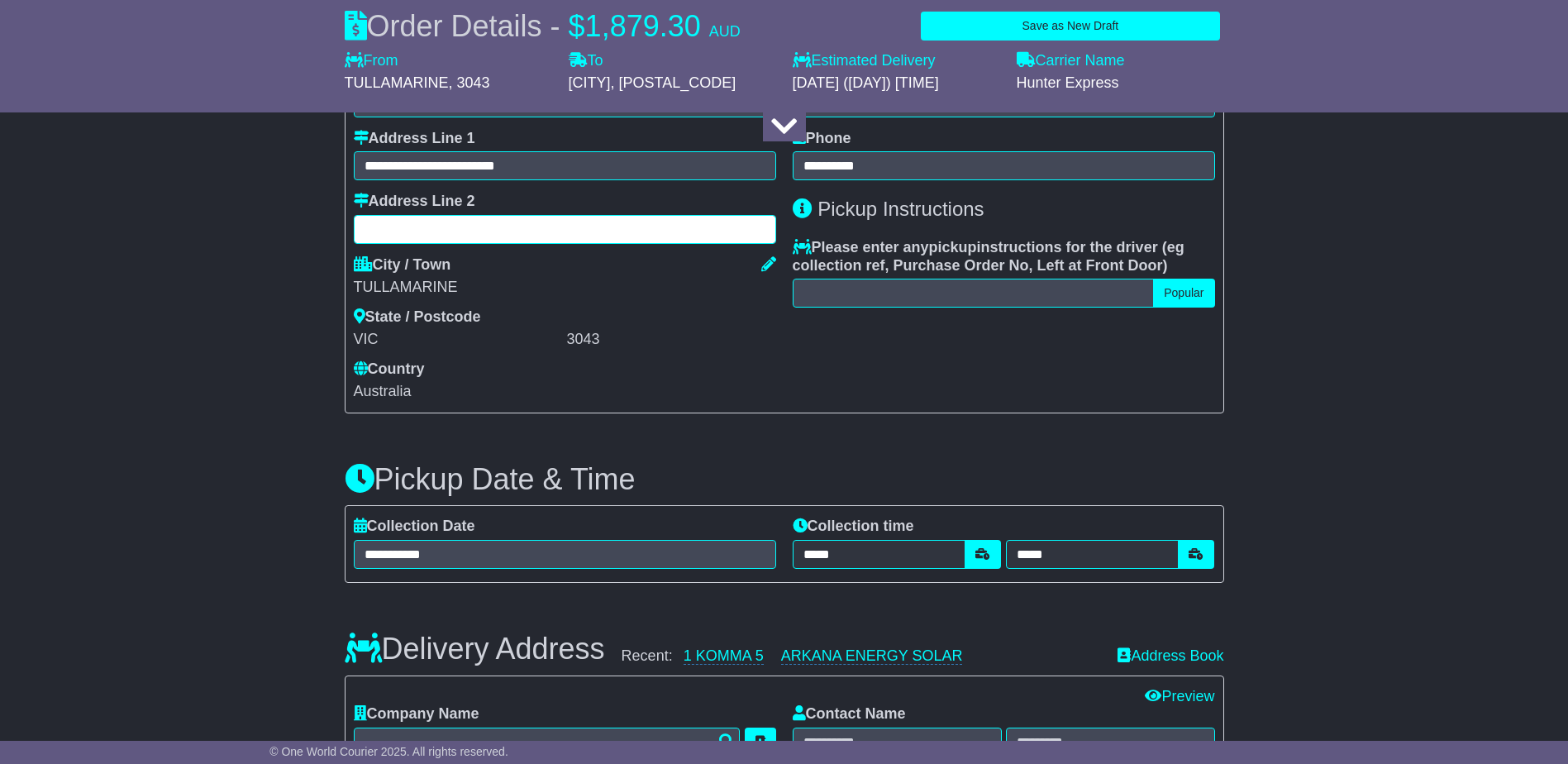 scroll, scrollTop: 827, scrollLeft: 0, axis: vertical 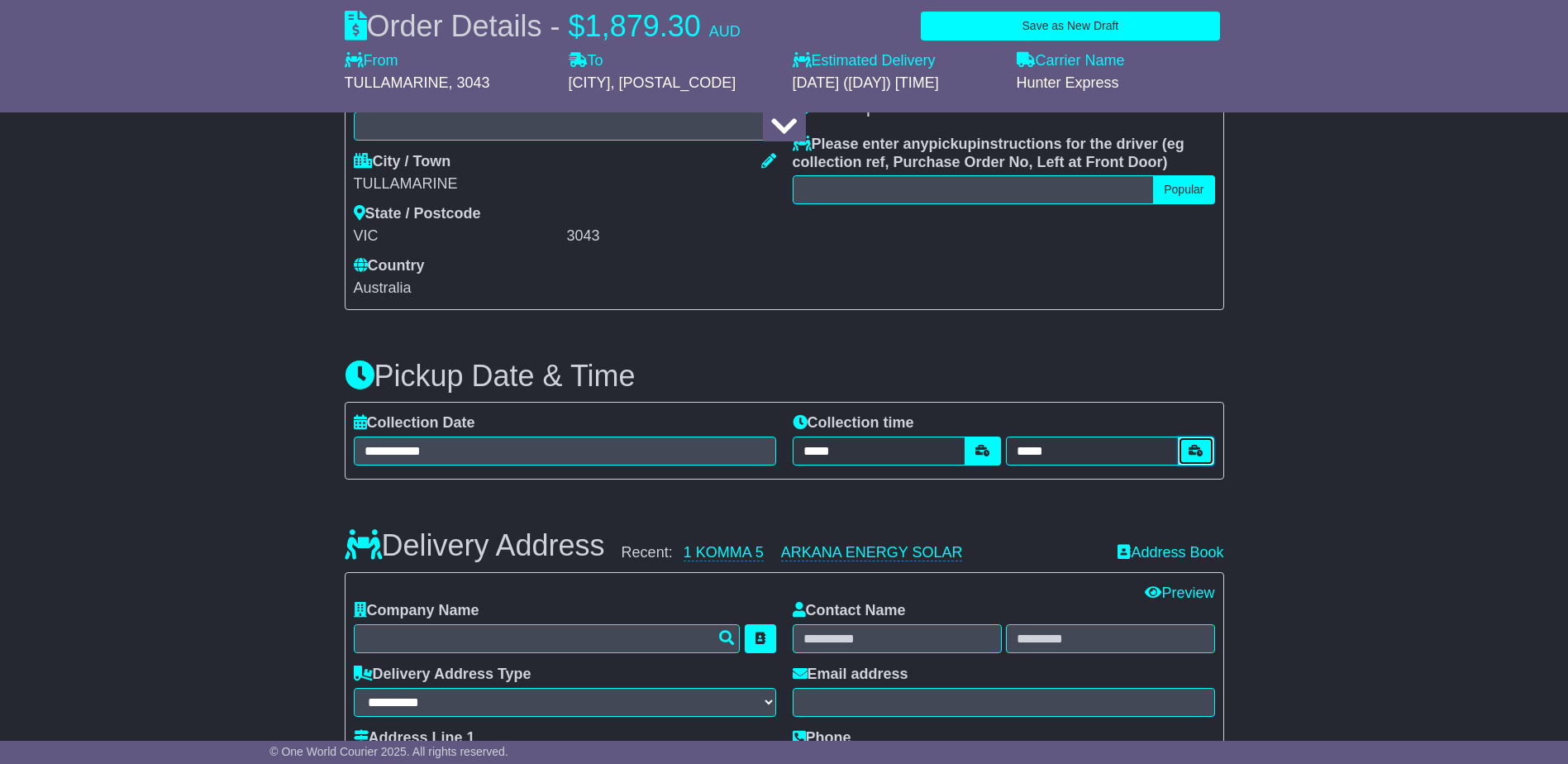 click at bounding box center (1196, 451) 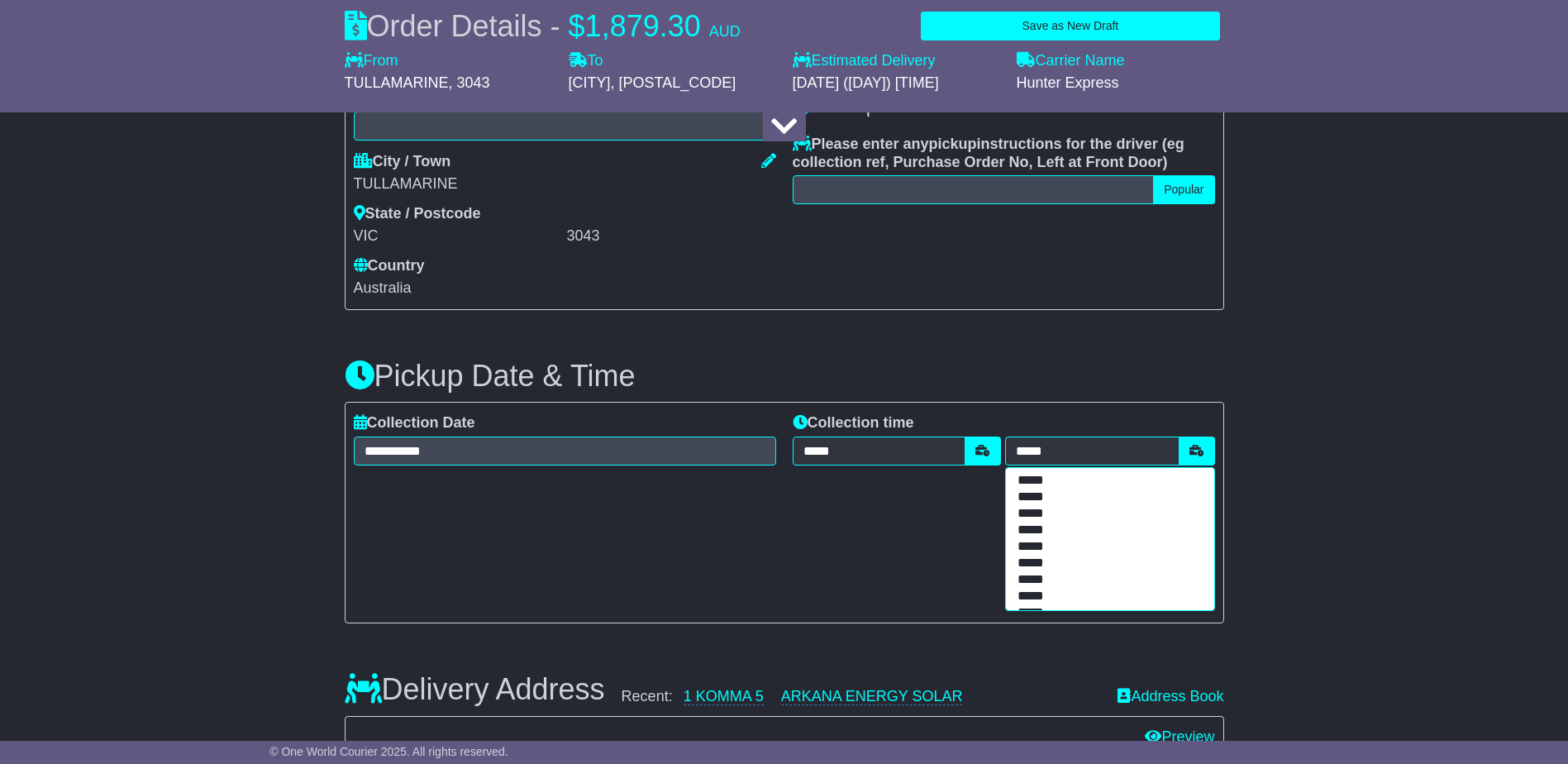 scroll, scrollTop: 165, scrollLeft: 0, axis: vertical 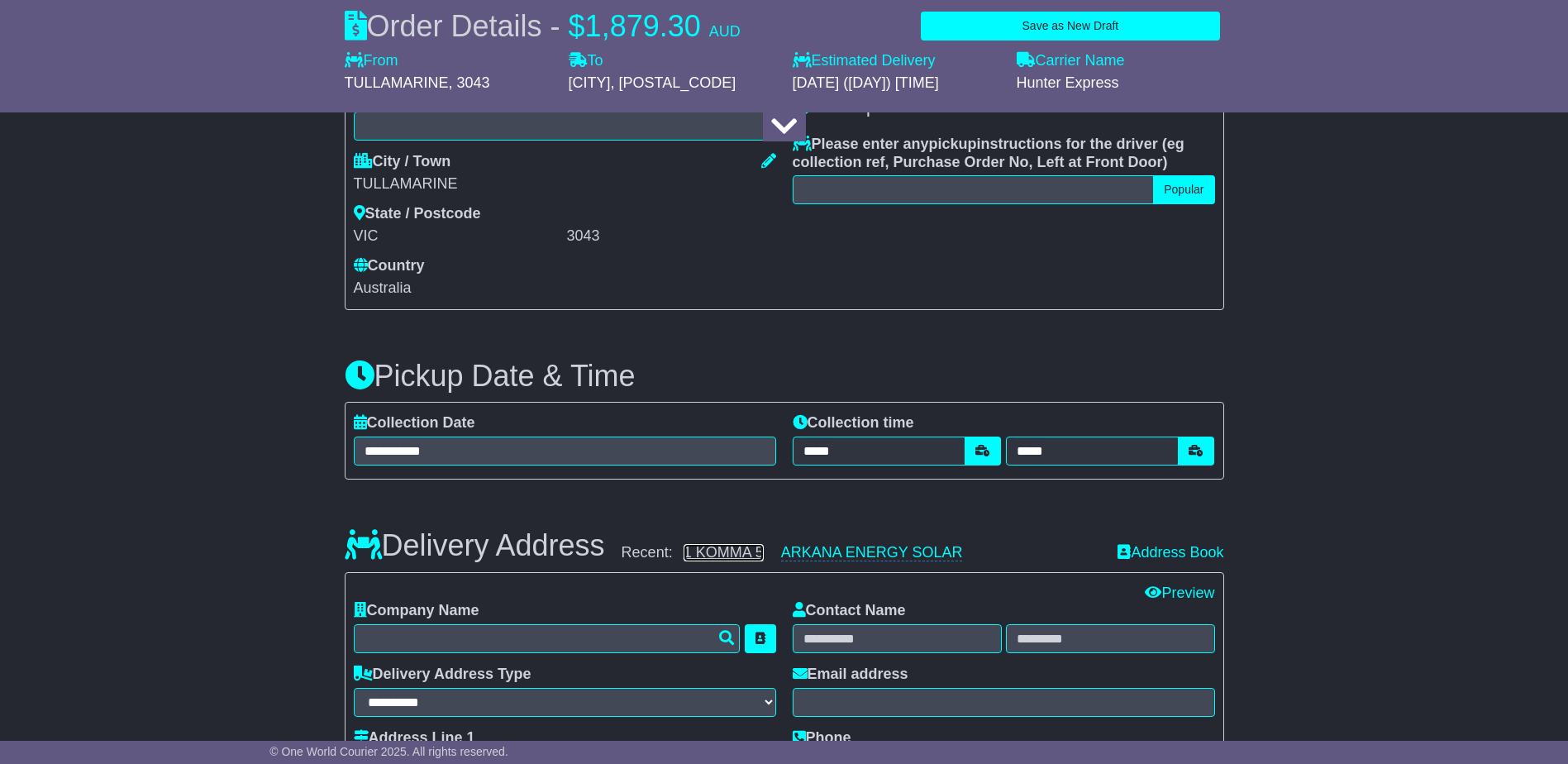 click on "1 KOMMA 5" at bounding box center [723, 552] 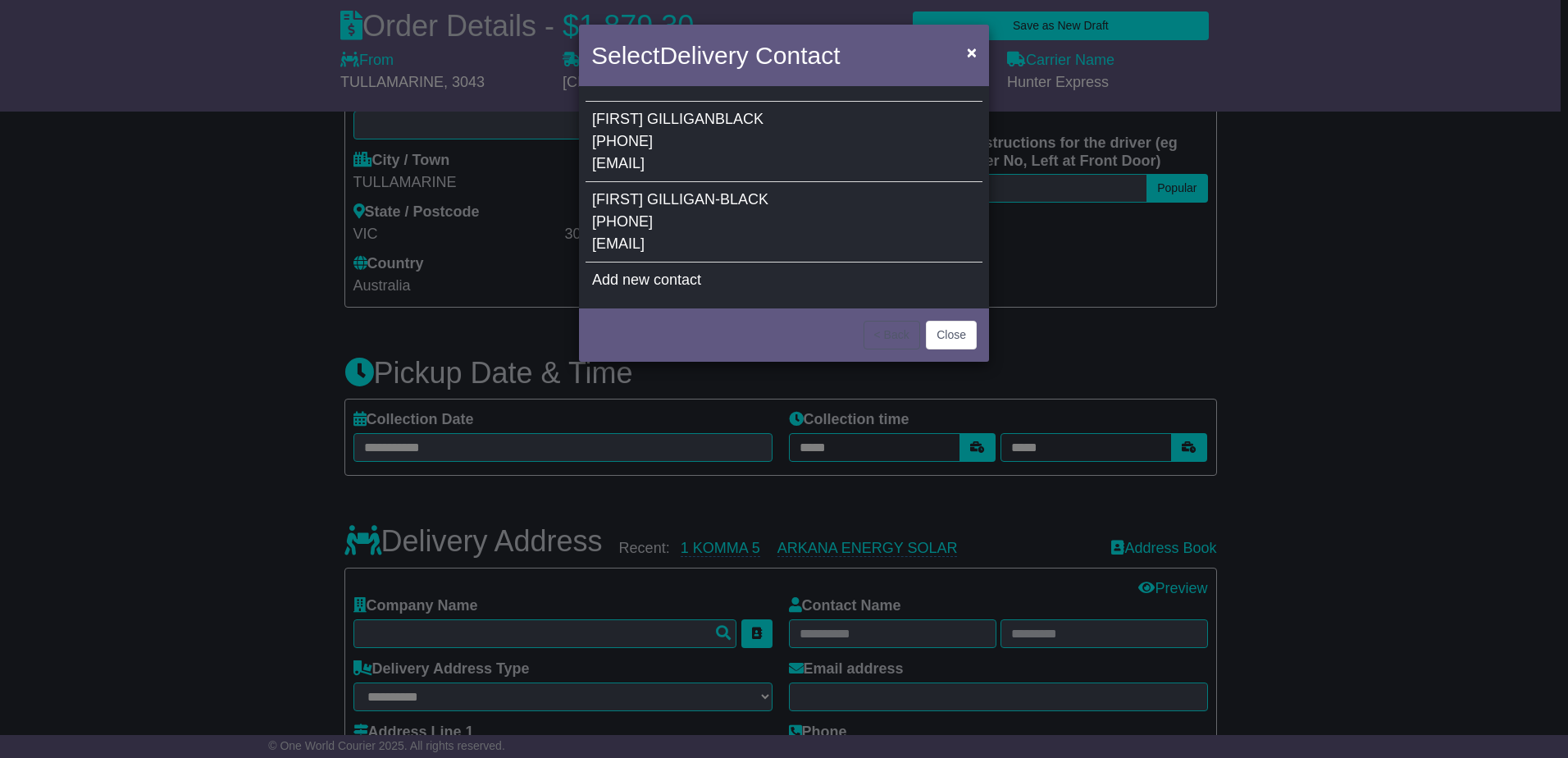 click on "PAUL   GILLIGAN-BLACK
0449056732
paul.gilligan-black@1komma5.com.au" at bounding box center (784, 222) 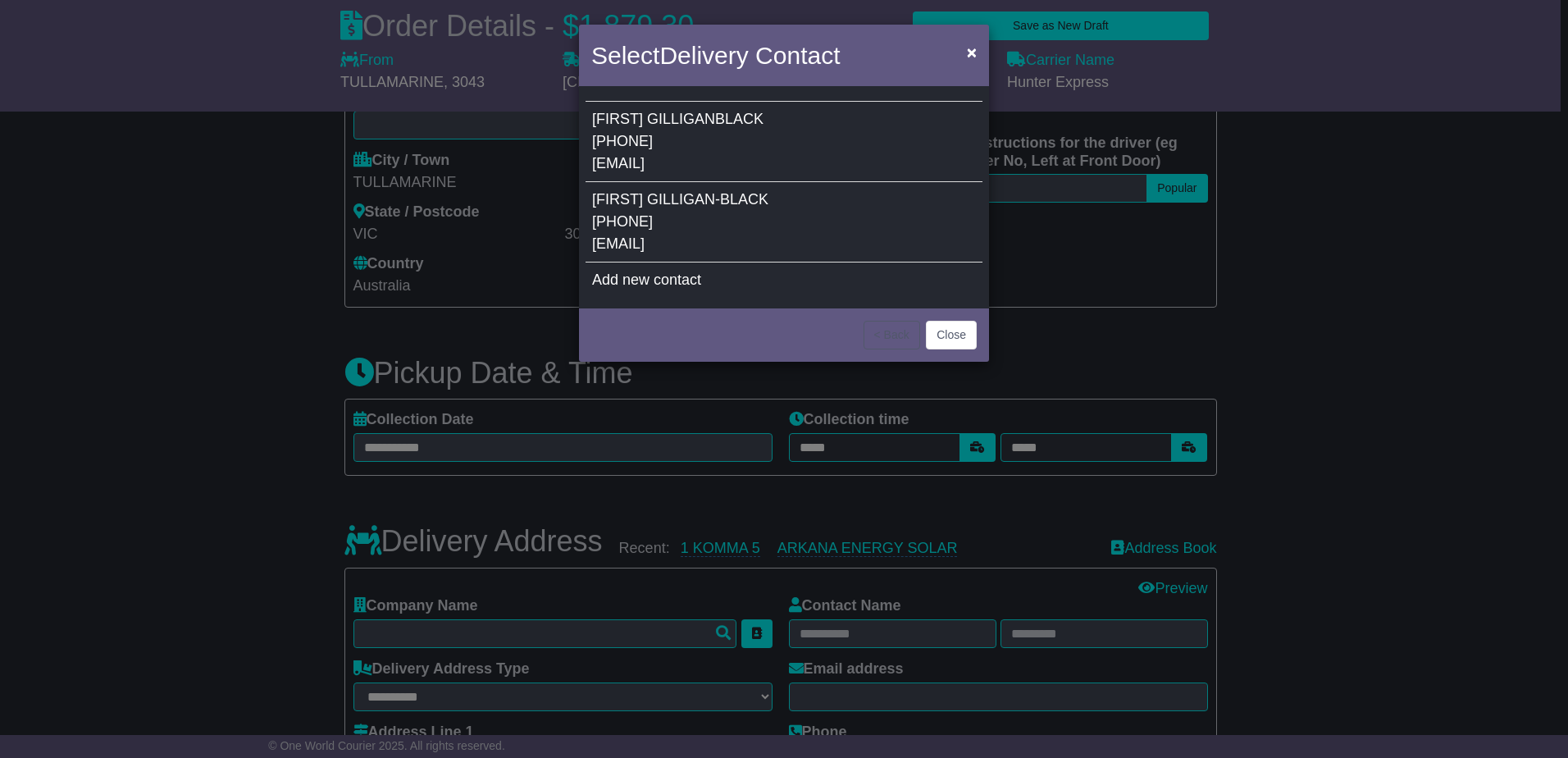 type on "*********" 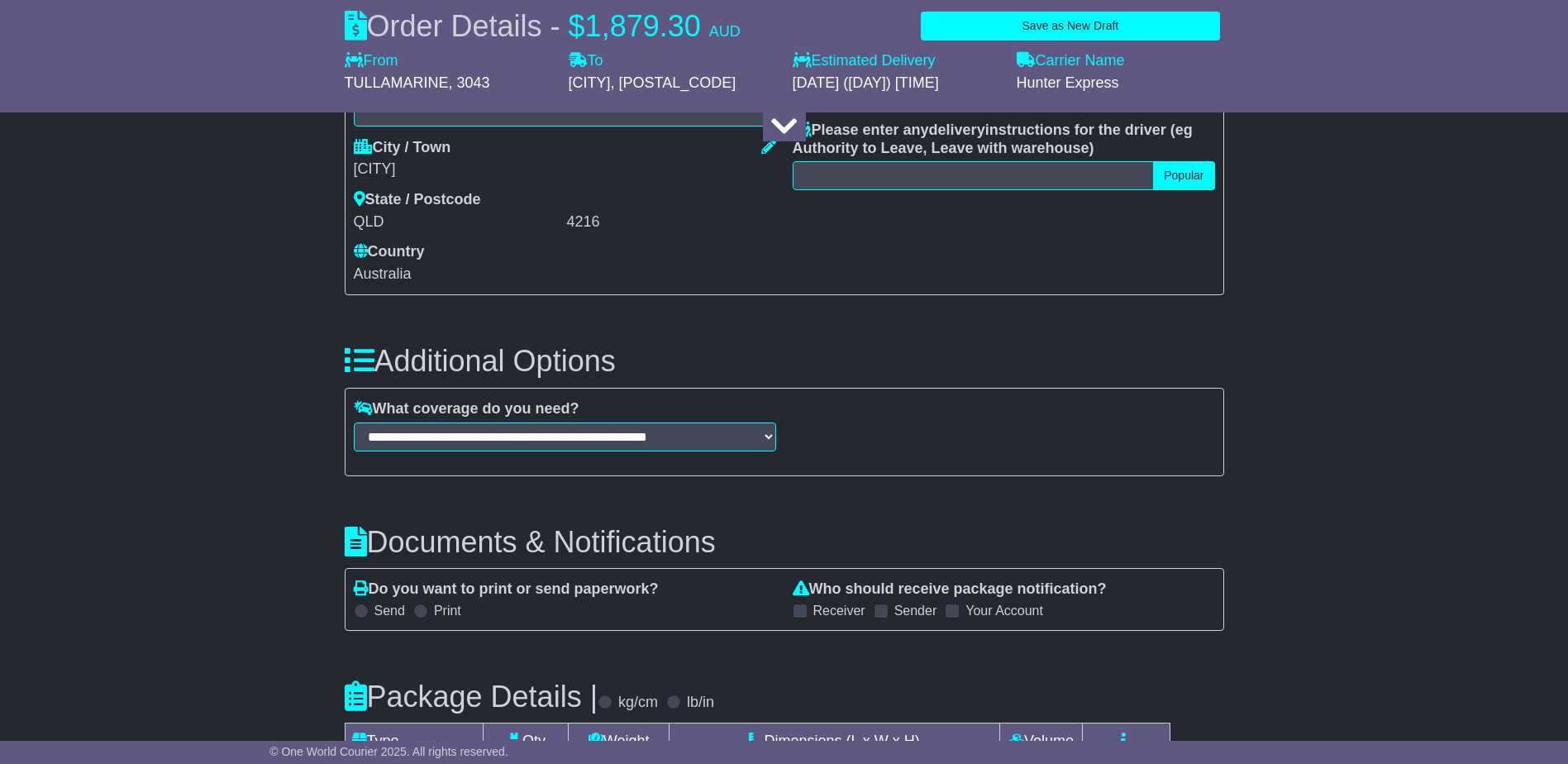 scroll, scrollTop: 1654, scrollLeft: 0, axis: vertical 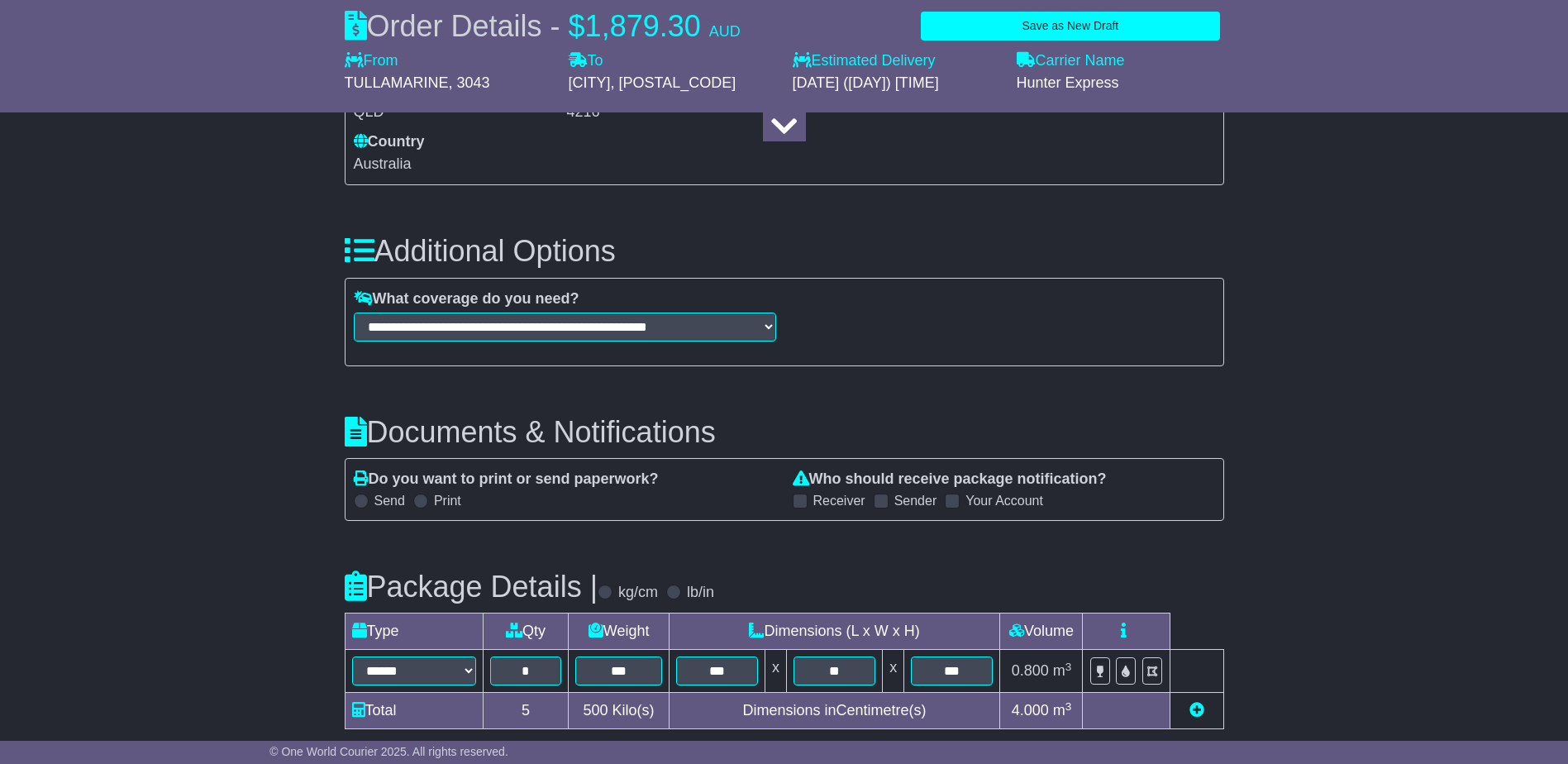 click on "Send" at bounding box center [389, 500] 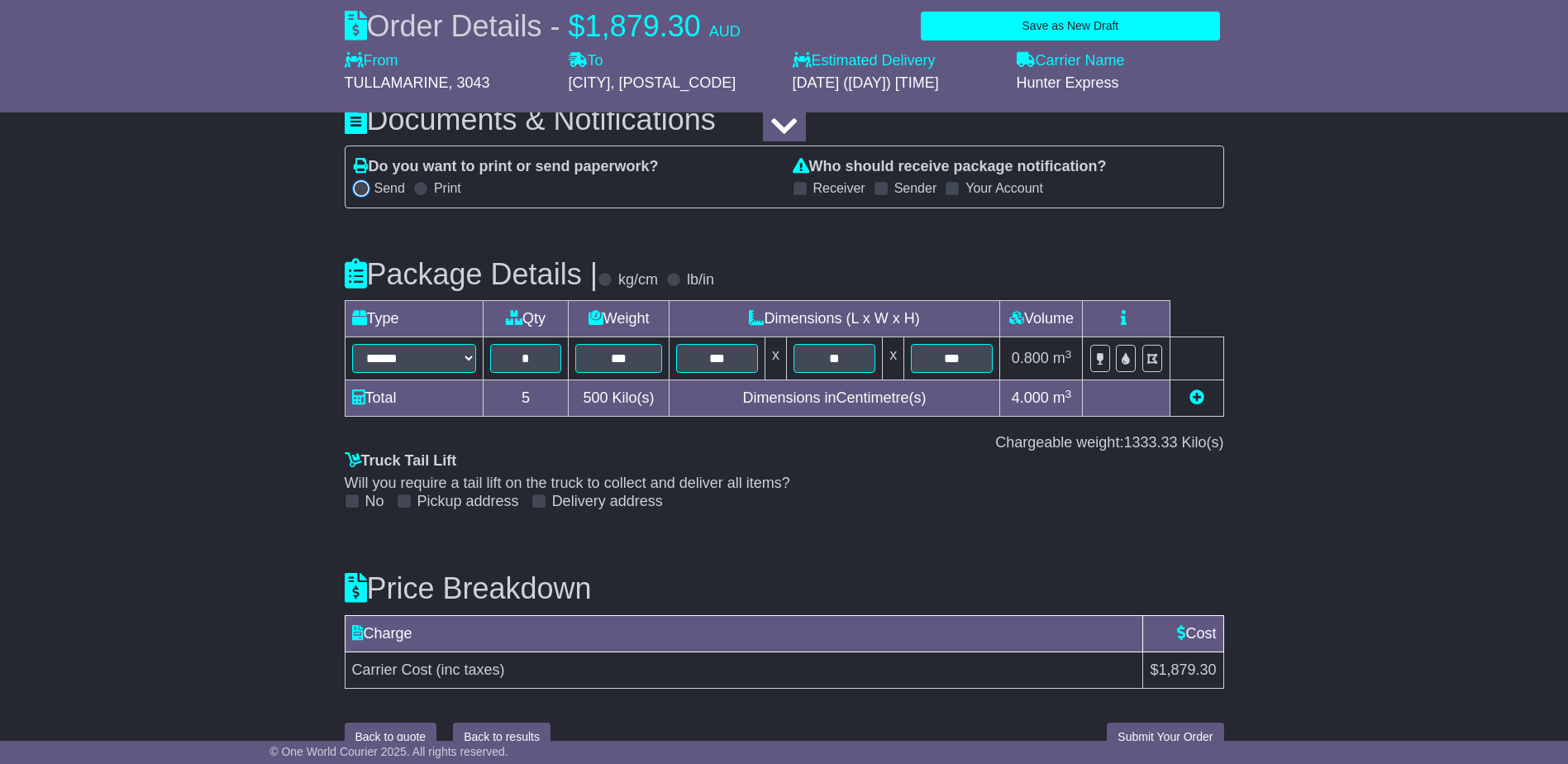 scroll, scrollTop: 1995, scrollLeft: 0, axis: vertical 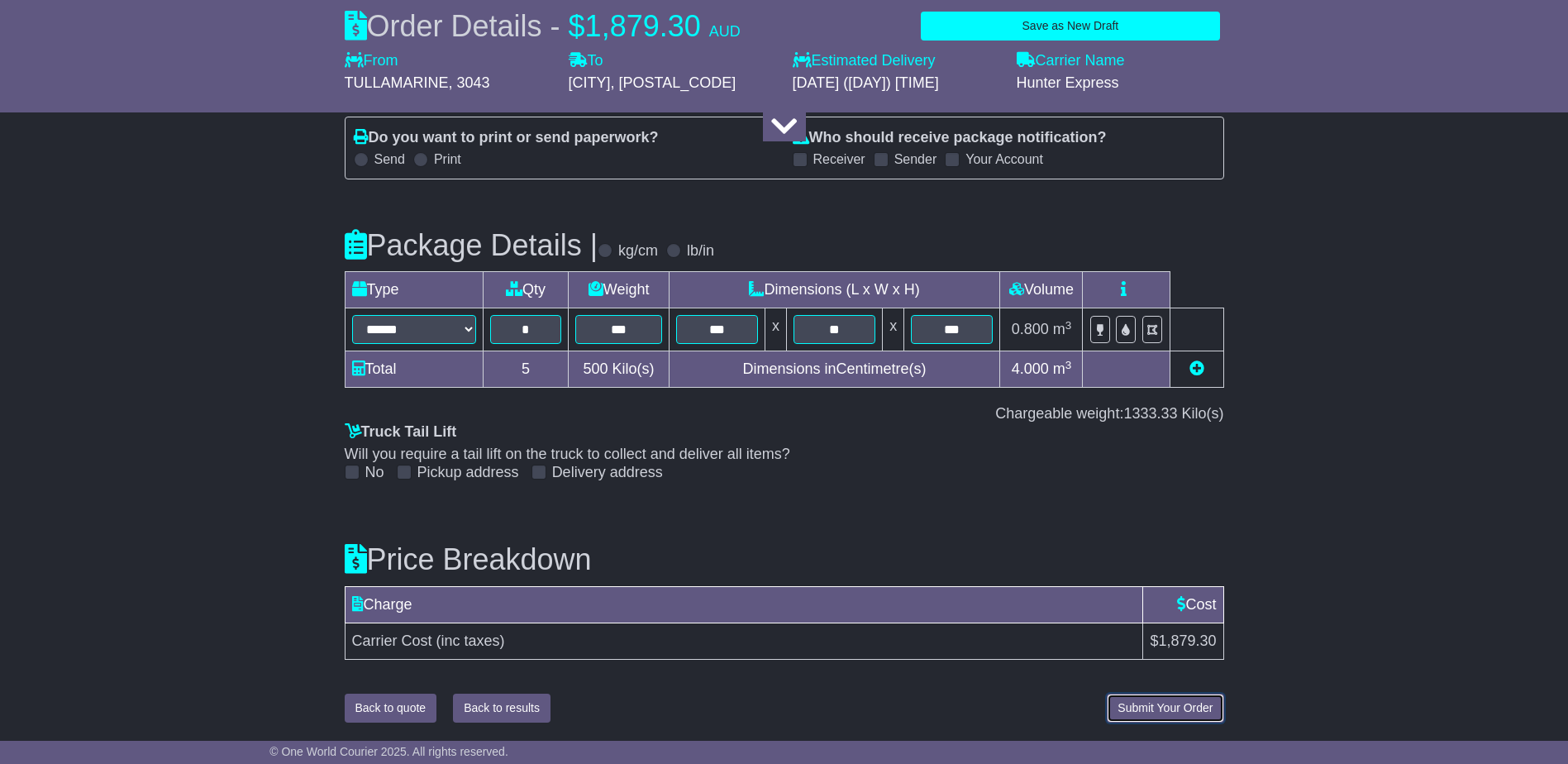 click on "Submit Your Order" at bounding box center [1165, 708] 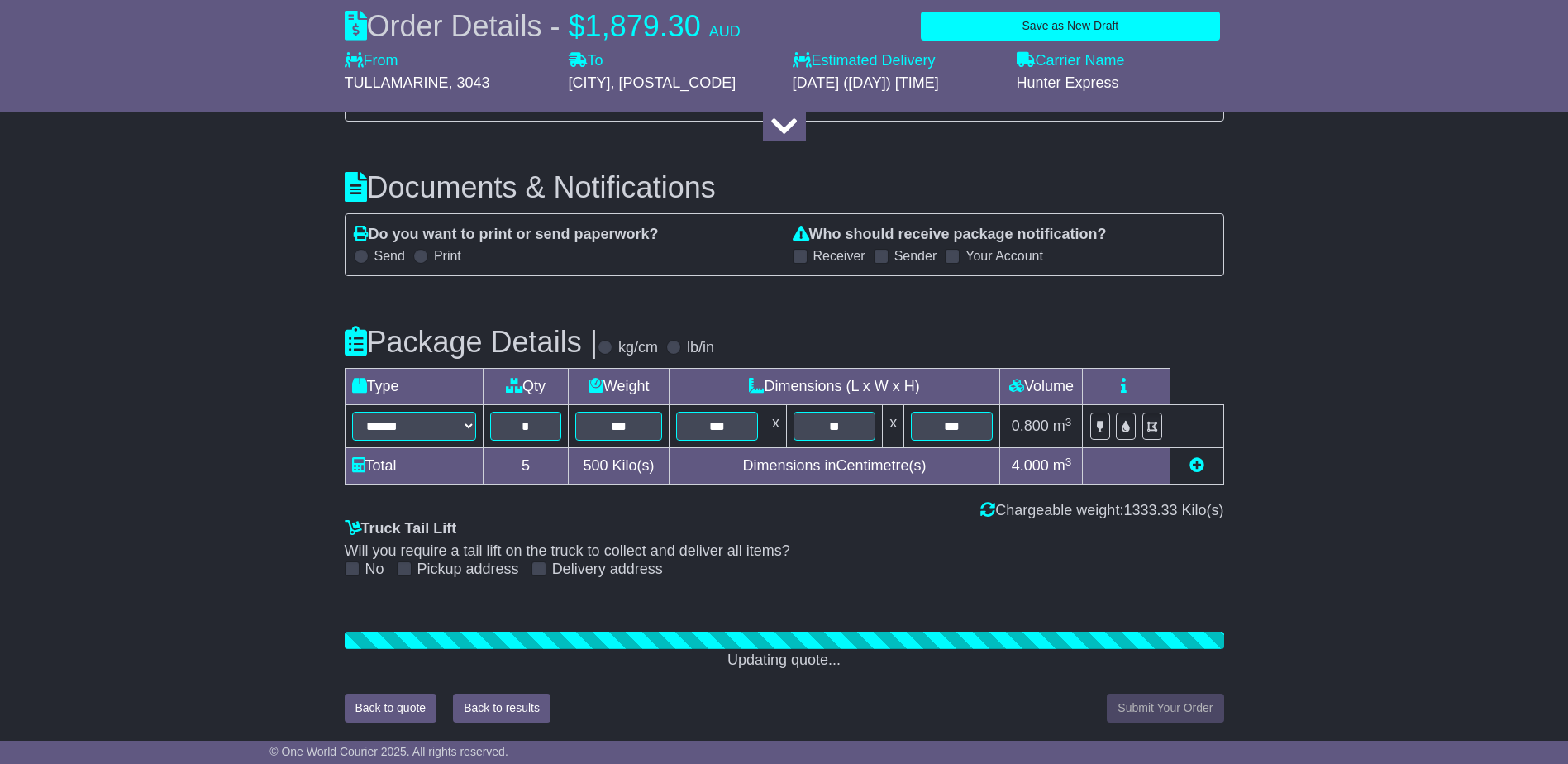scroll, scrollTop: 1995, scrollLeft: 0, axis: vertical 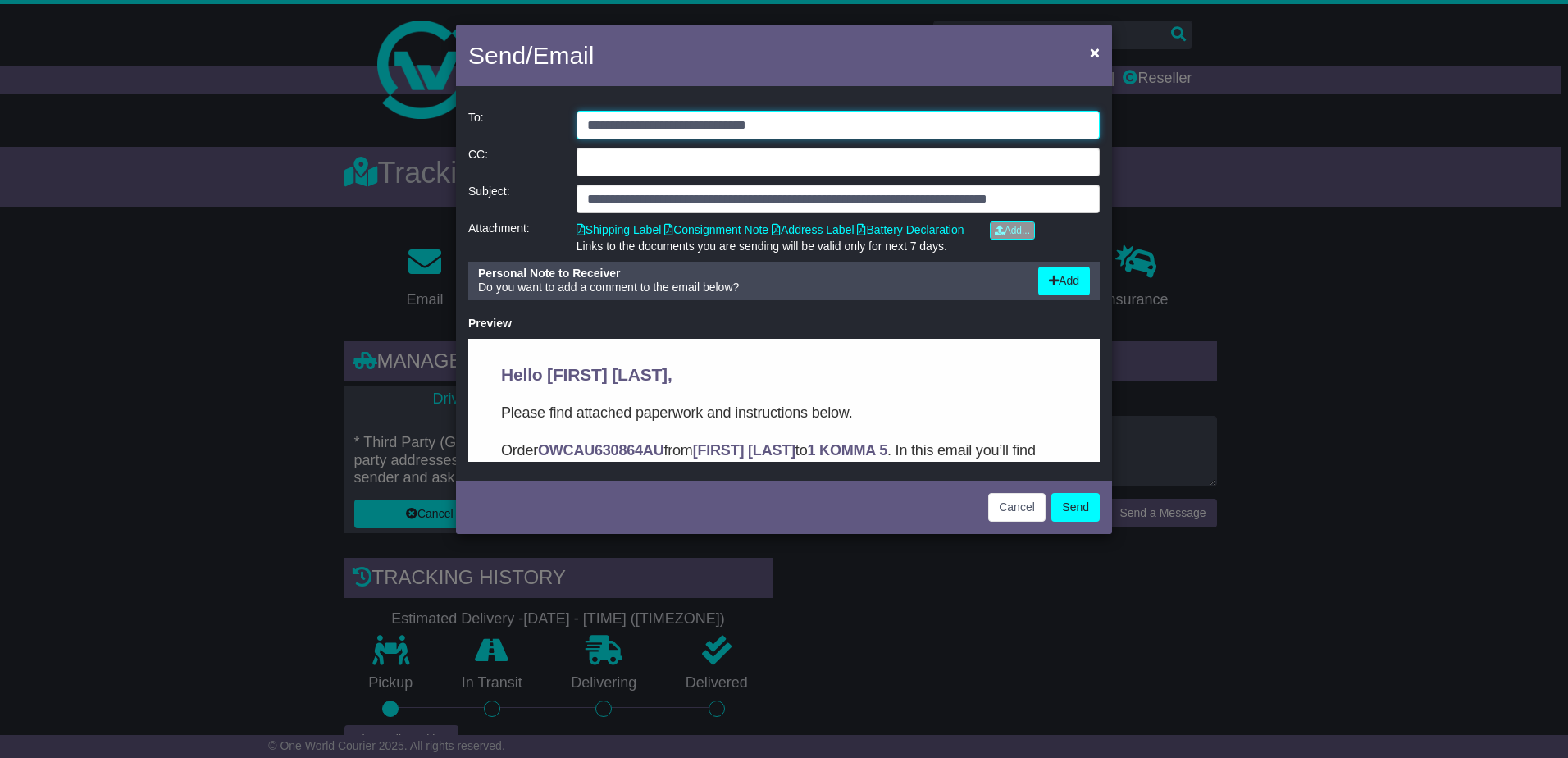 drag, startPoint x: 571, startPoint y: 135, endPoint x: 230, endPoint y: 158, distance: 341.77478 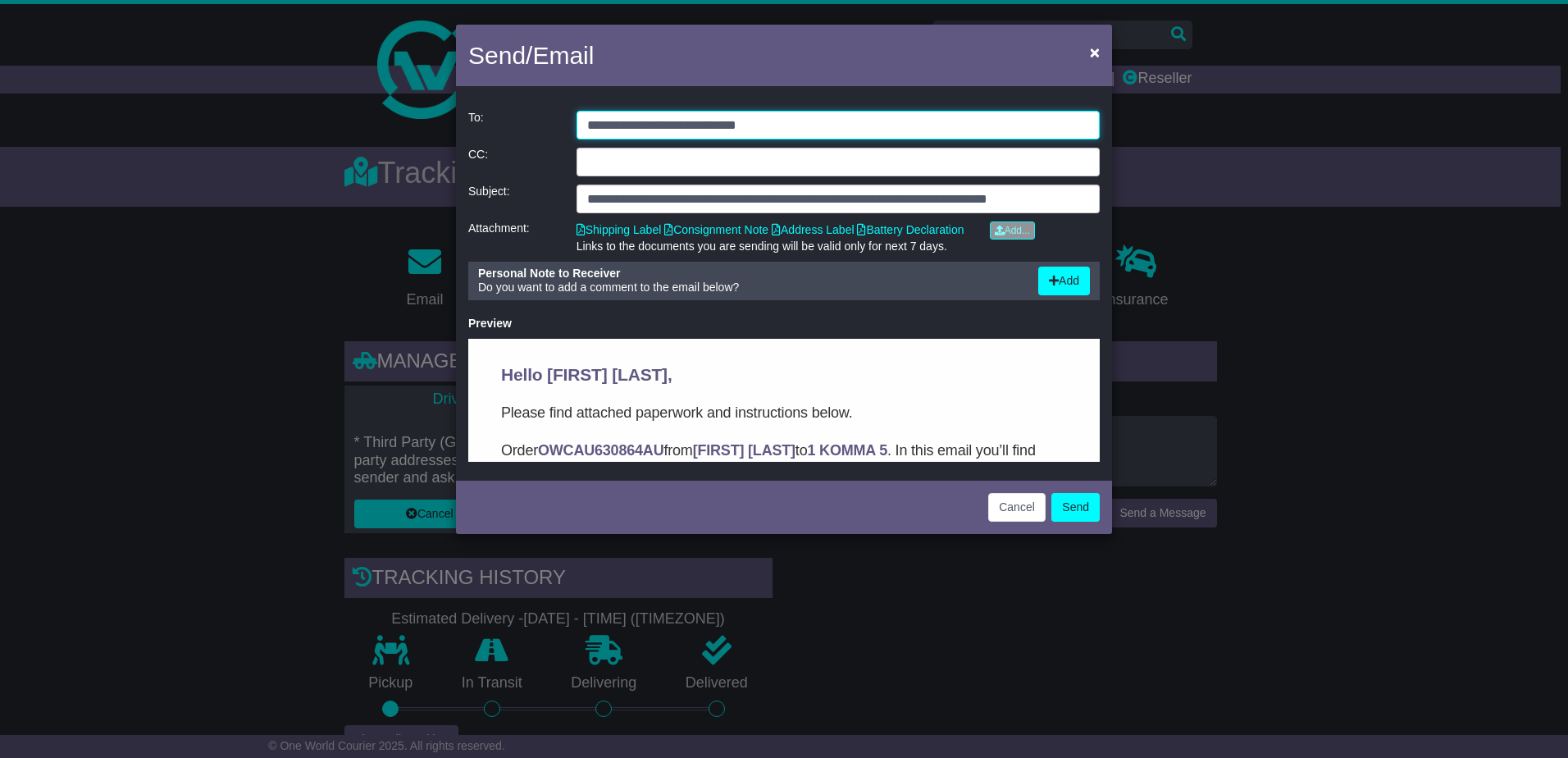 type on "**********" 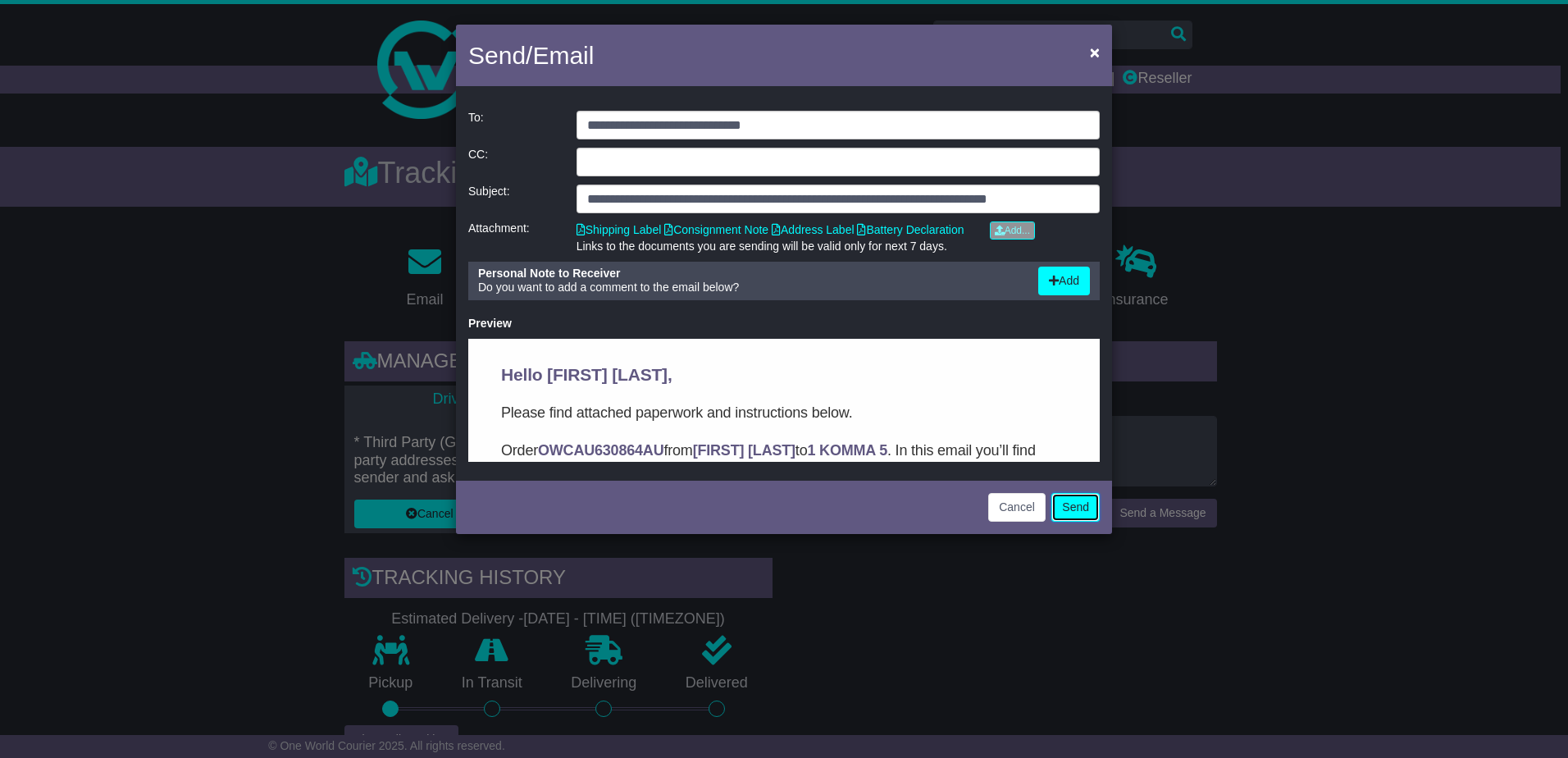 click on "Send" 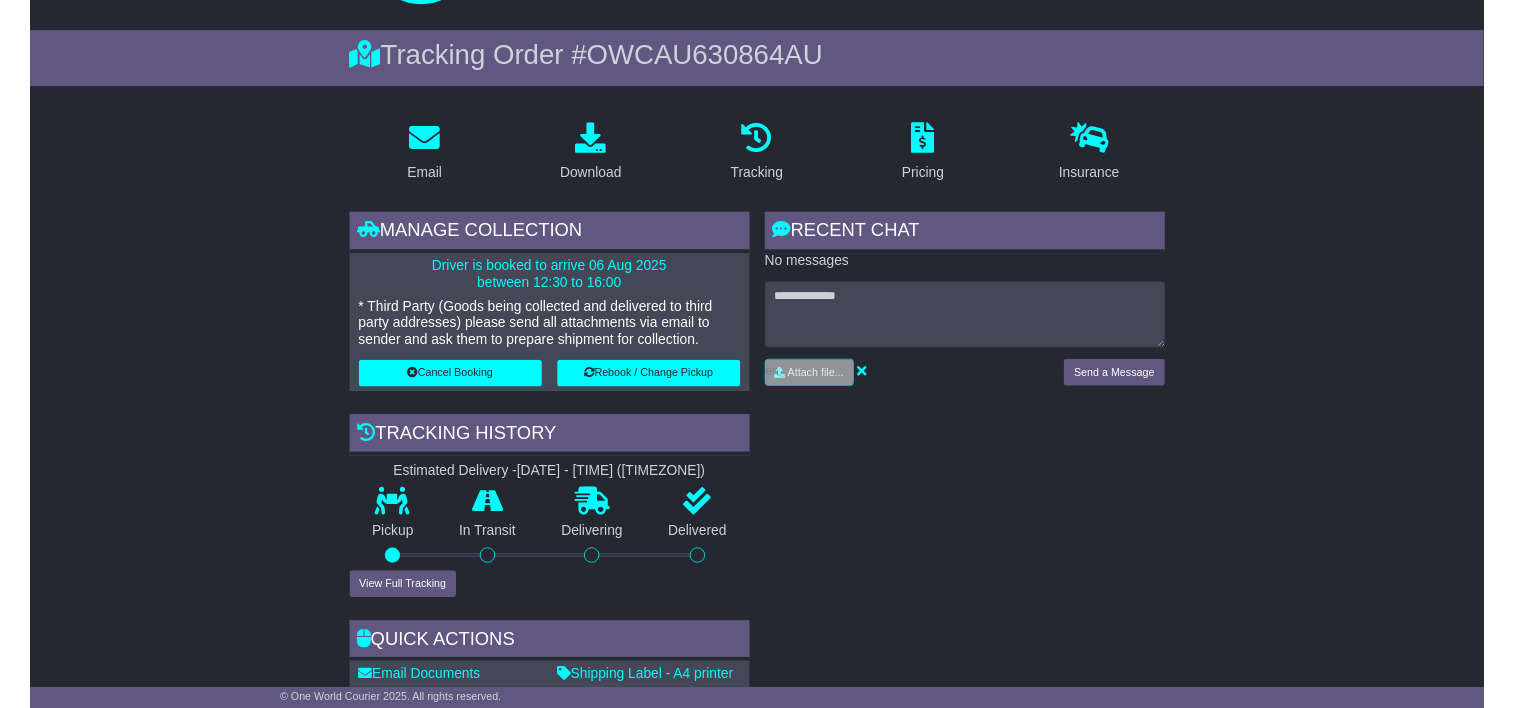 scroll, scrollTop: 300, scrollLeft: 0, axis: vertical 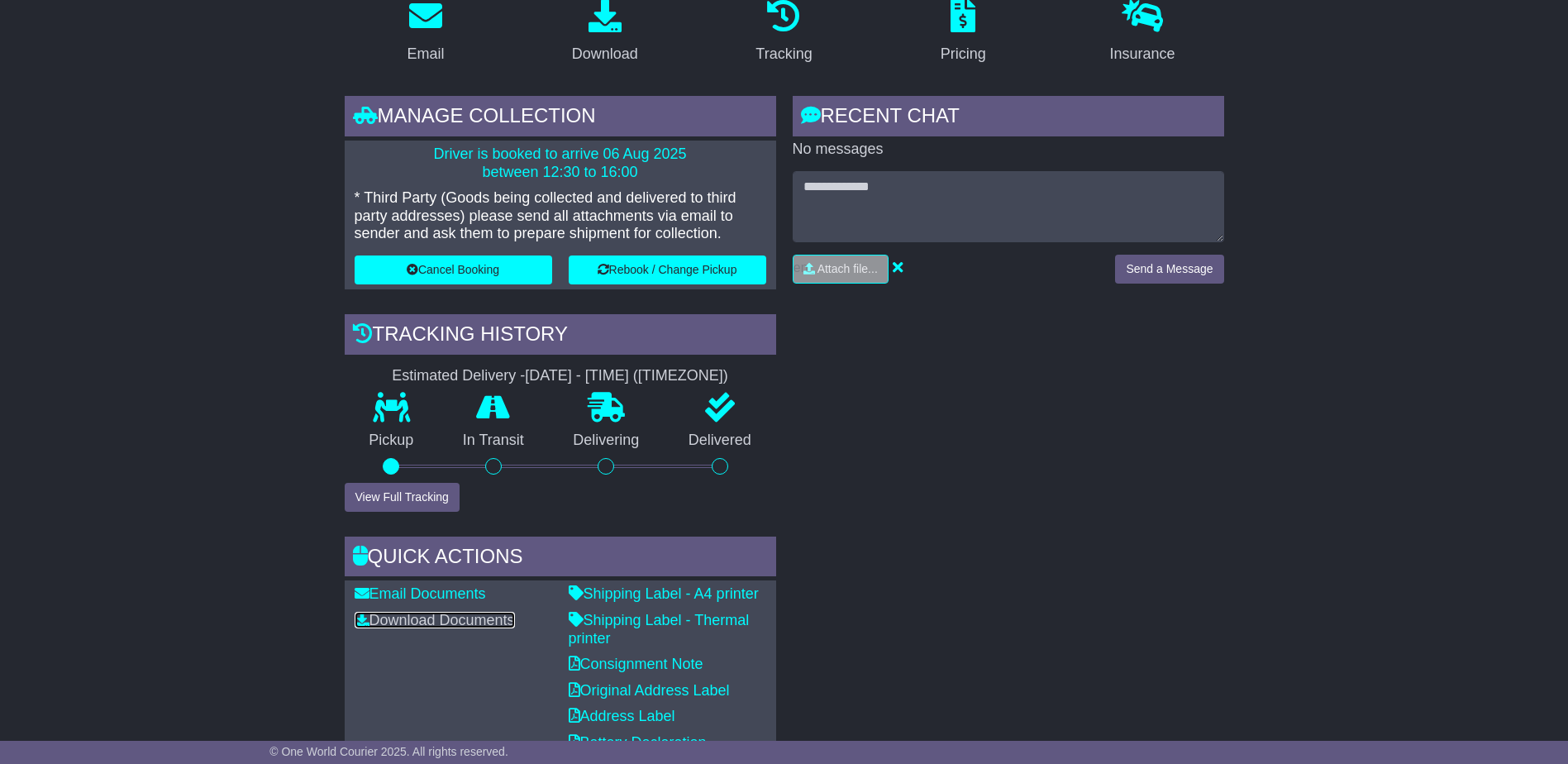 click on "Download Documents" at bounding box center [435, 620] 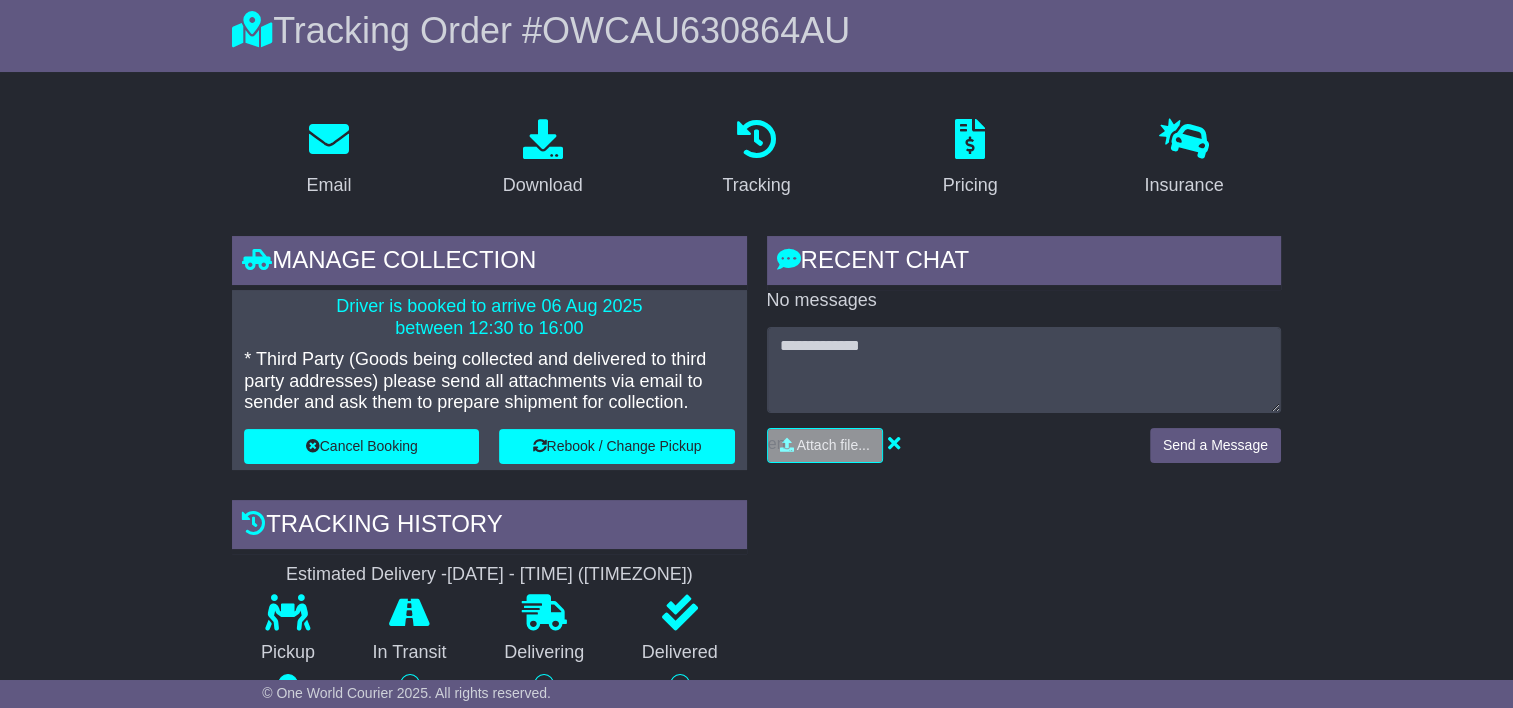 scroll, scrollTop: 0, scrollLeft: 0, axis: both 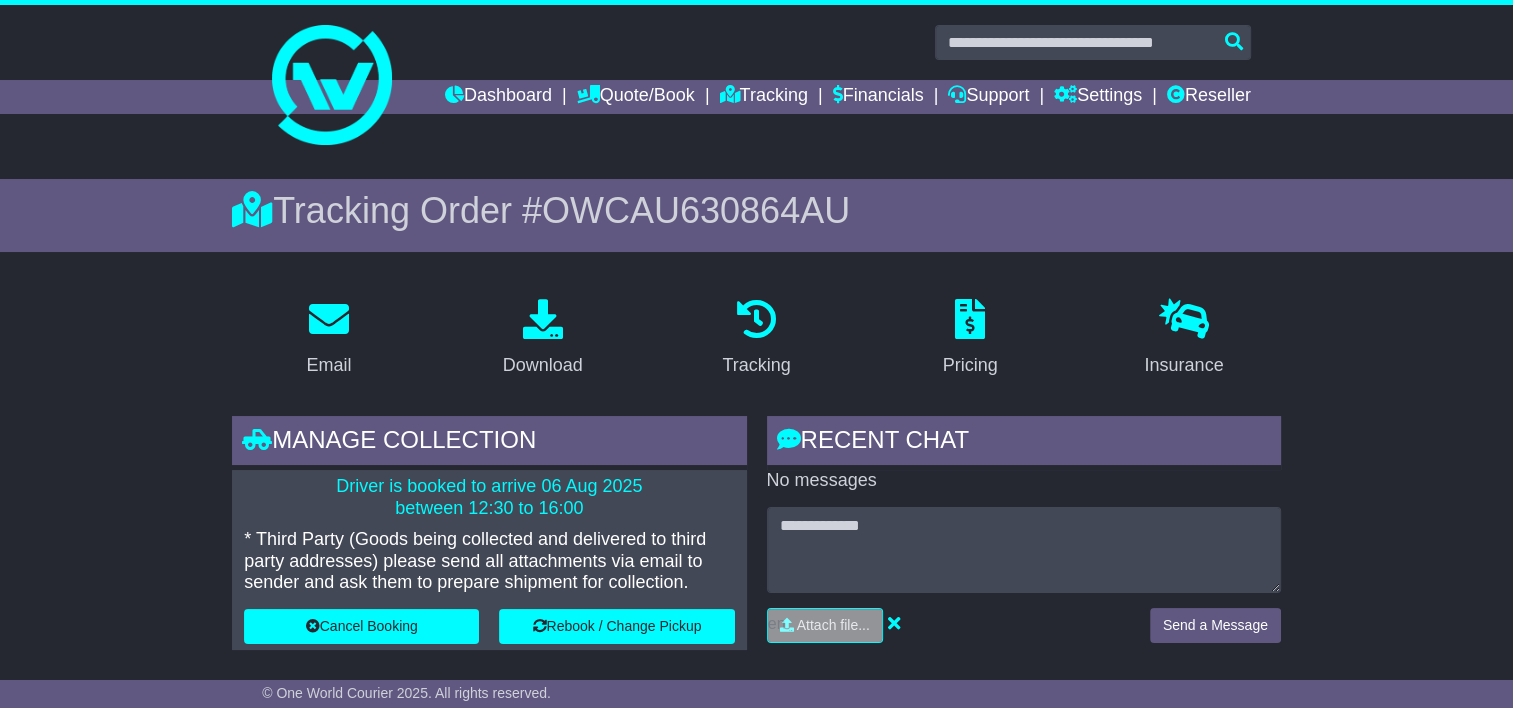 click on "OWCAU630864AU" at bounding box center [696, 210] 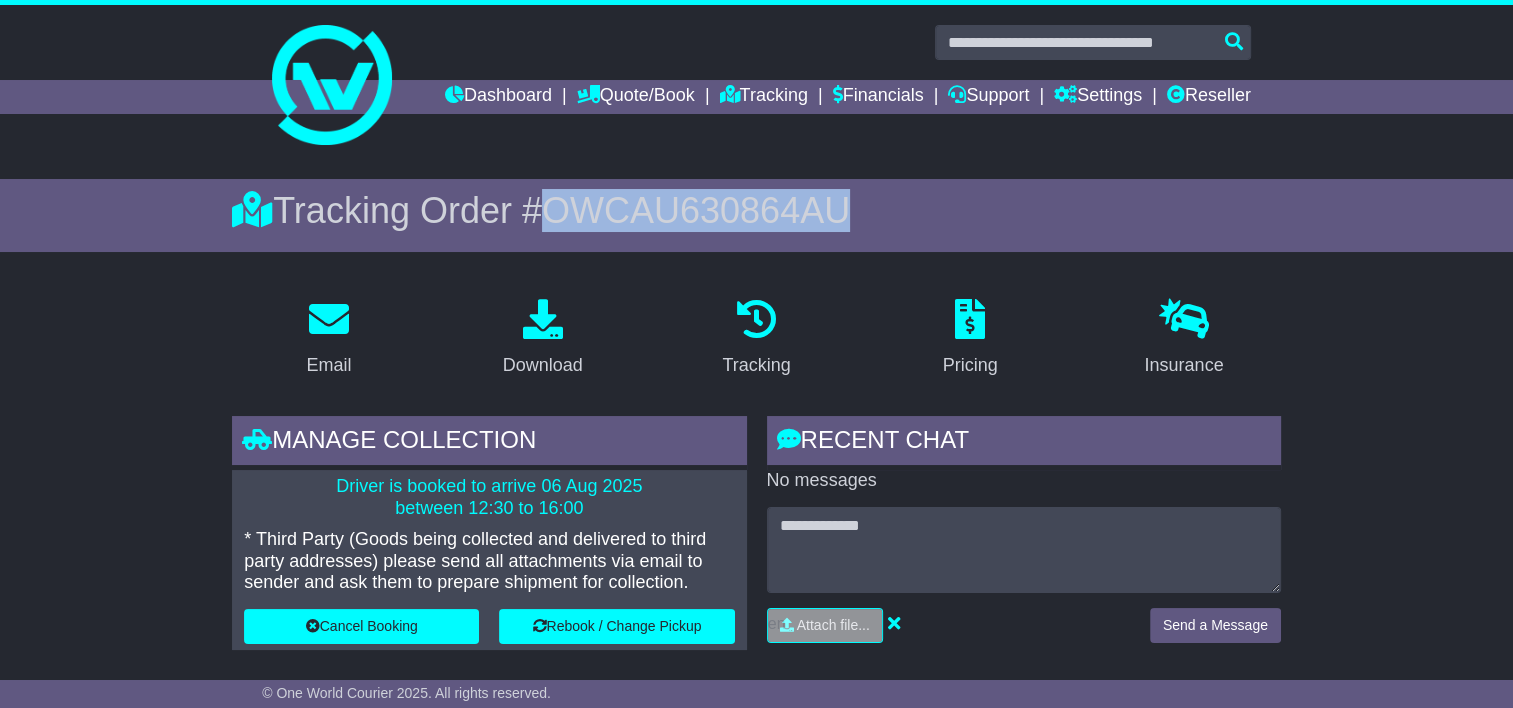 click on "OWCAU630864AU" at bounding box center [696, 210] 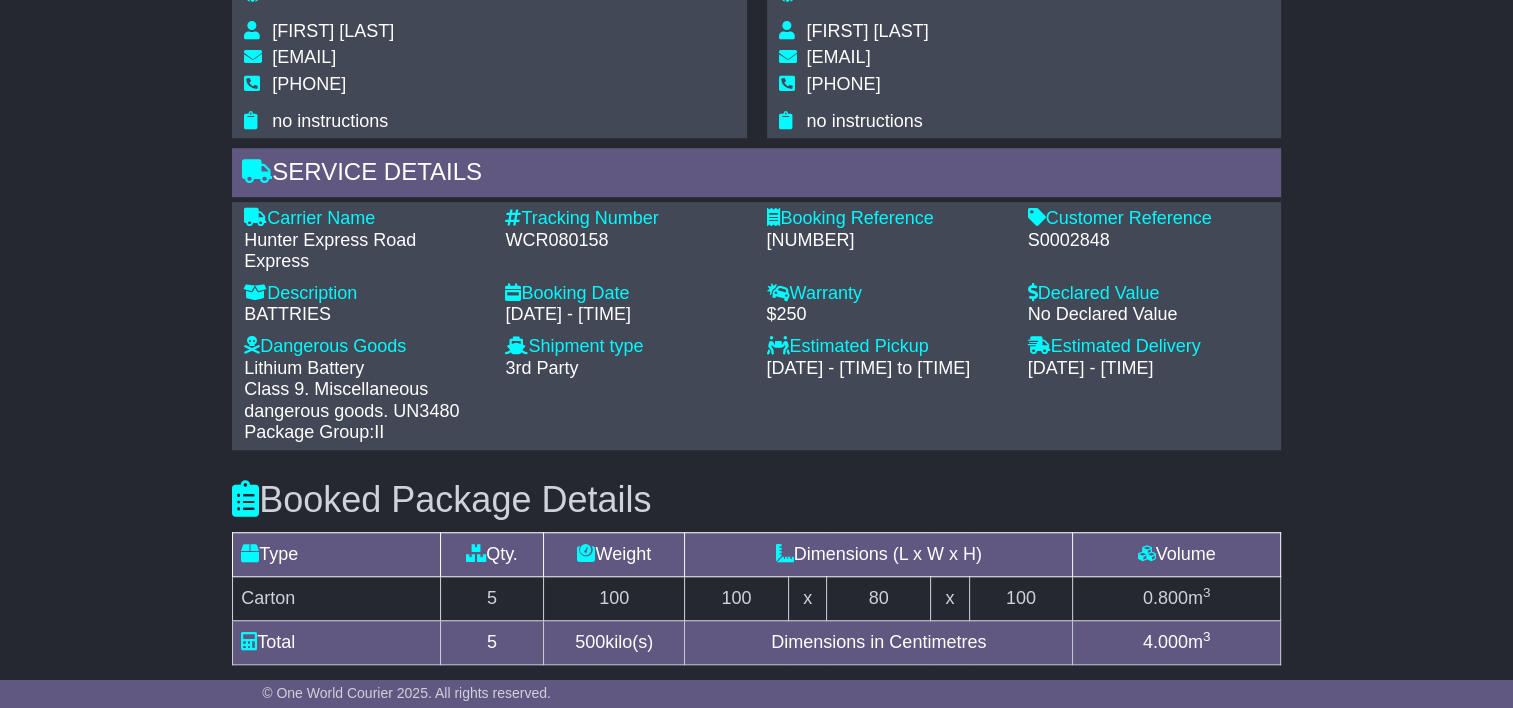 scroll, scrollTop: 1600, scrollLeft: 0, axis: vertical 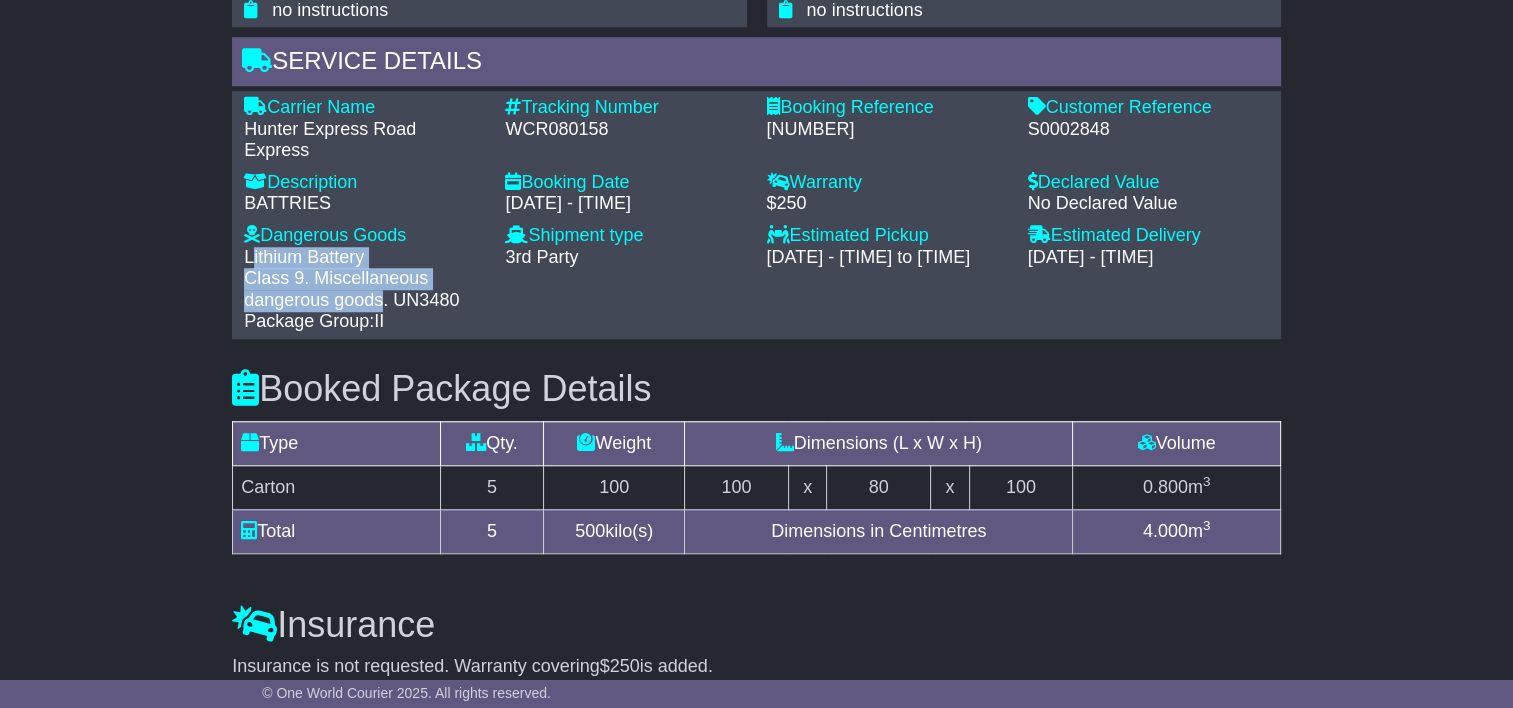 drag, startPoint x: 242, startPoint y: 234, endPoint x: 384, endPoint y: 282, distance: 149.8933 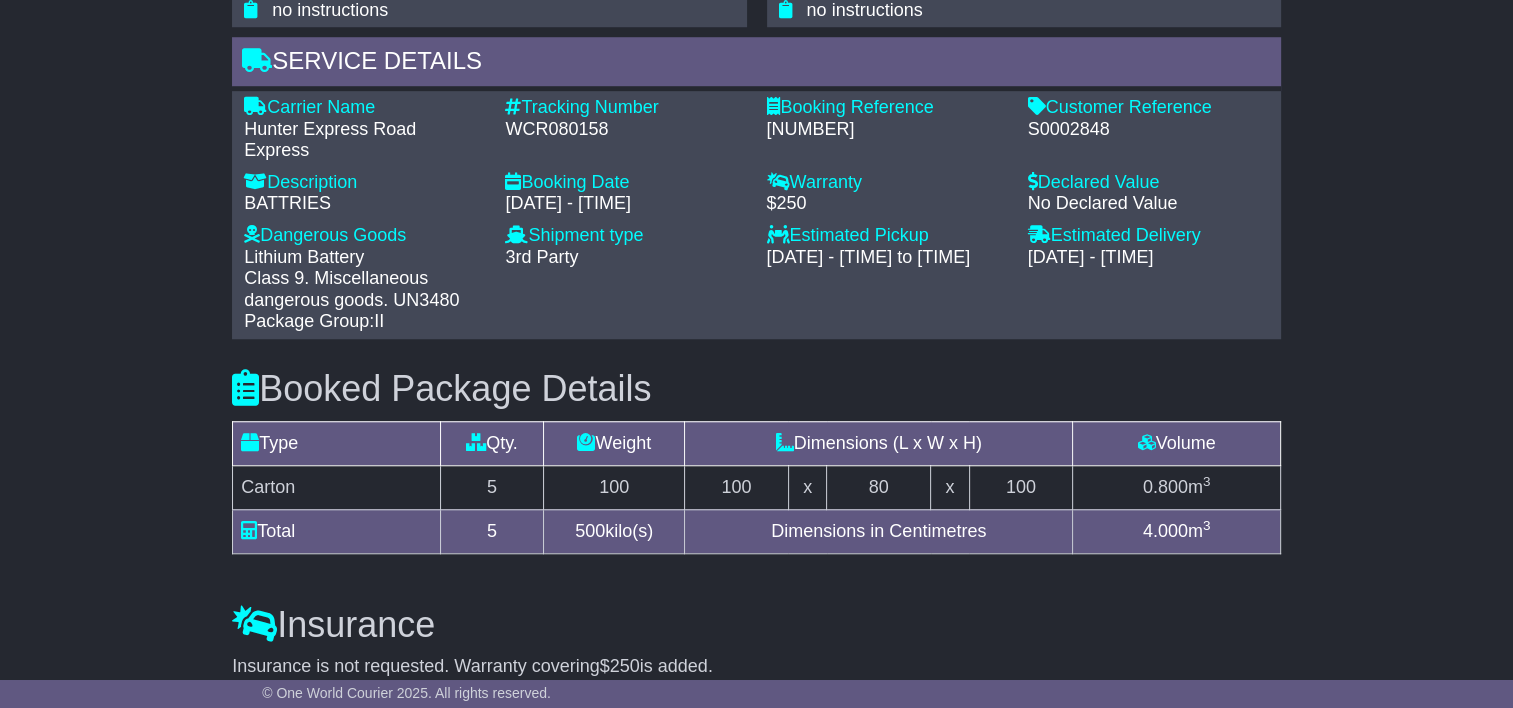 click on "BATTRIES" at bounding box center (364, 204) 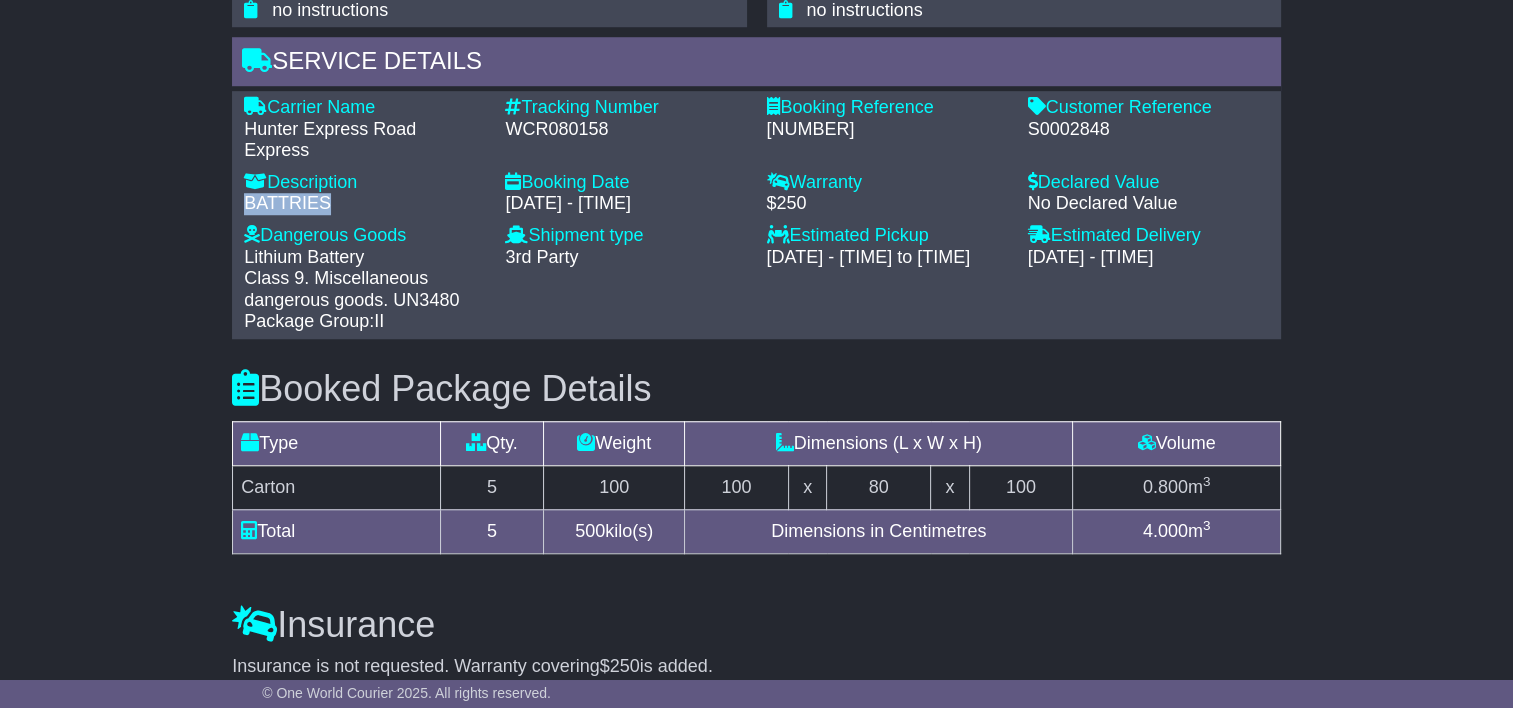click on "BATTRIES" at bounding box center (364, 204) 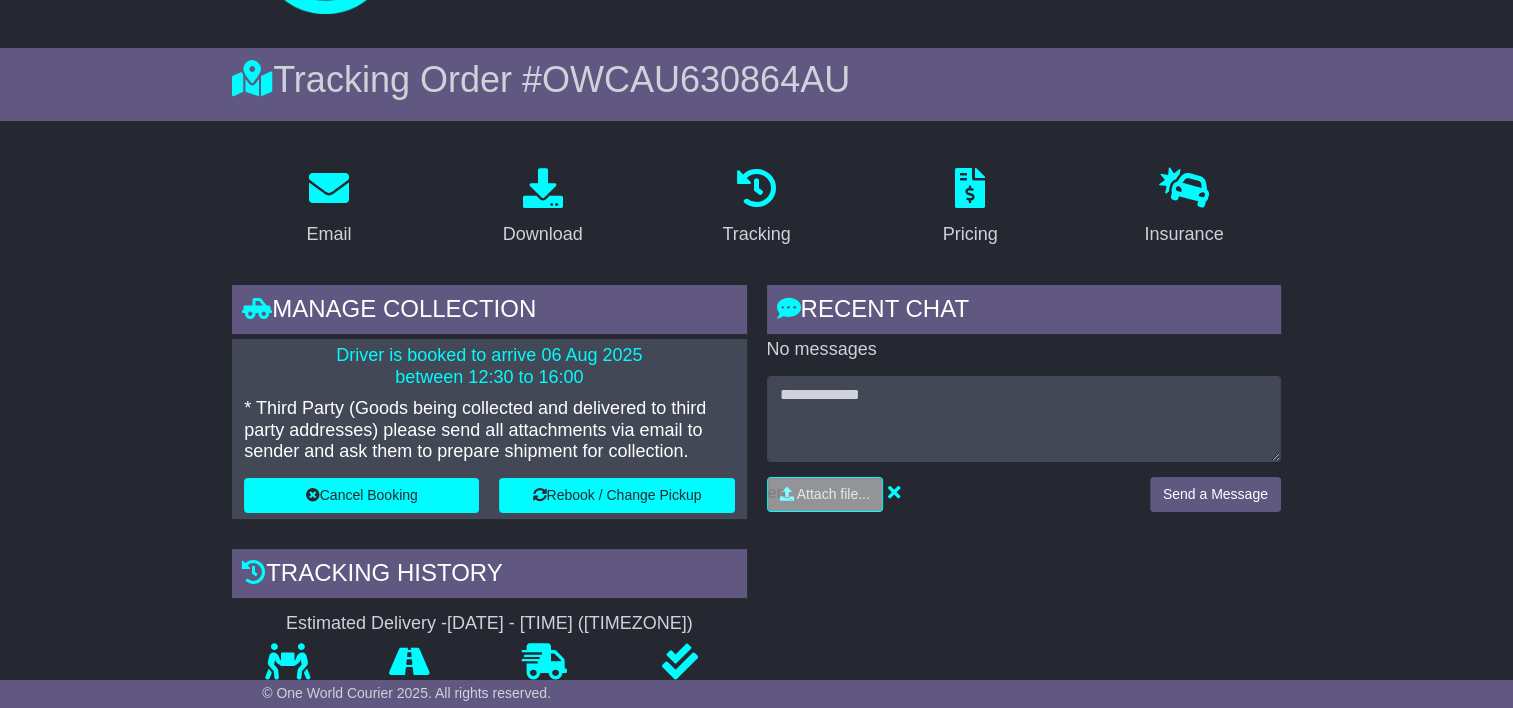 scroll, scrollTop: 0, scrollLeft: 0, axis: both 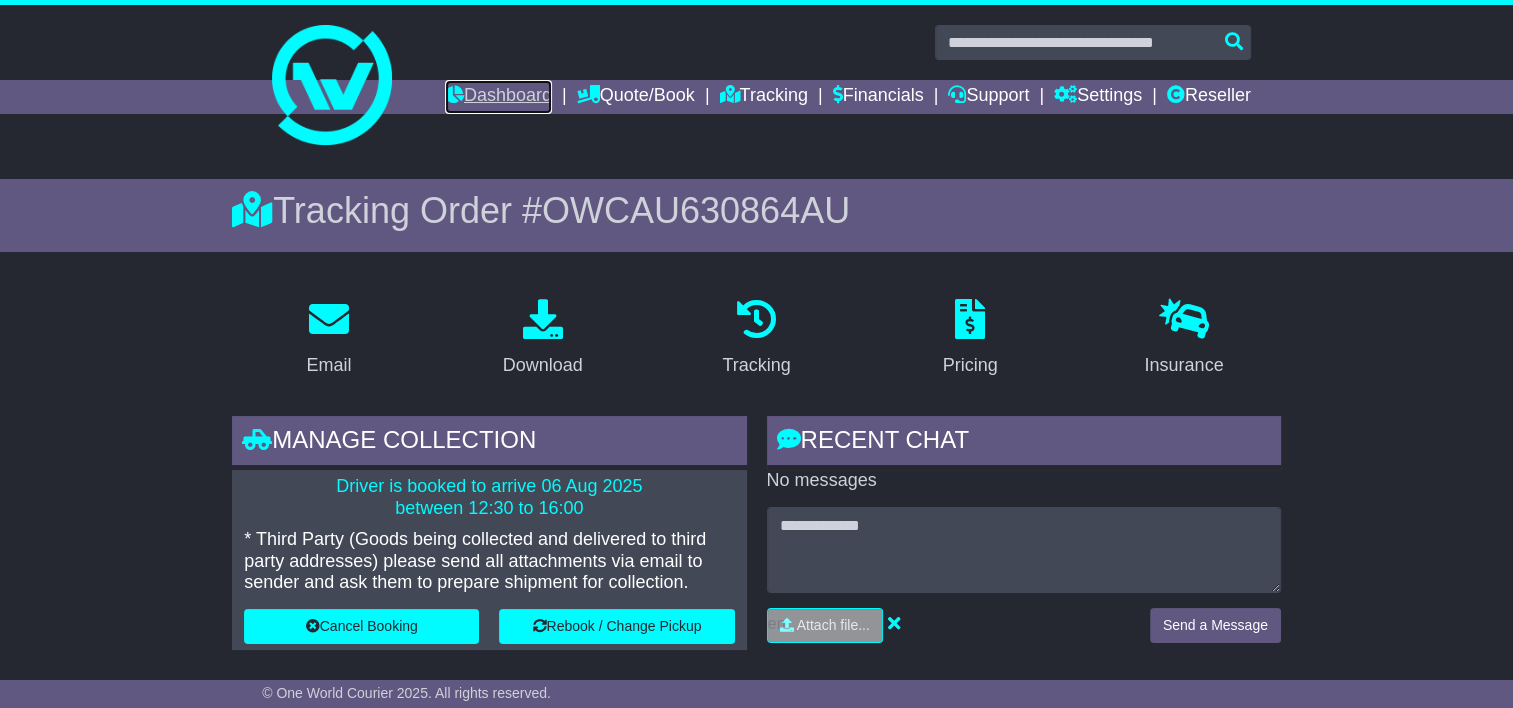 click on "Dashboard" at bounding box center [498, 97] 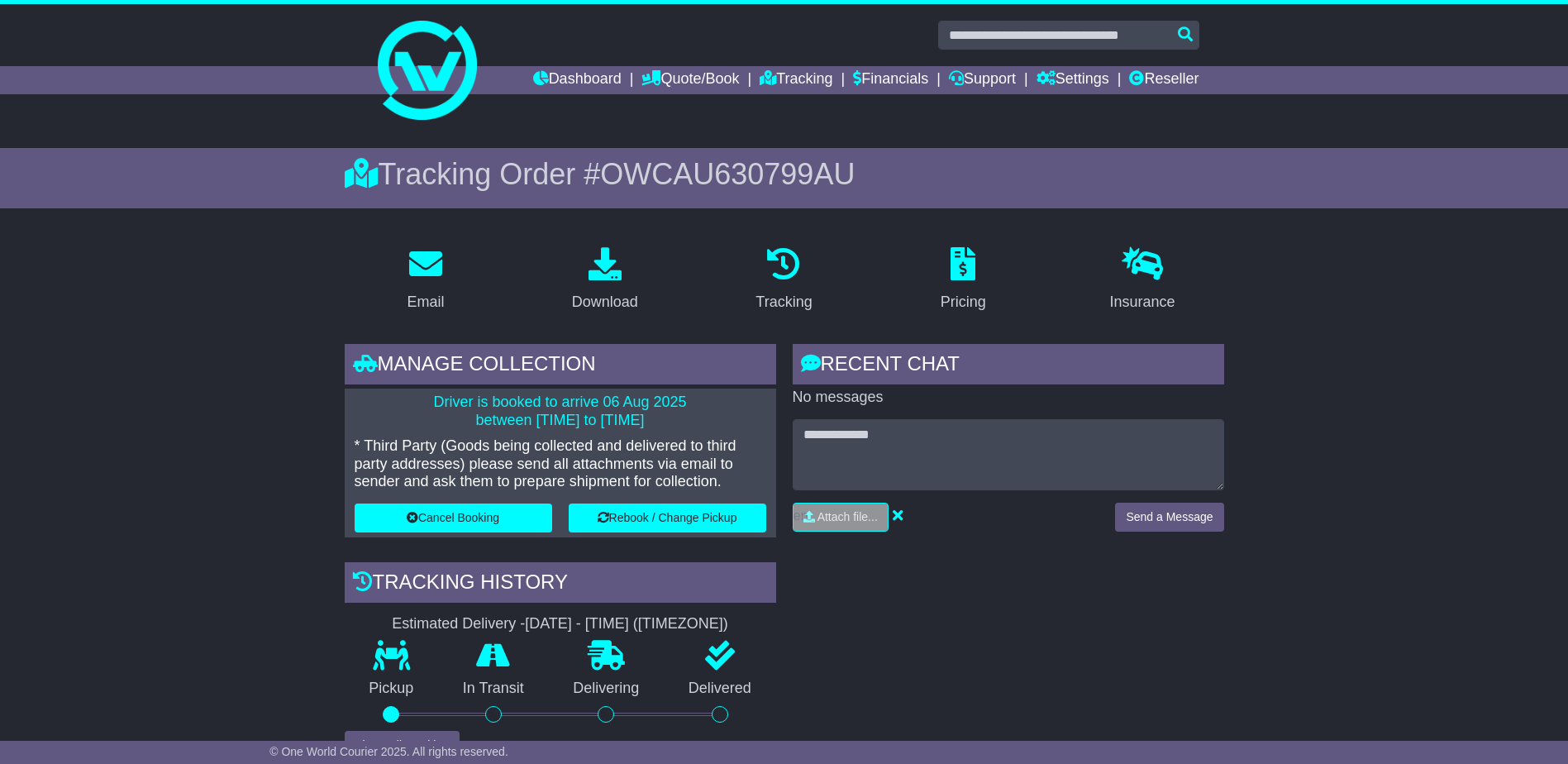 scroll, scrollTop: 0, scrollLeft: 0, axis: both 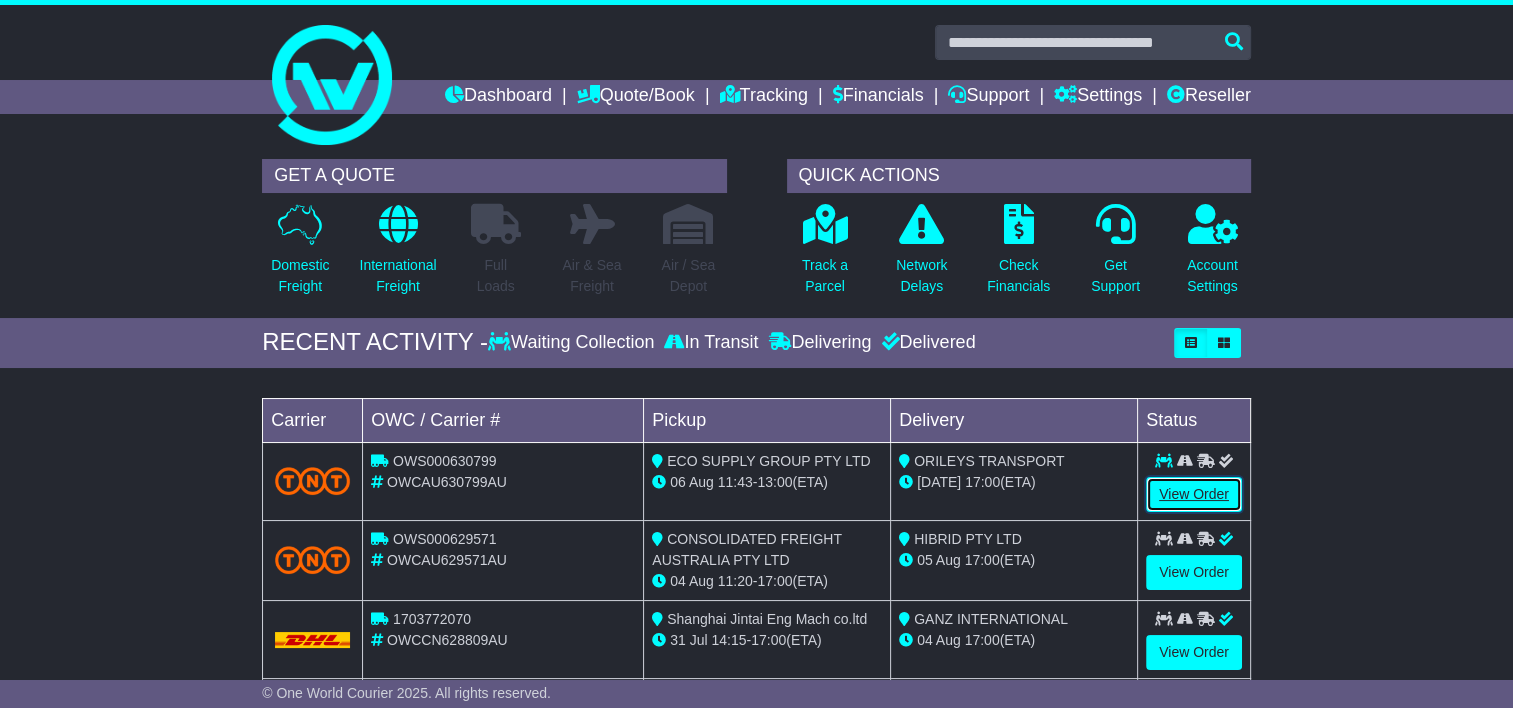 drag, startPoint x: 1200, startPoint y: 490, endPoint x: 1178, endPoint y: 496, distance: 22.803509 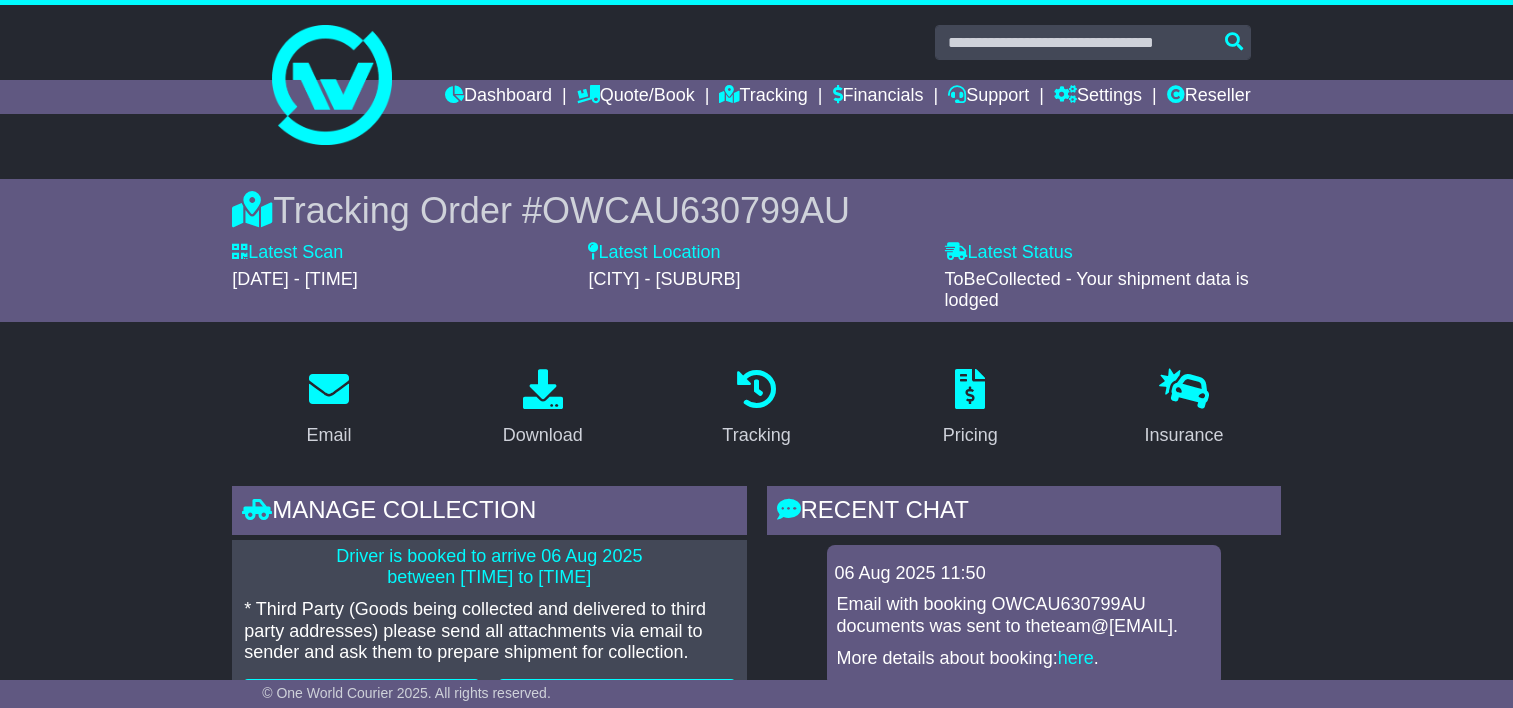 scroll, scrollTop: 0, scrollLeft: 0, axis: both 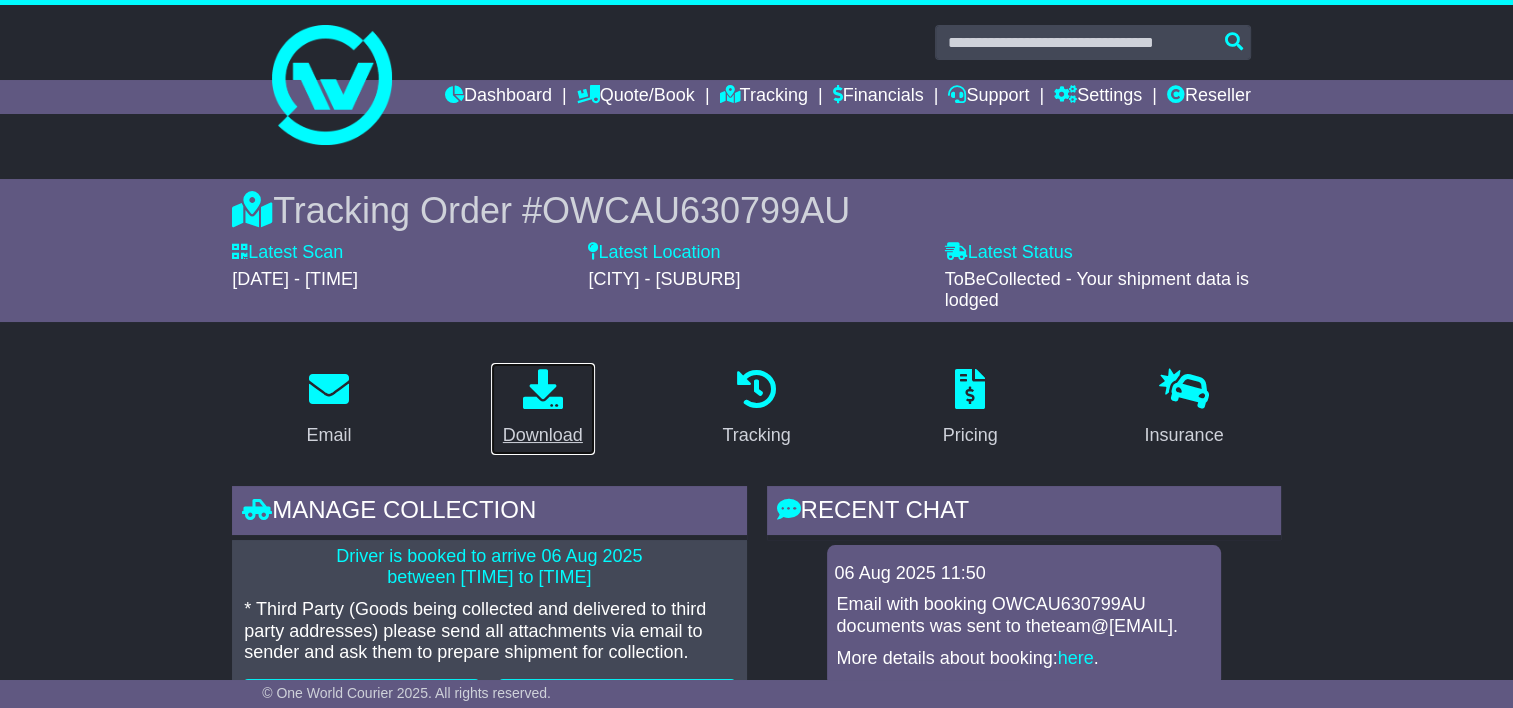 click at bounding box center [543, 389] 